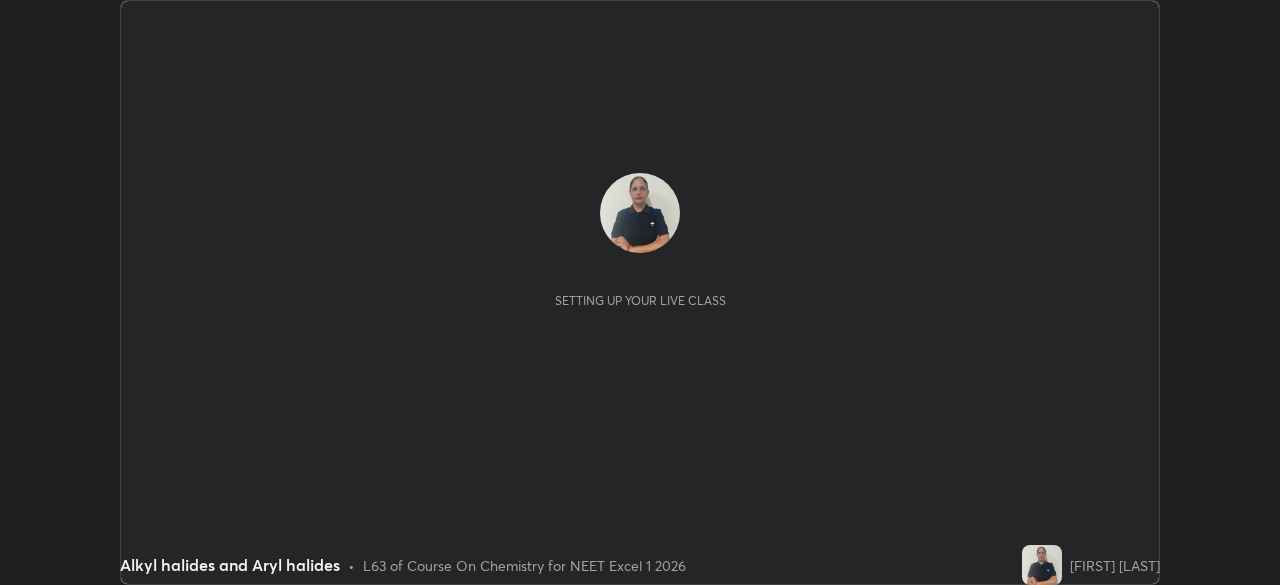 scroll, scrollTop: 0, scrollLeft: 0, axis: both 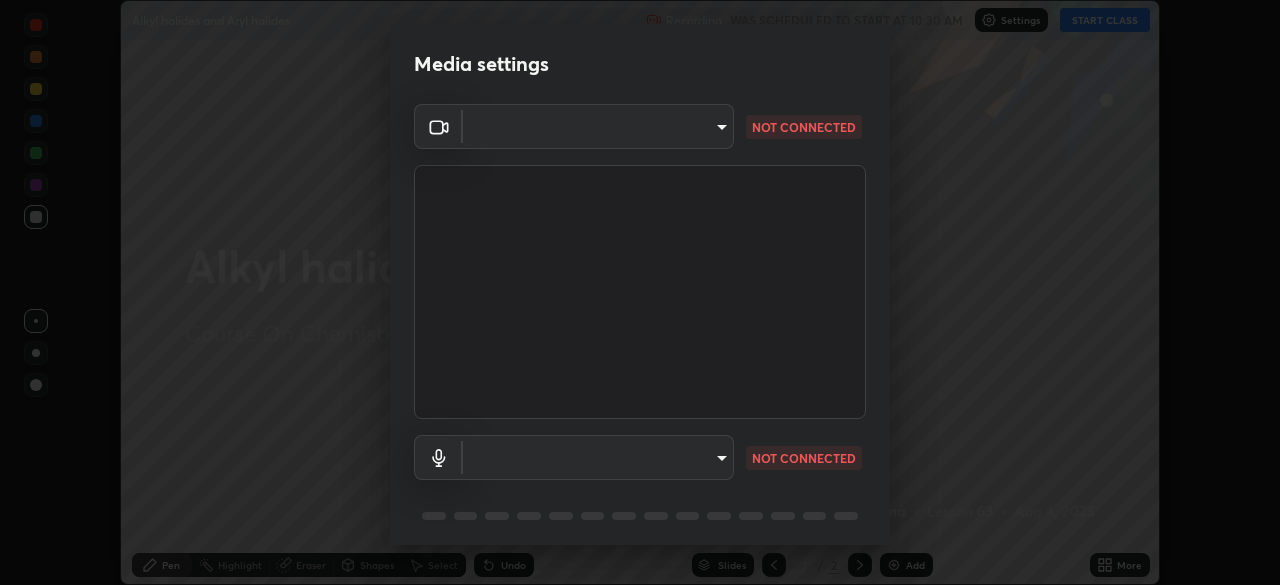 type on "6fd5a11214182fe3dbcd63879dc51230d69f1da36812afabedb7f77605f255ed" 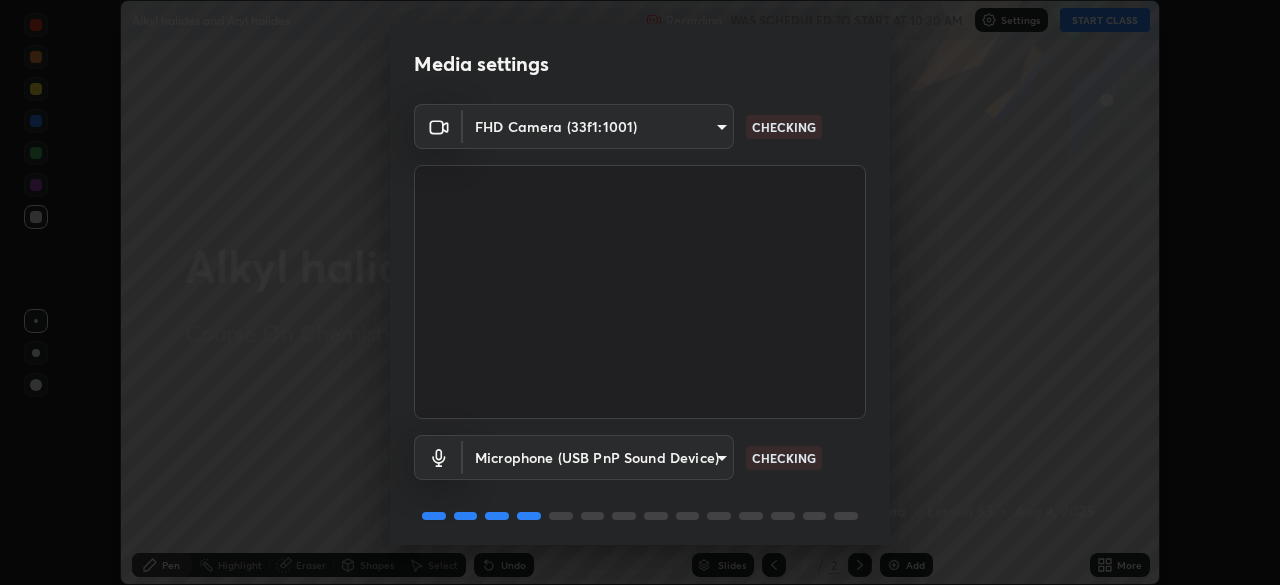 scroll, scrollTop: 71, scrollLeft: 0, axis: vertical 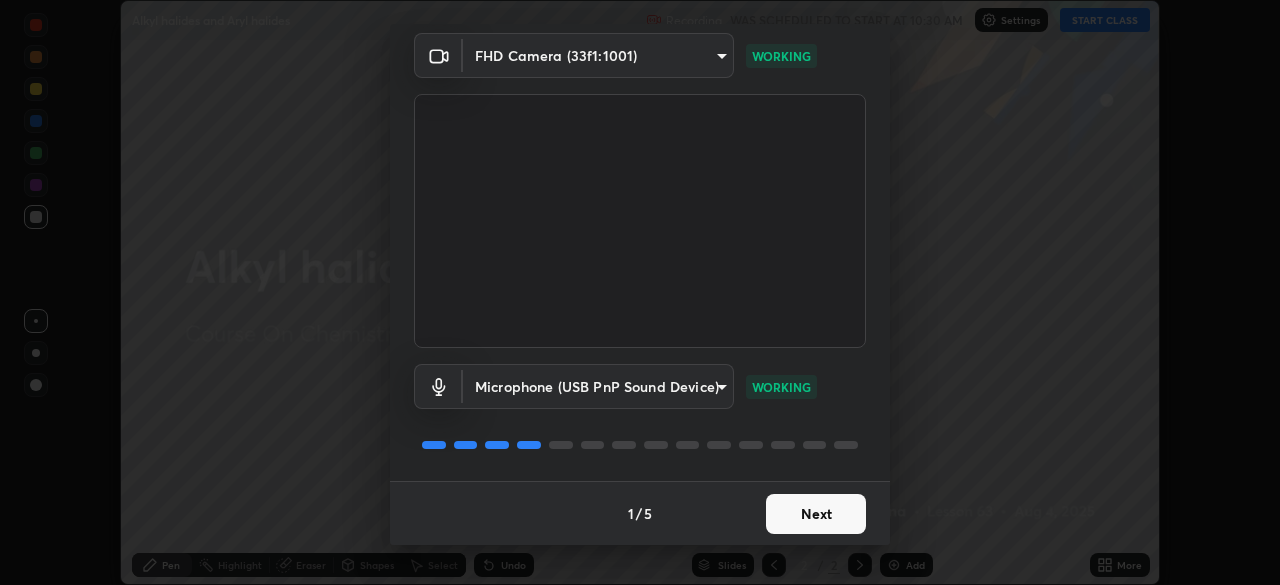 click on "Next" at bounding box center [816, 514] 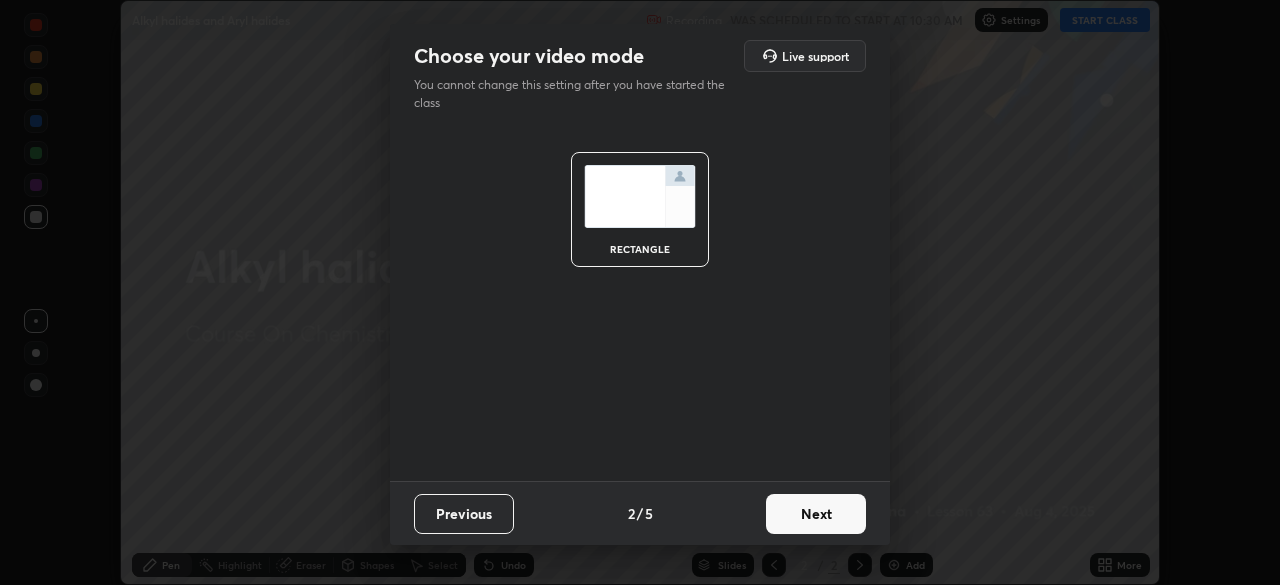 scroll, scrollTop: 0, scrollLeft: 0, axis: both 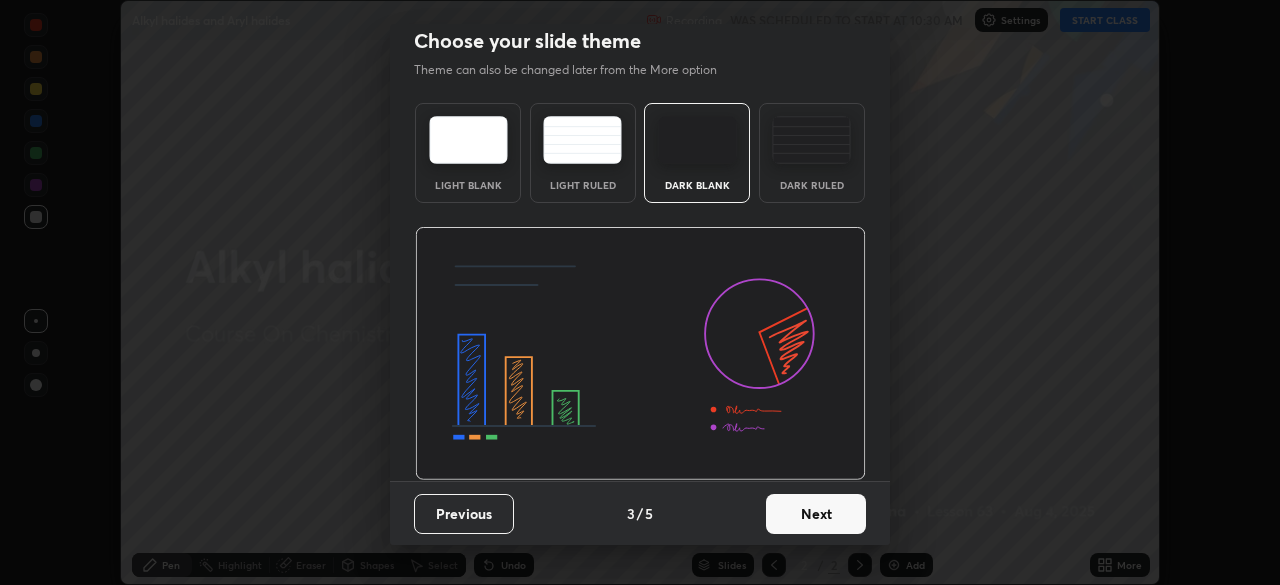 click on "Next" at bounding box center [816, 514] 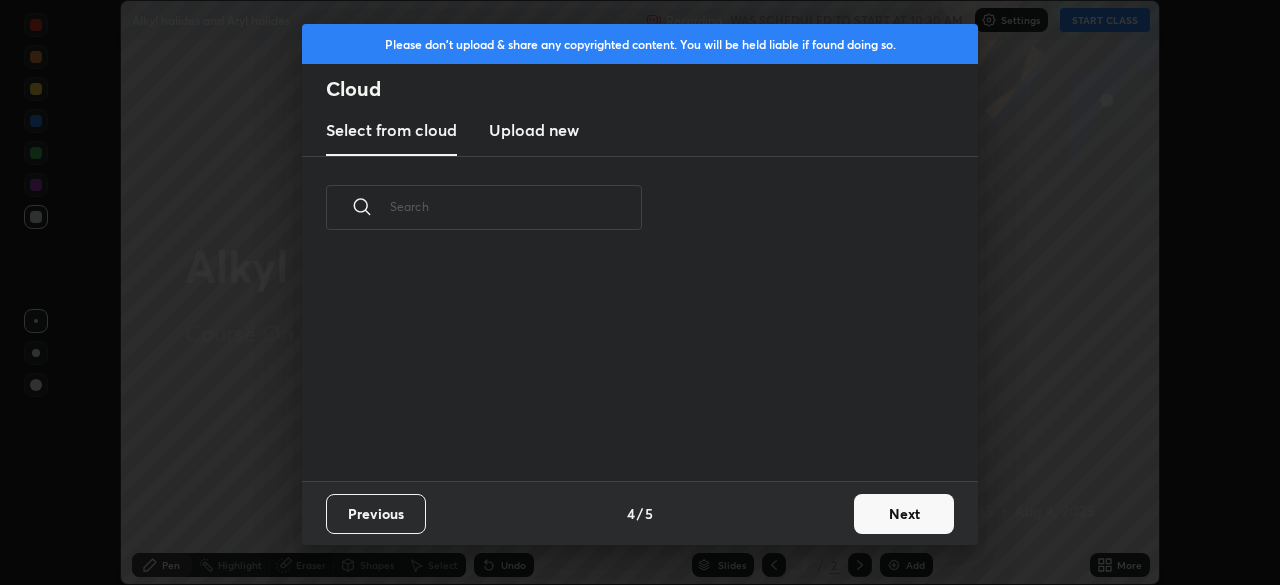 scroll, scrollTop: 7, scrollLeft: 11, axis: both 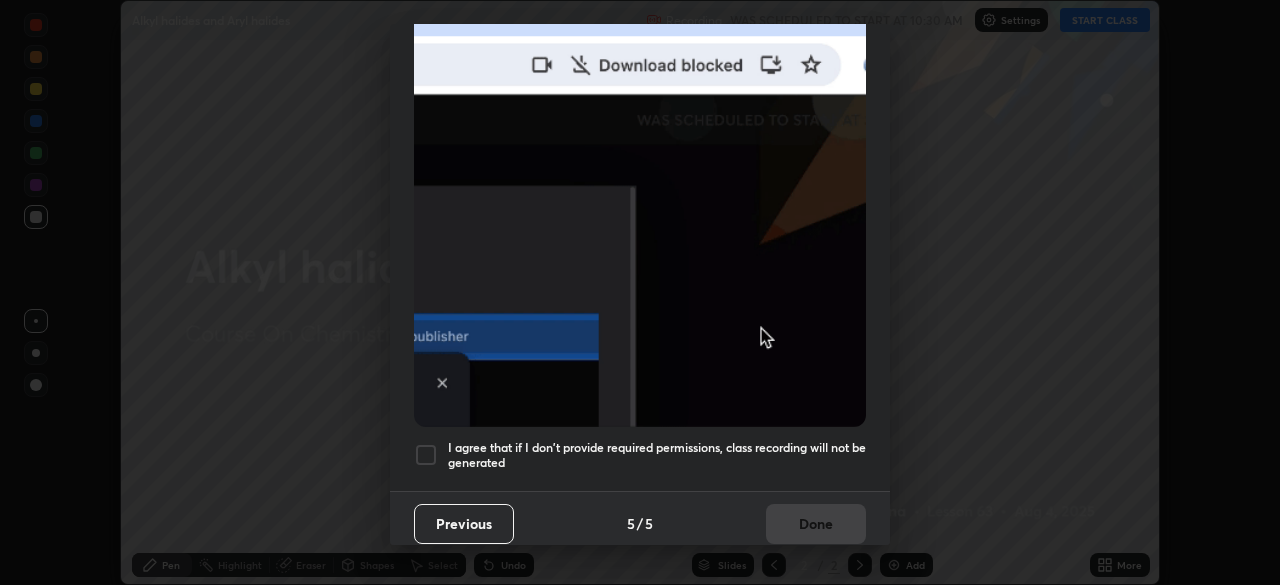 click at bounding box center [426, 455] 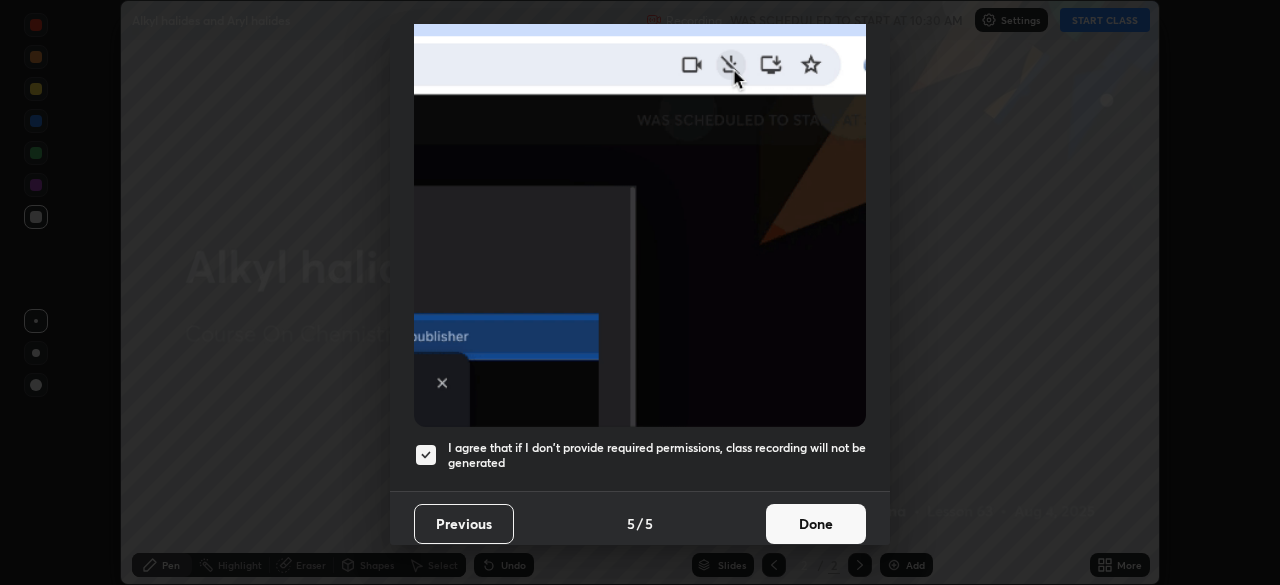 click on "Done" at bounding box center (816, 524) 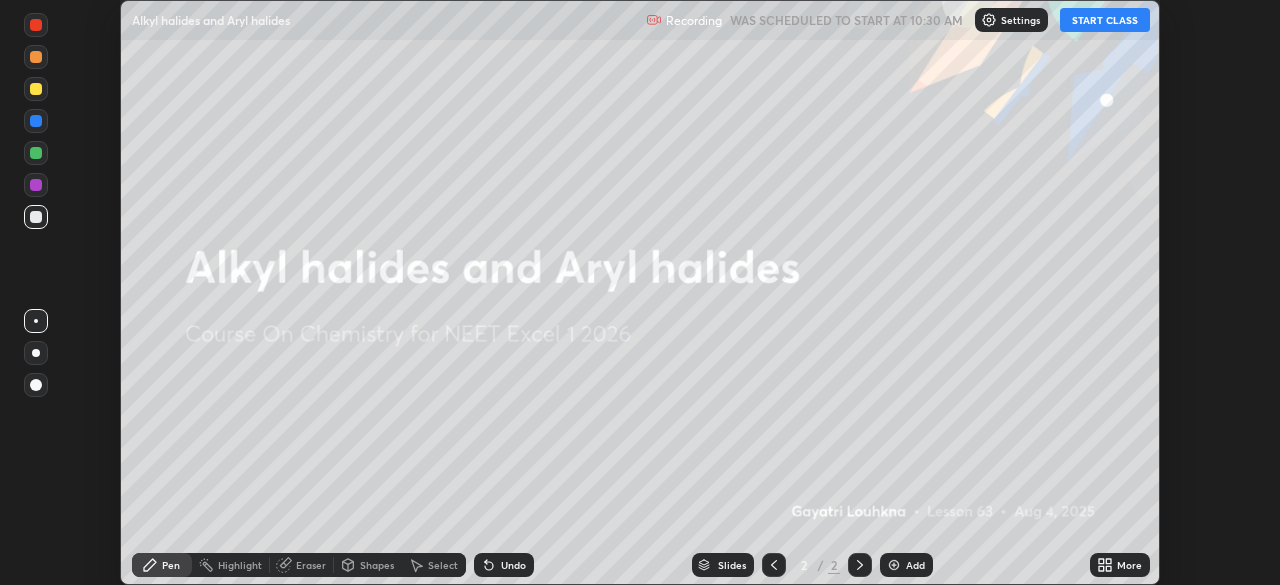 click on "START CLASS" at bounding box center [1105, 20] 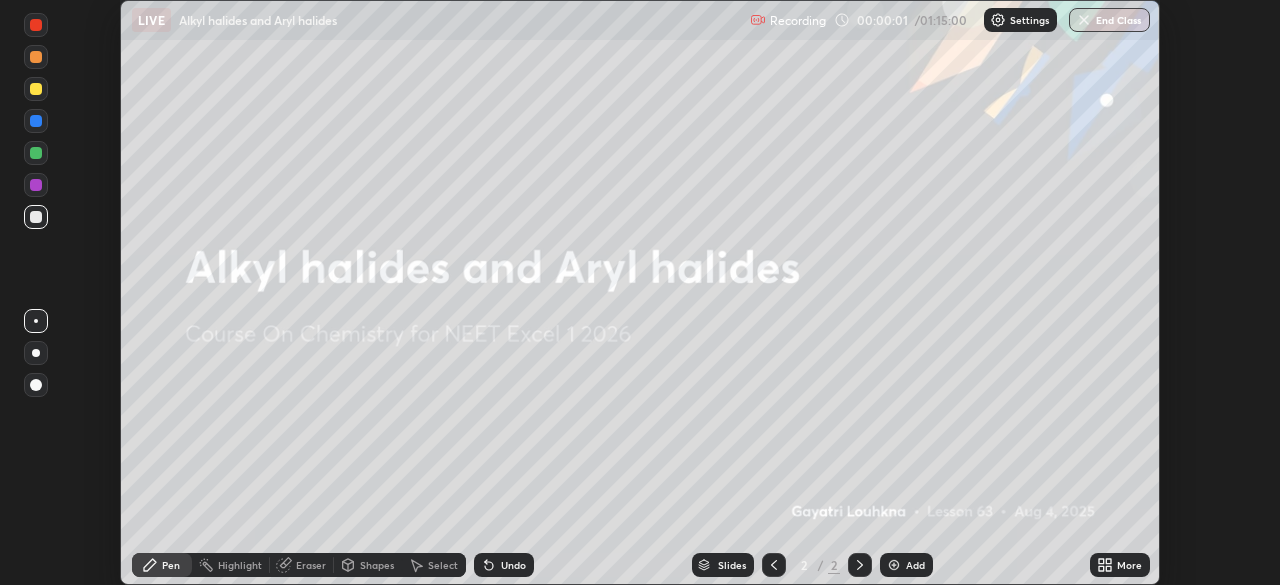 click 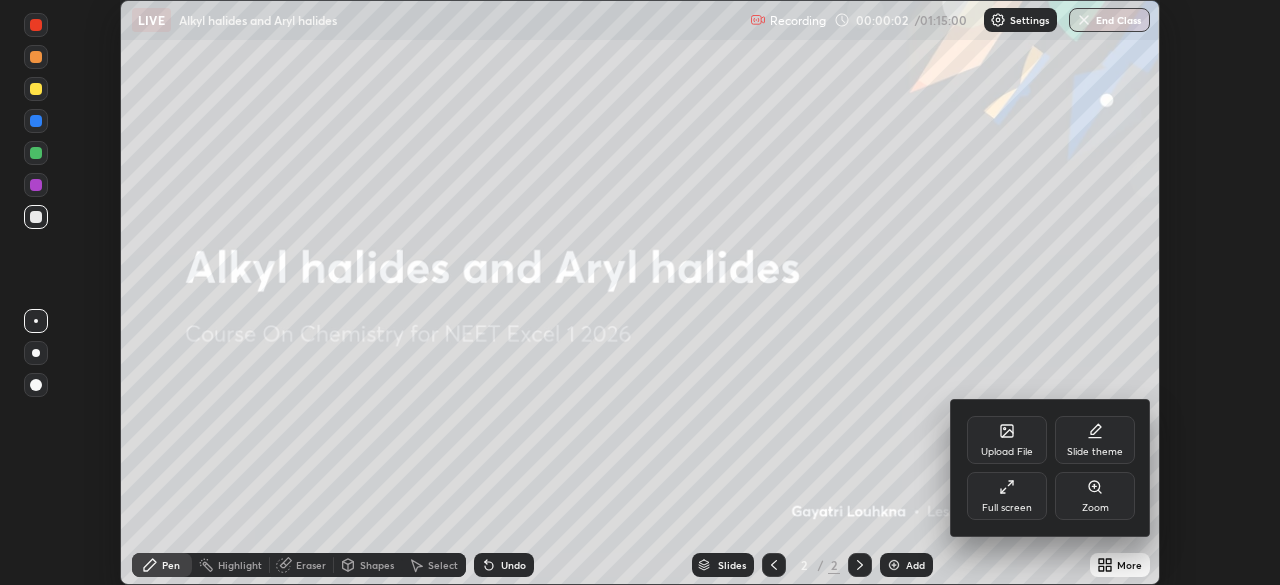 click 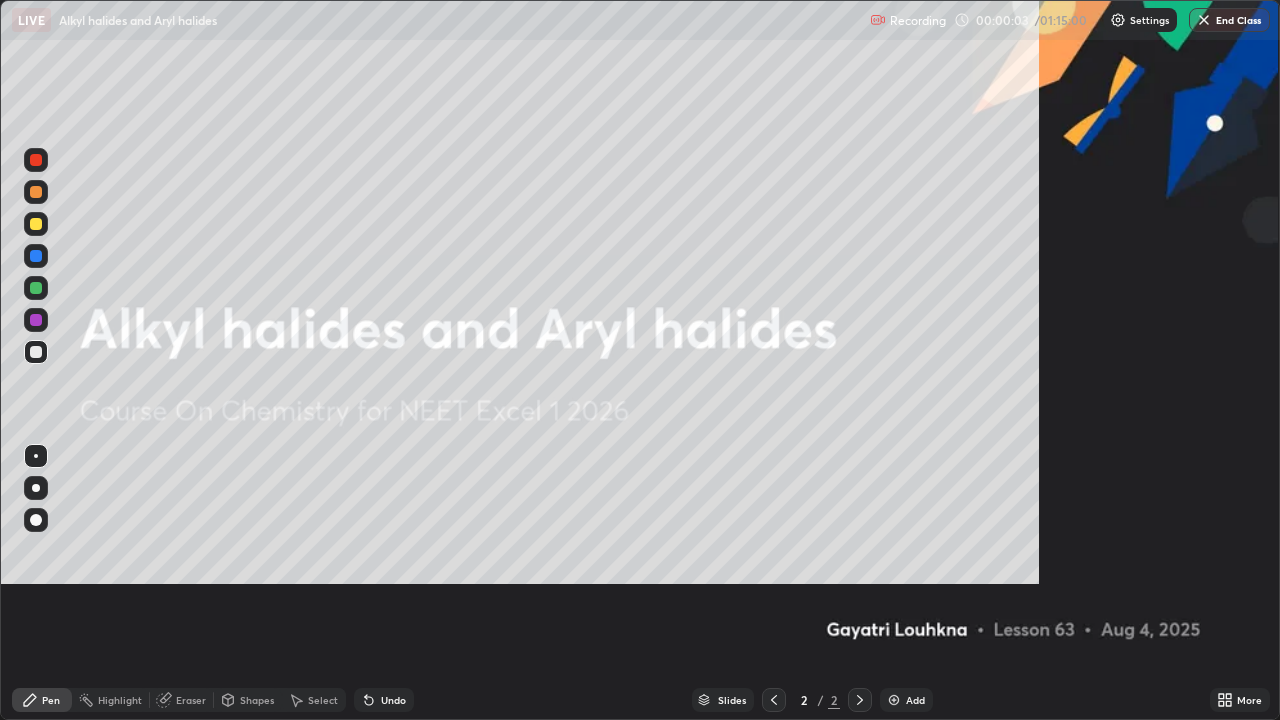 scroll, scrollTop: 99280, scrollLeft: 98720, axis: both 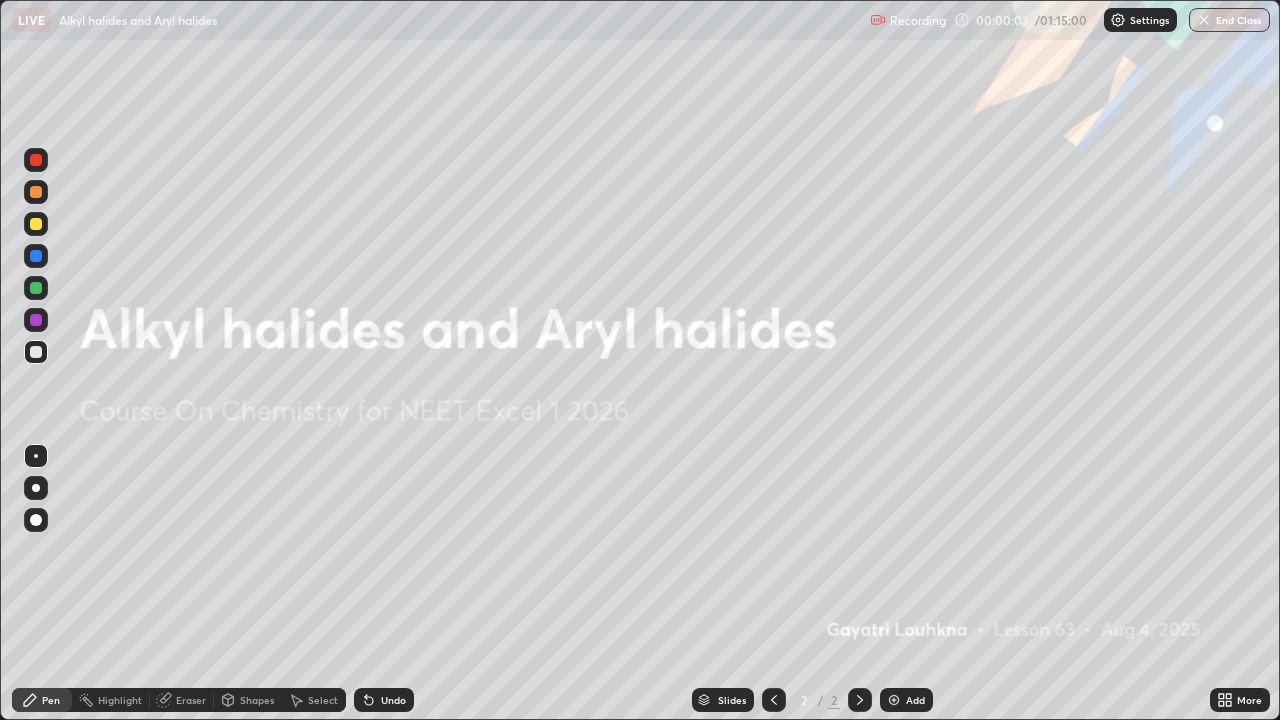 click on "Add" at bounding box center [906, 700] 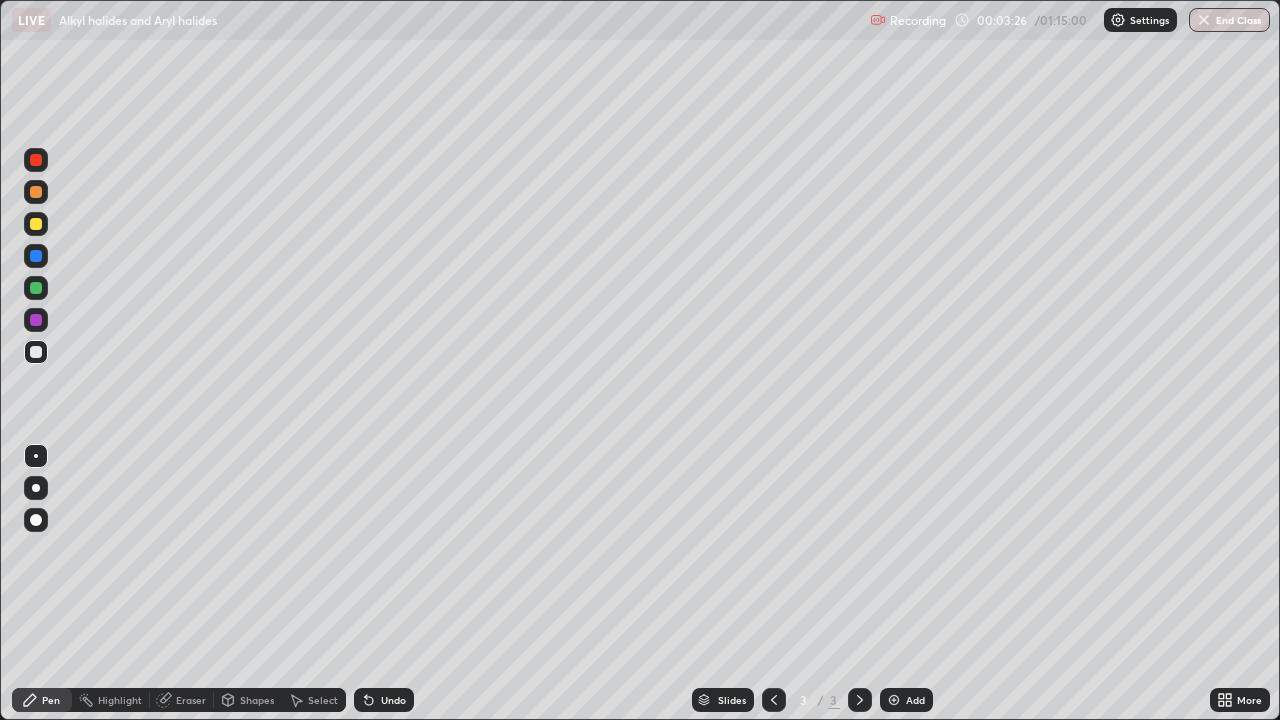 click on "Shapes" at bounding box center (257, 700) 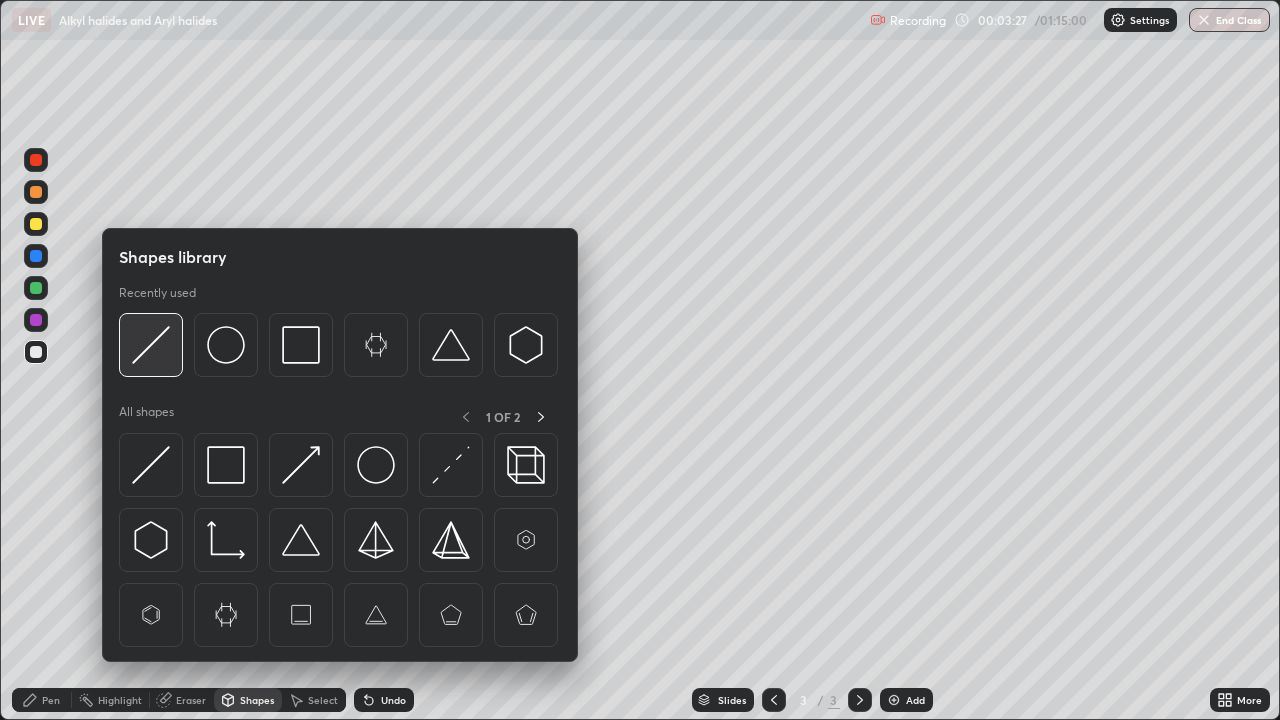 click at bounding box center [151, 345] 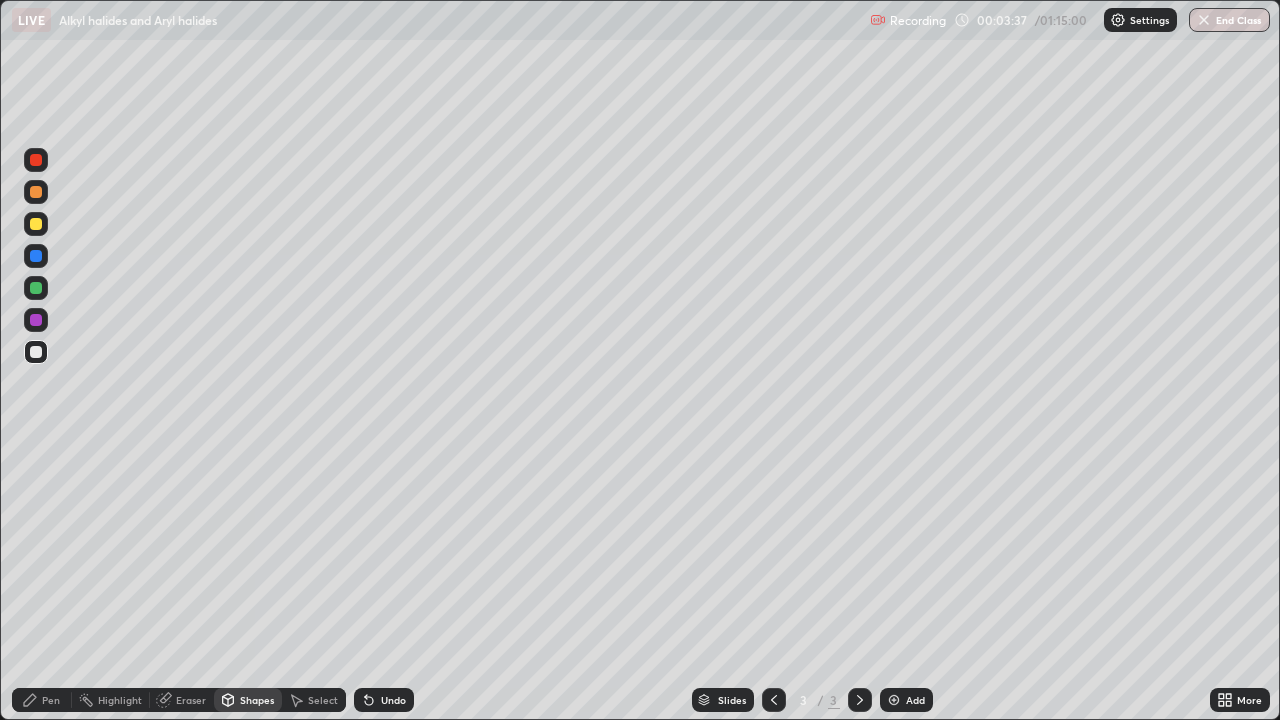 click on "Pen" at bounding box center [51, 700] 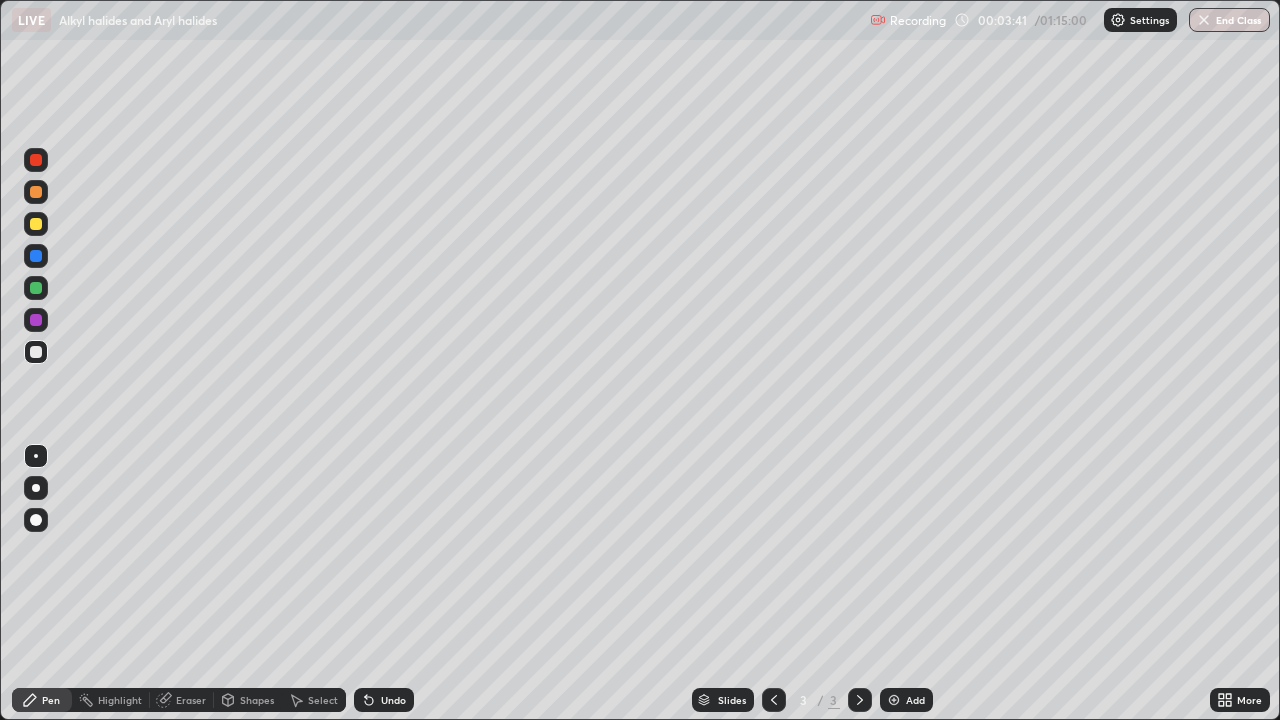 click at bounding box center (36, 224) 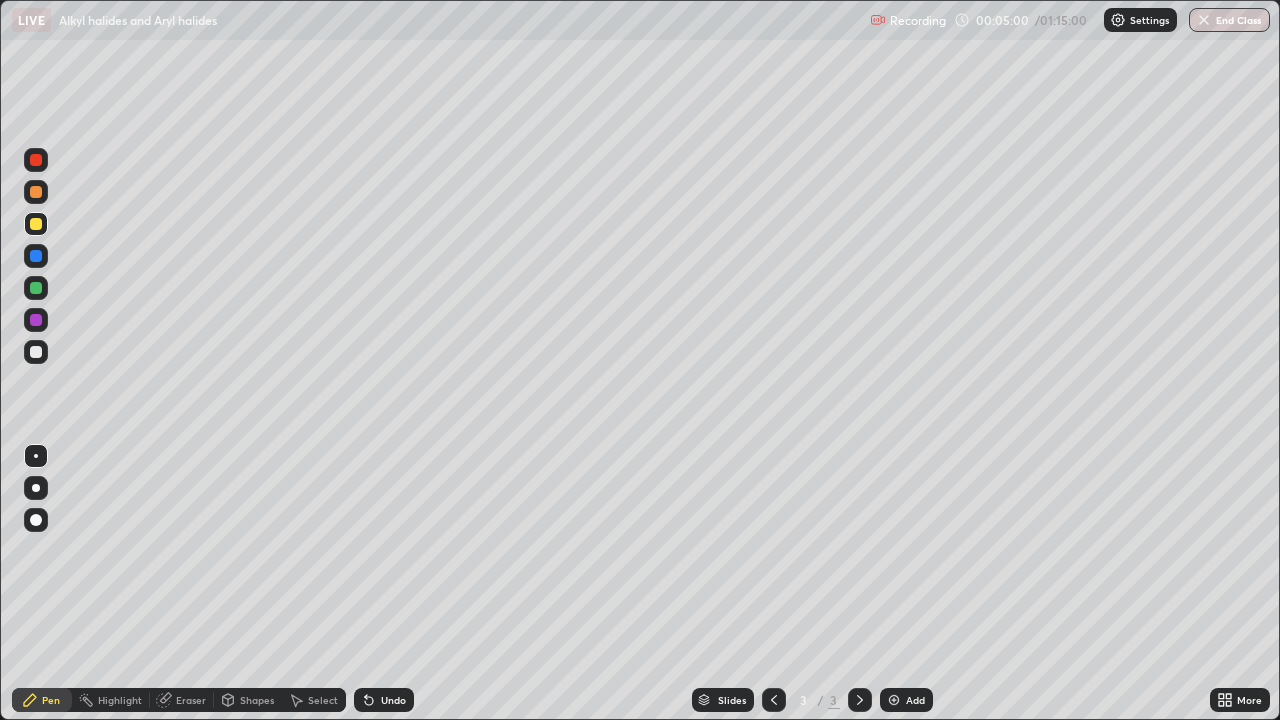 click on "Shapes" at bounding box center (257, 700) 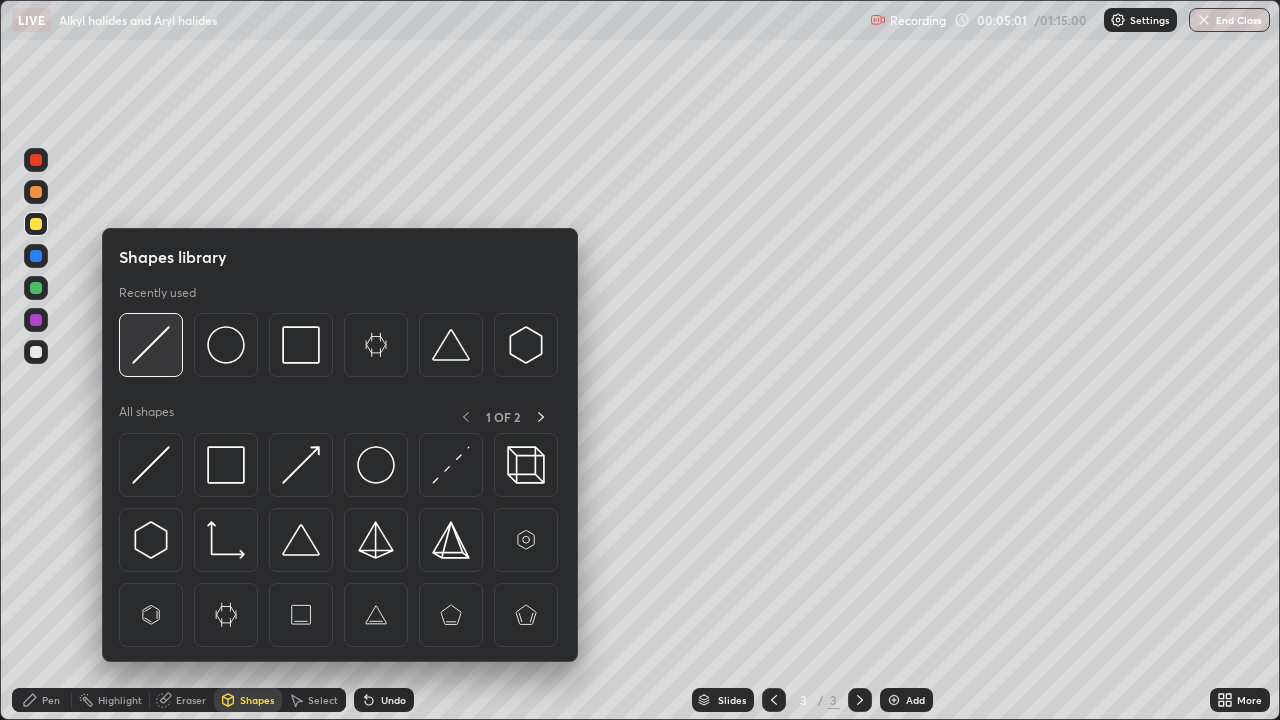 click at bounding box center [151, 345] 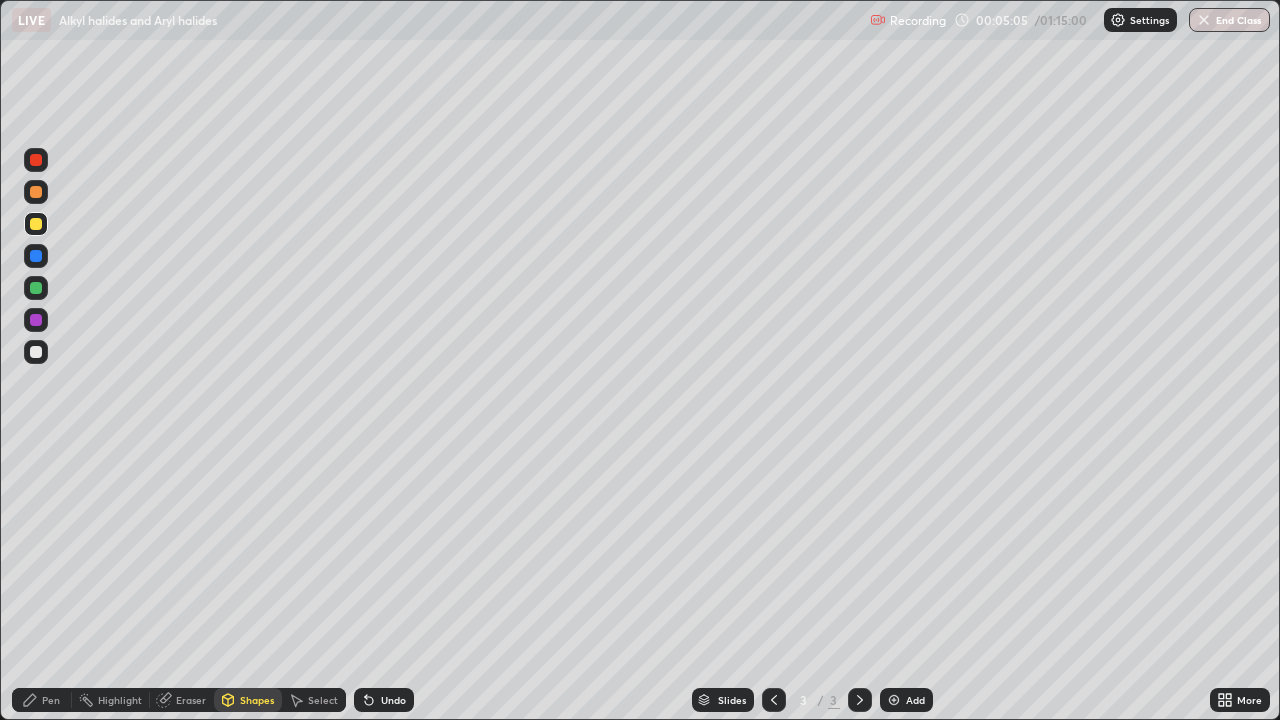 click at bounding box center [36, 352] 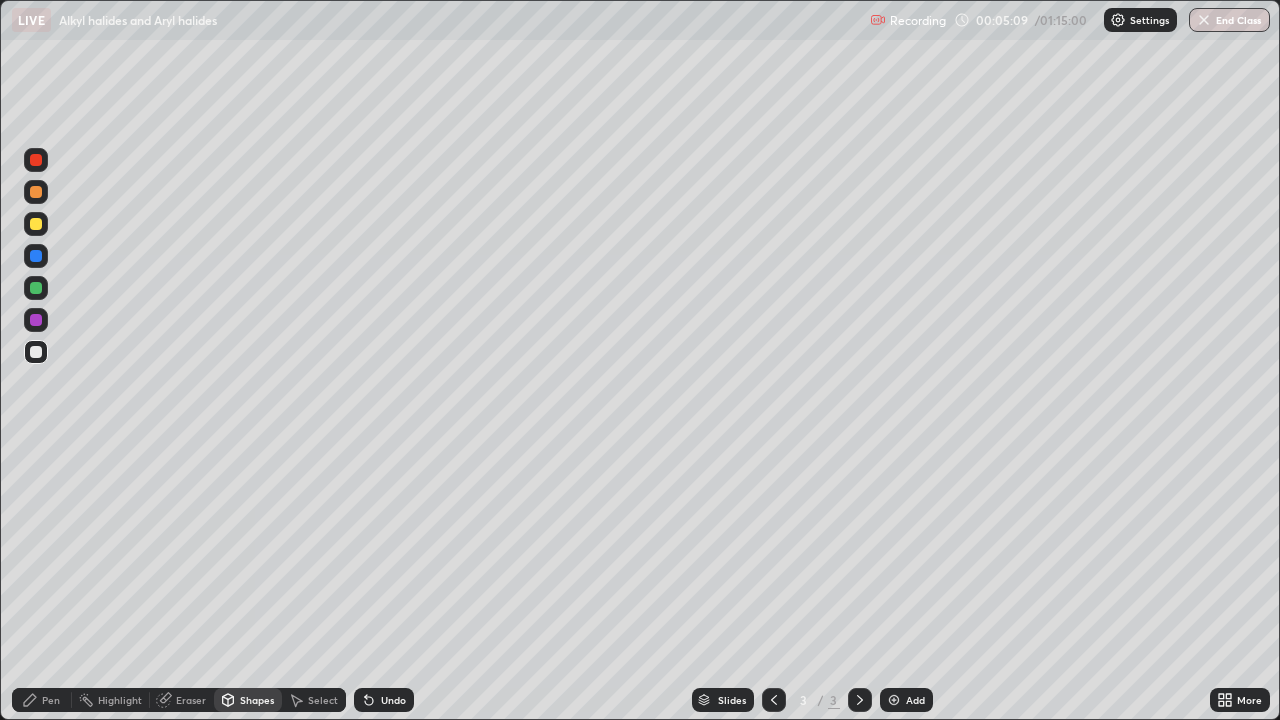 click on "Pen" at bounding box center [42, 700] 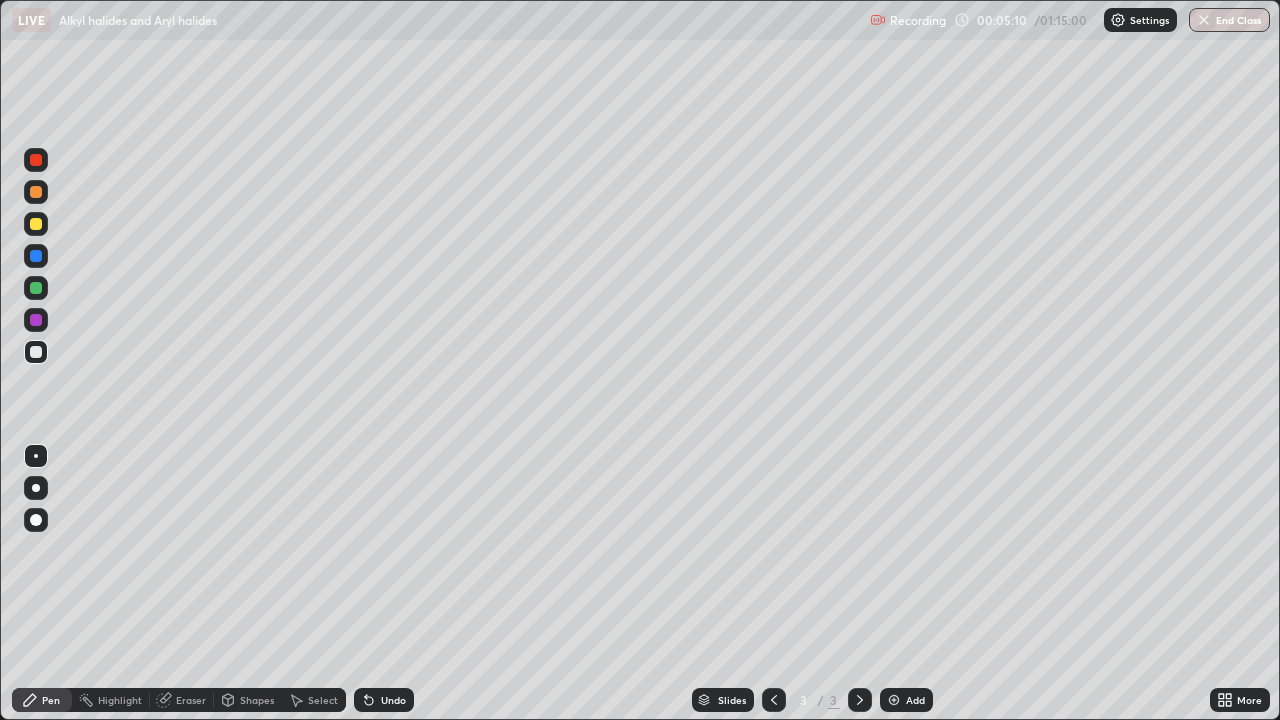 click at bounding box center (36, 224) 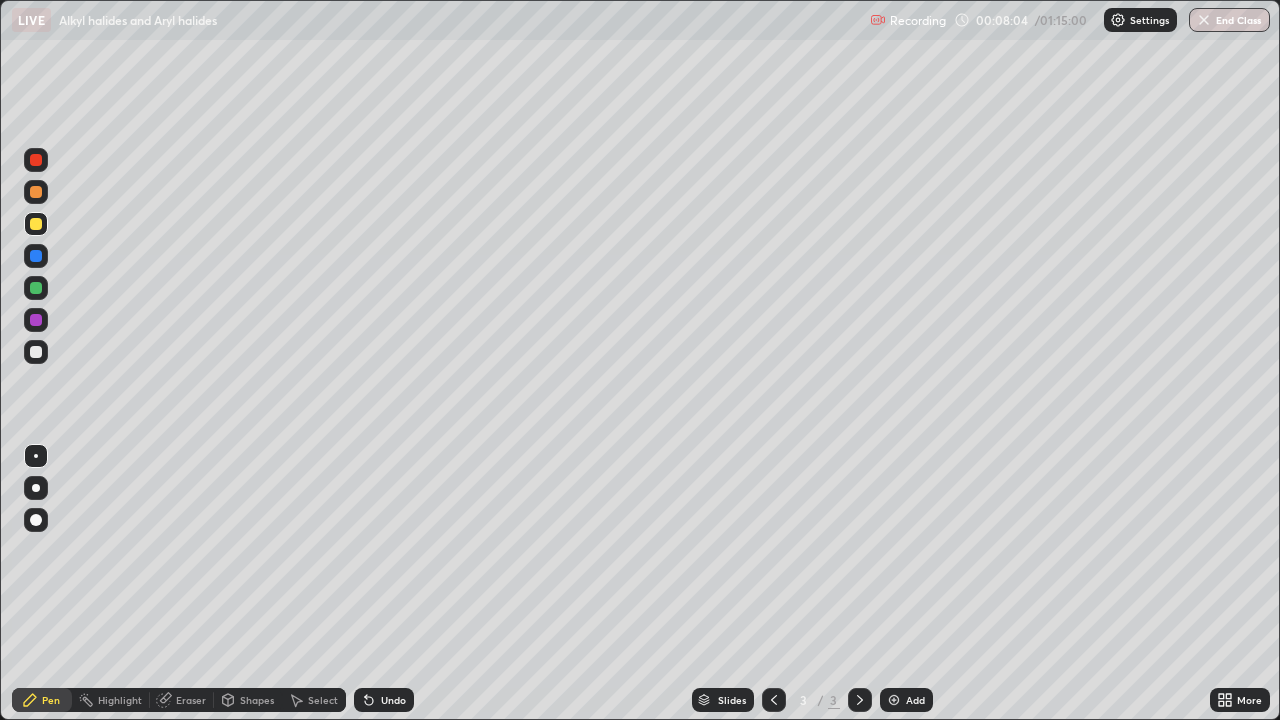 click on "Add" at bounding box center [906, 700] 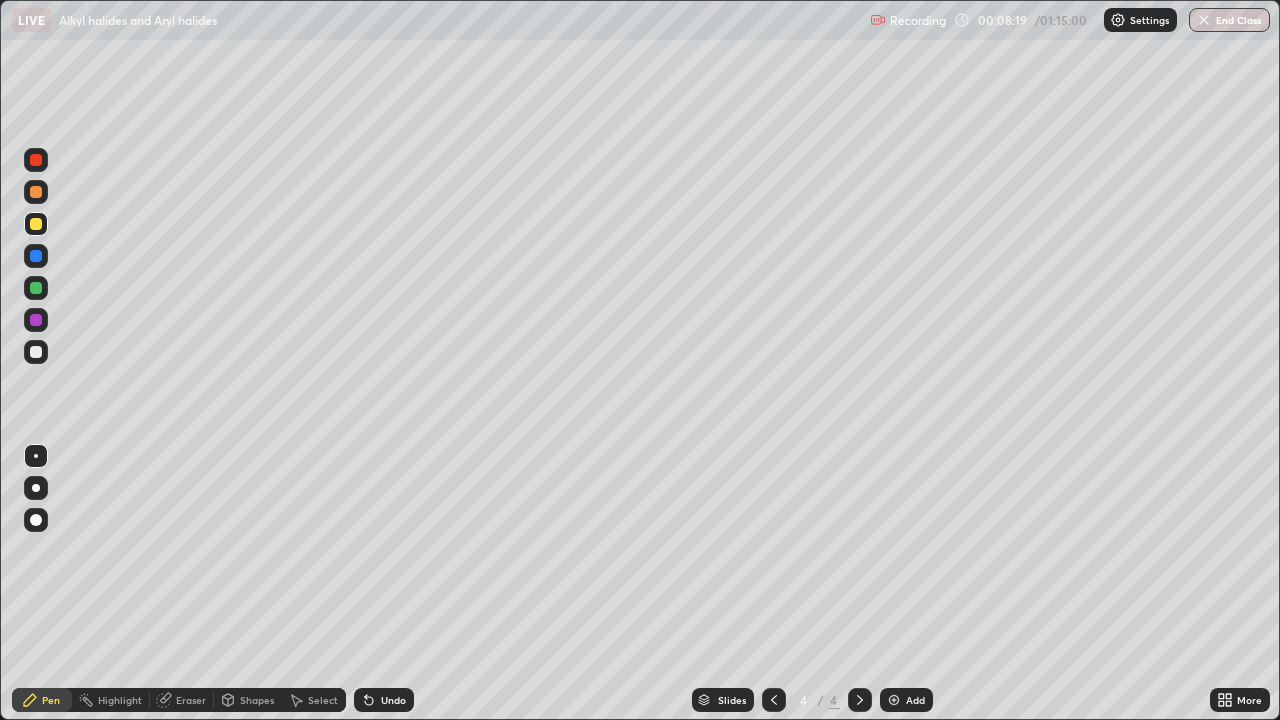 click at bounding box center (36, 160) 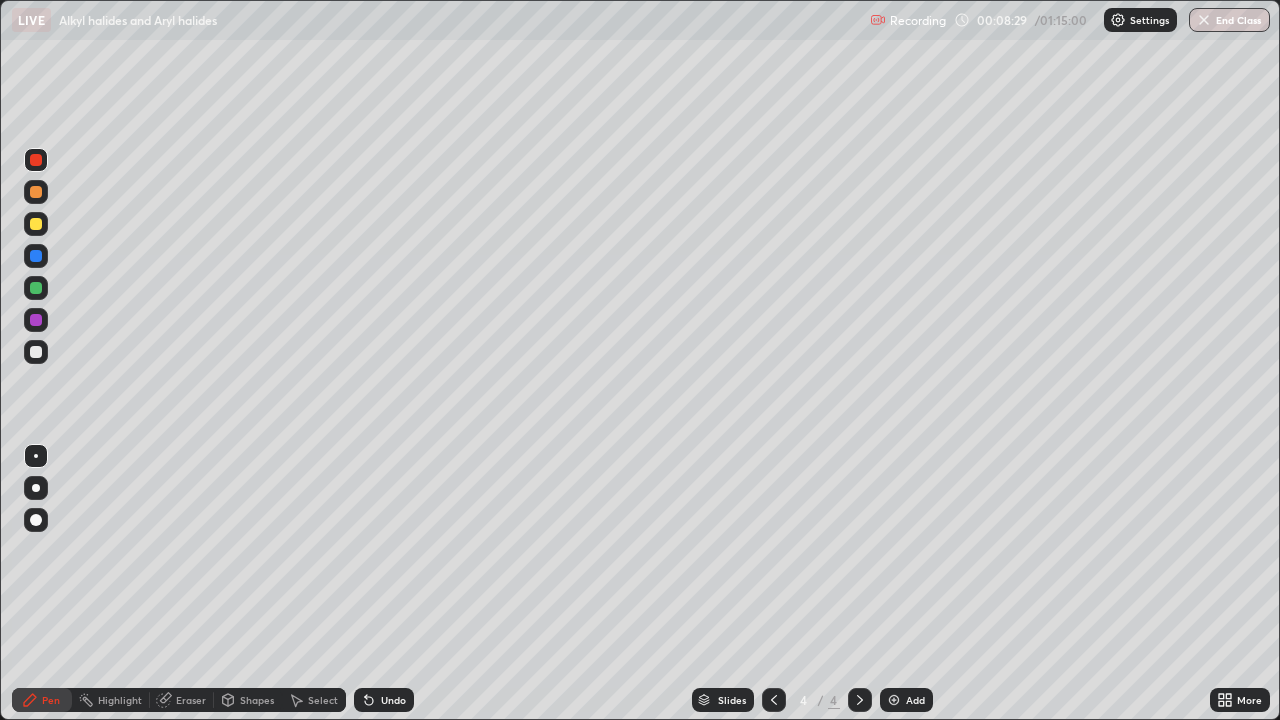 click at bounding box center (36, 256) 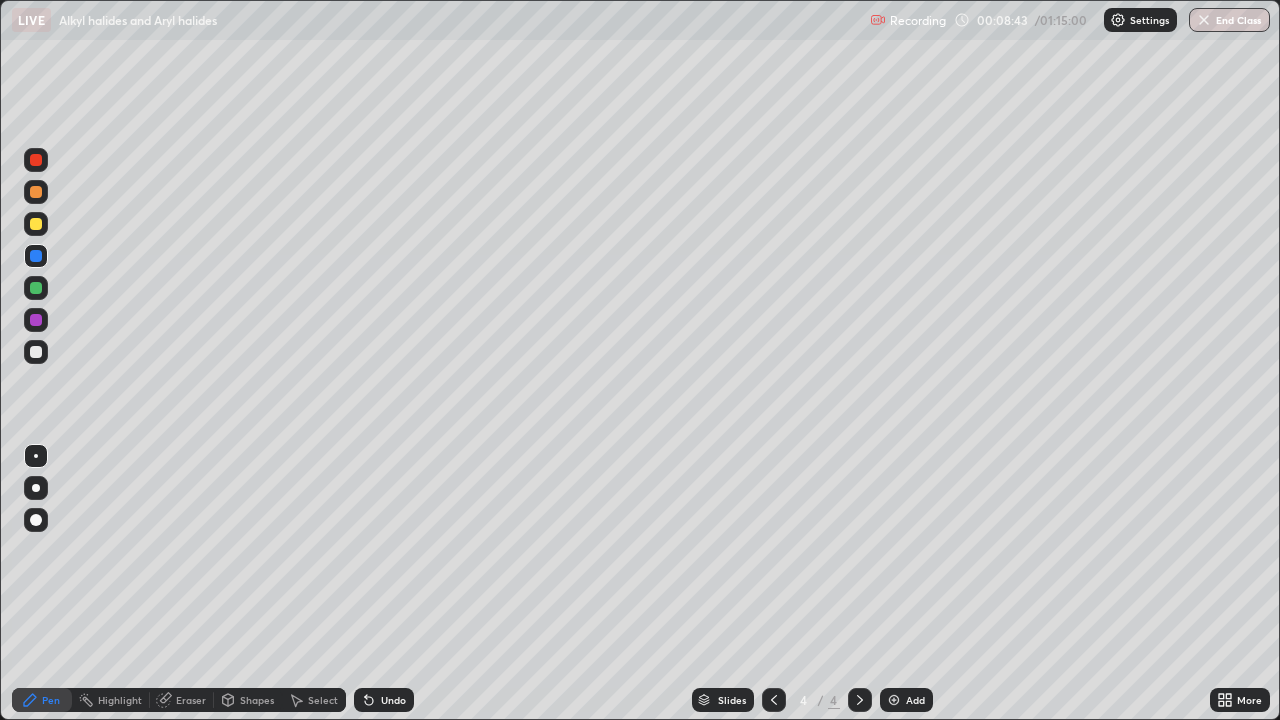 click 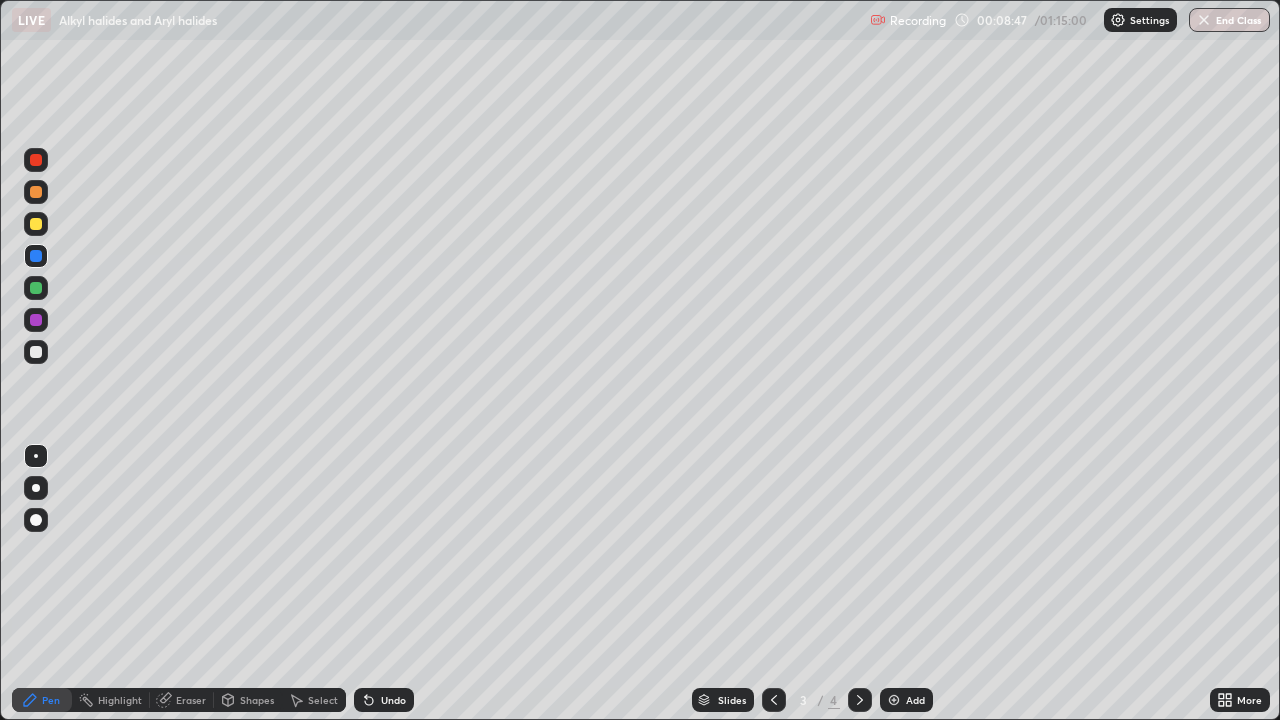 click 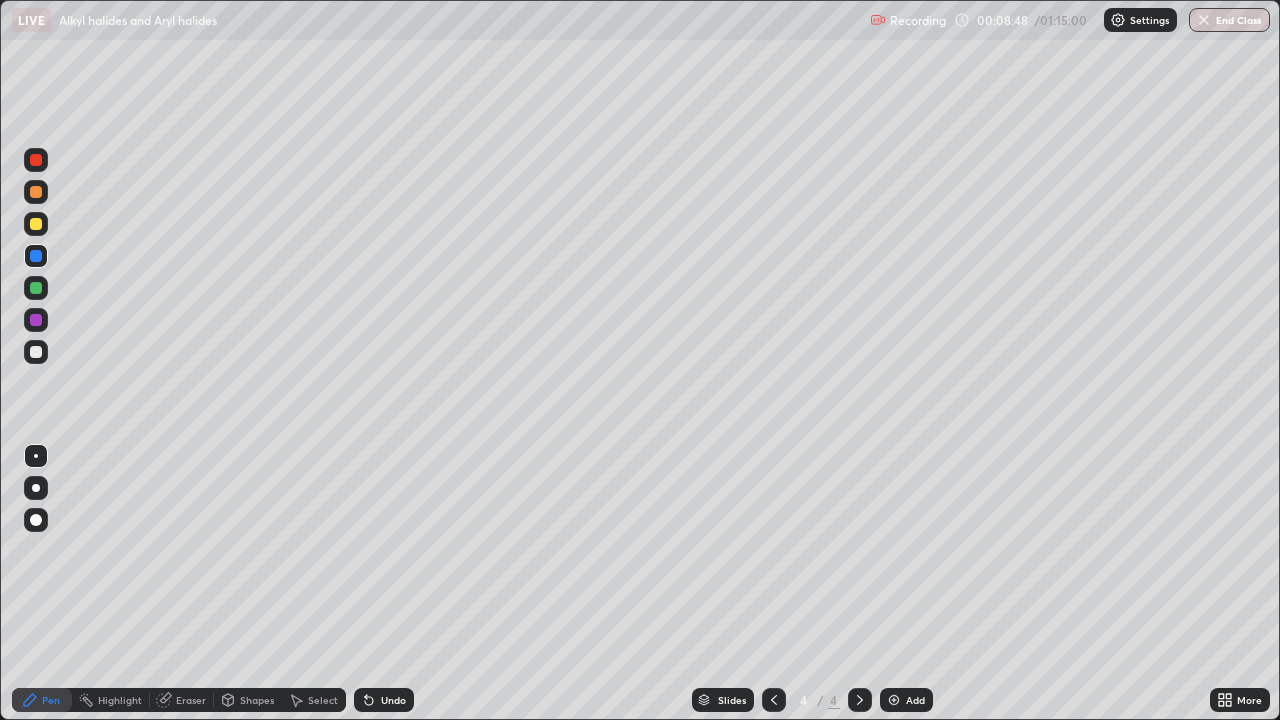 click at bounding box center [36, 352] 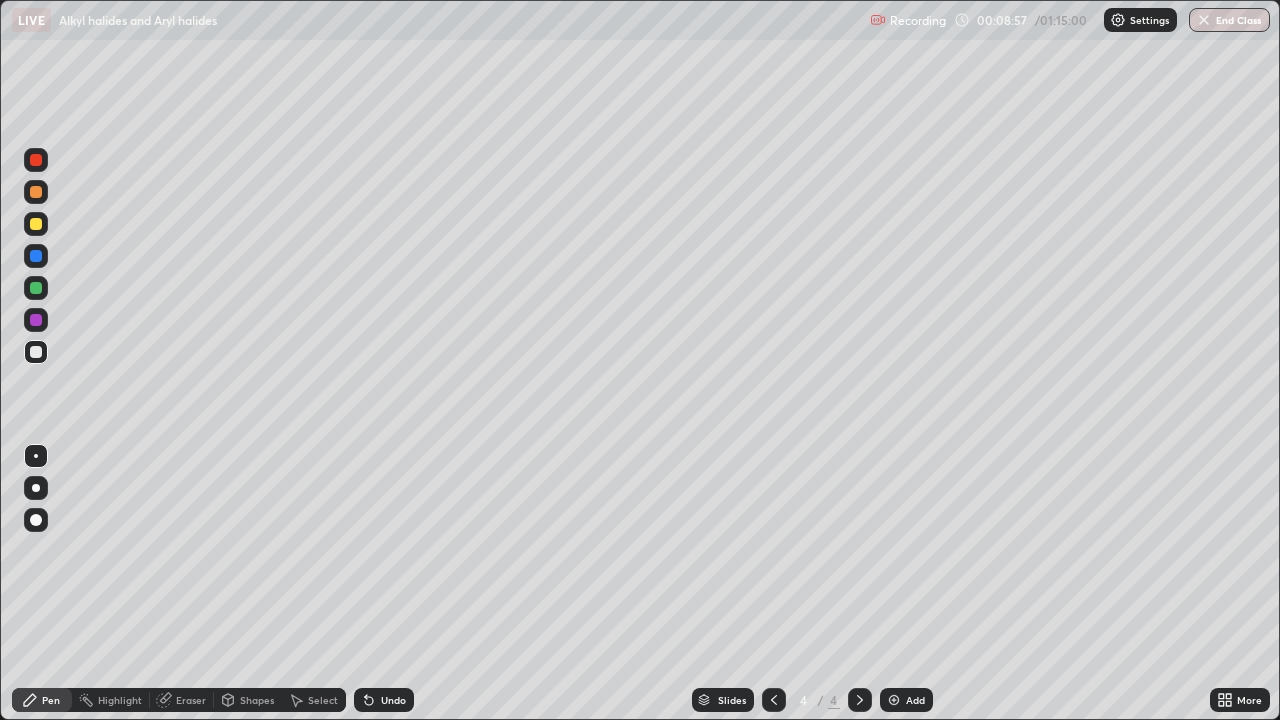 click 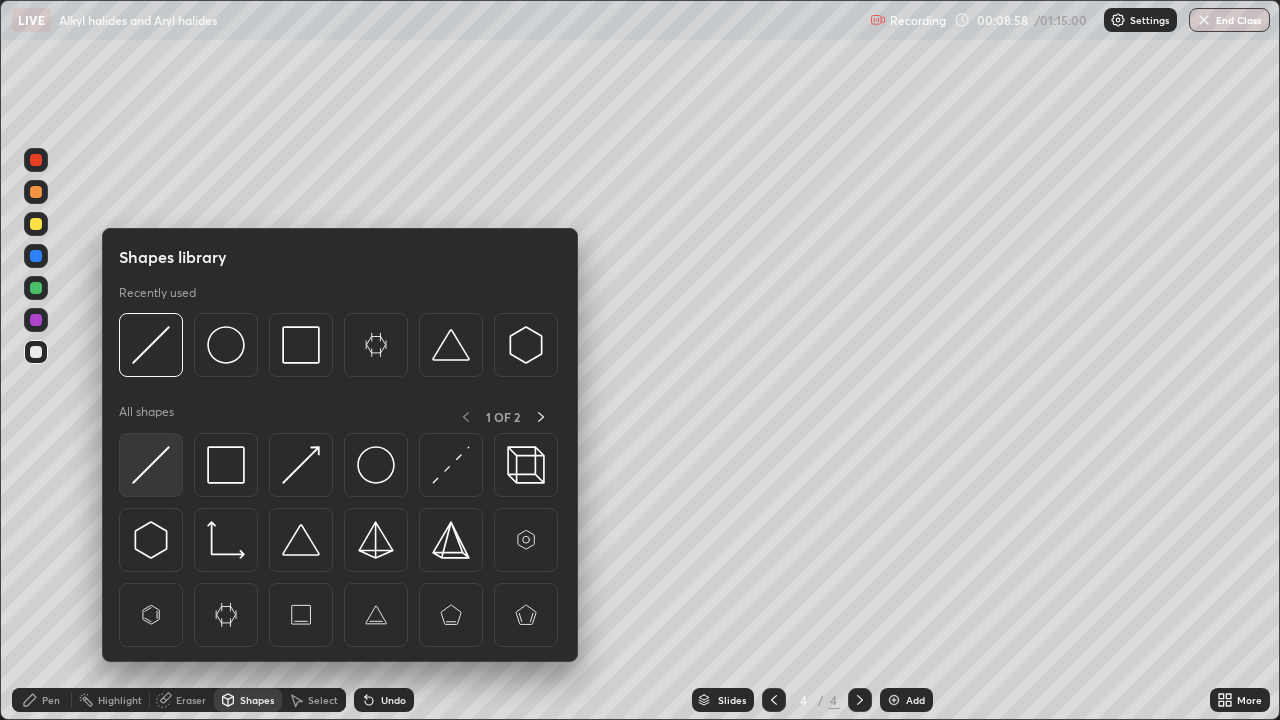 click at bounding box center [151, 465] 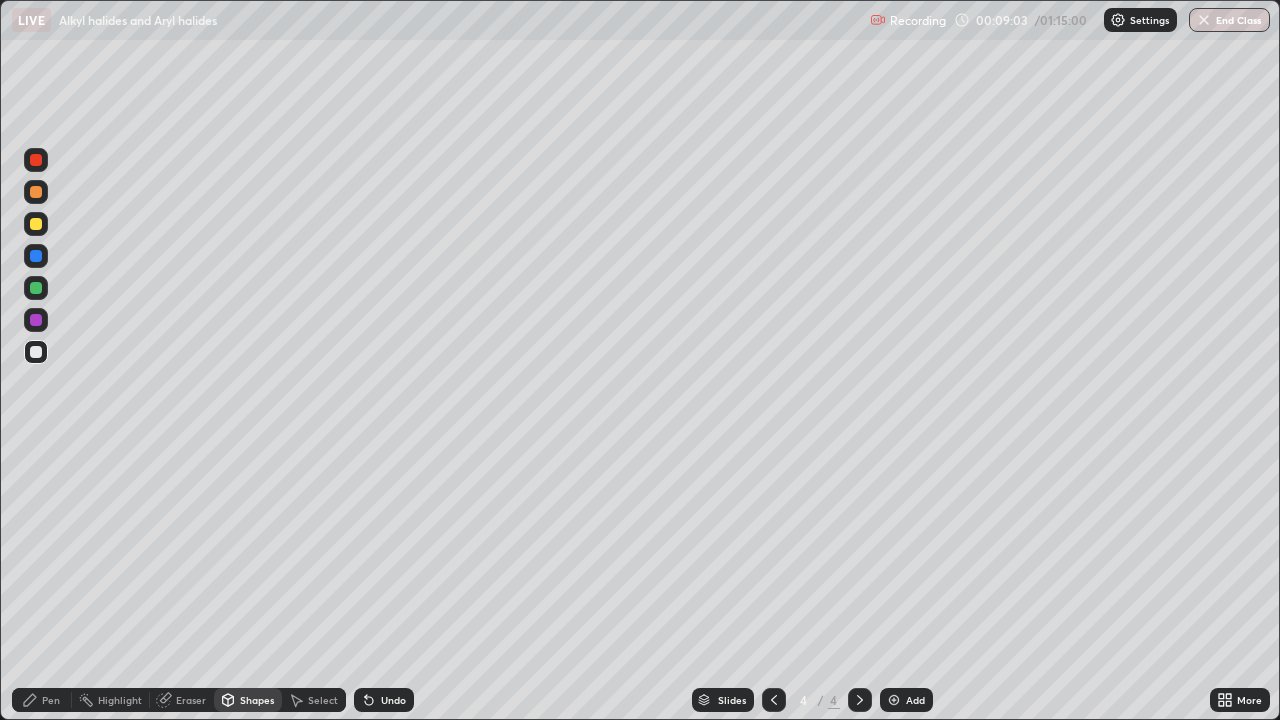 click on "Eraser" at bounding box center [191, 700] 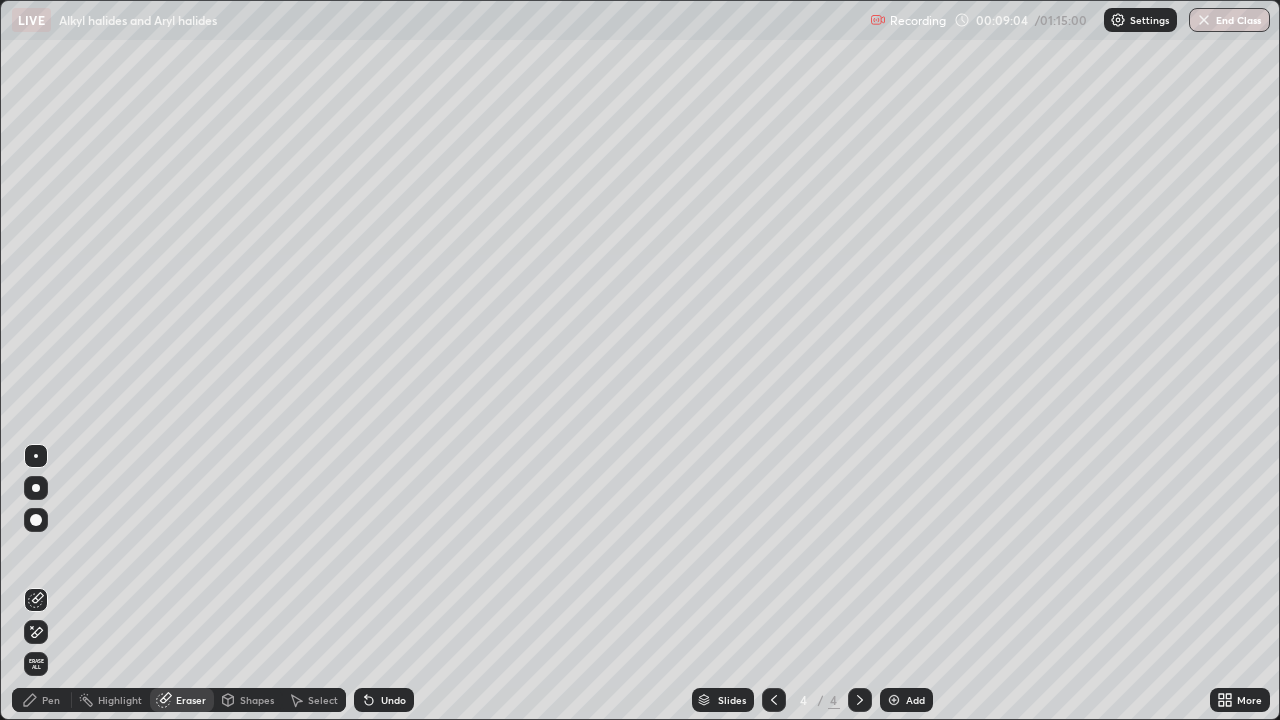 click on "Pen" at bounding box center [51, 700] 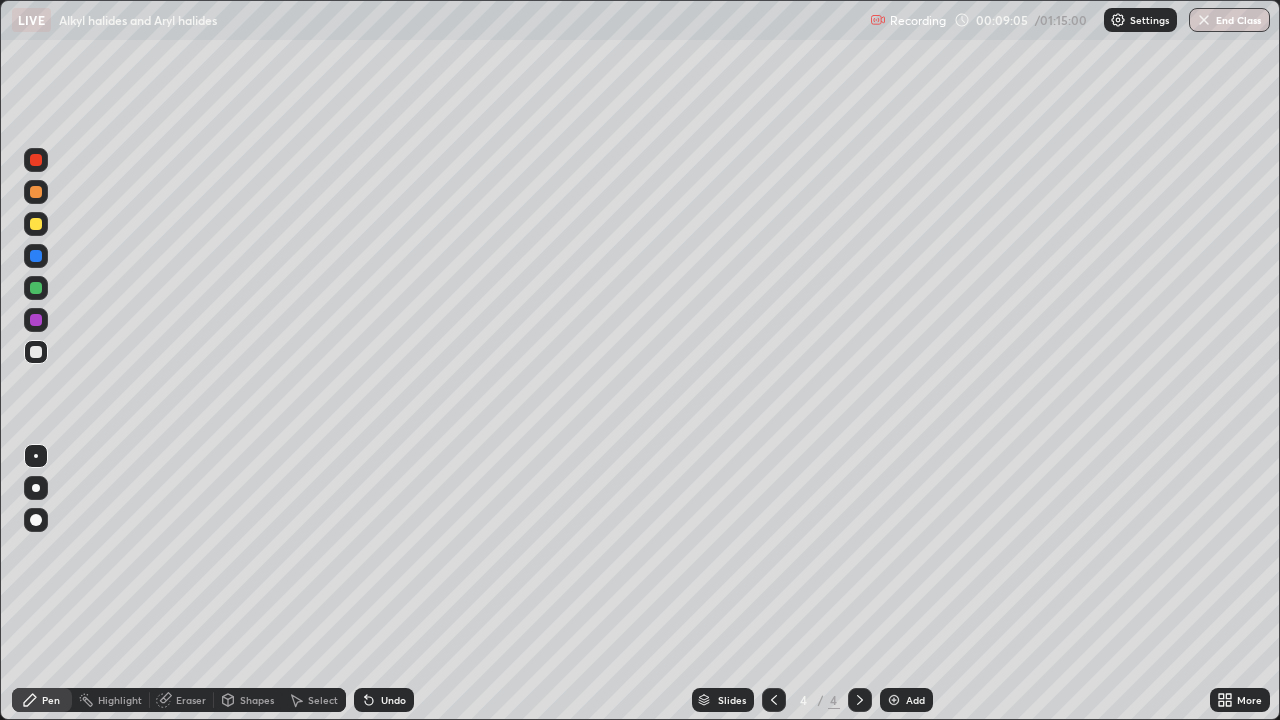 click at bounding box center [36, 288] 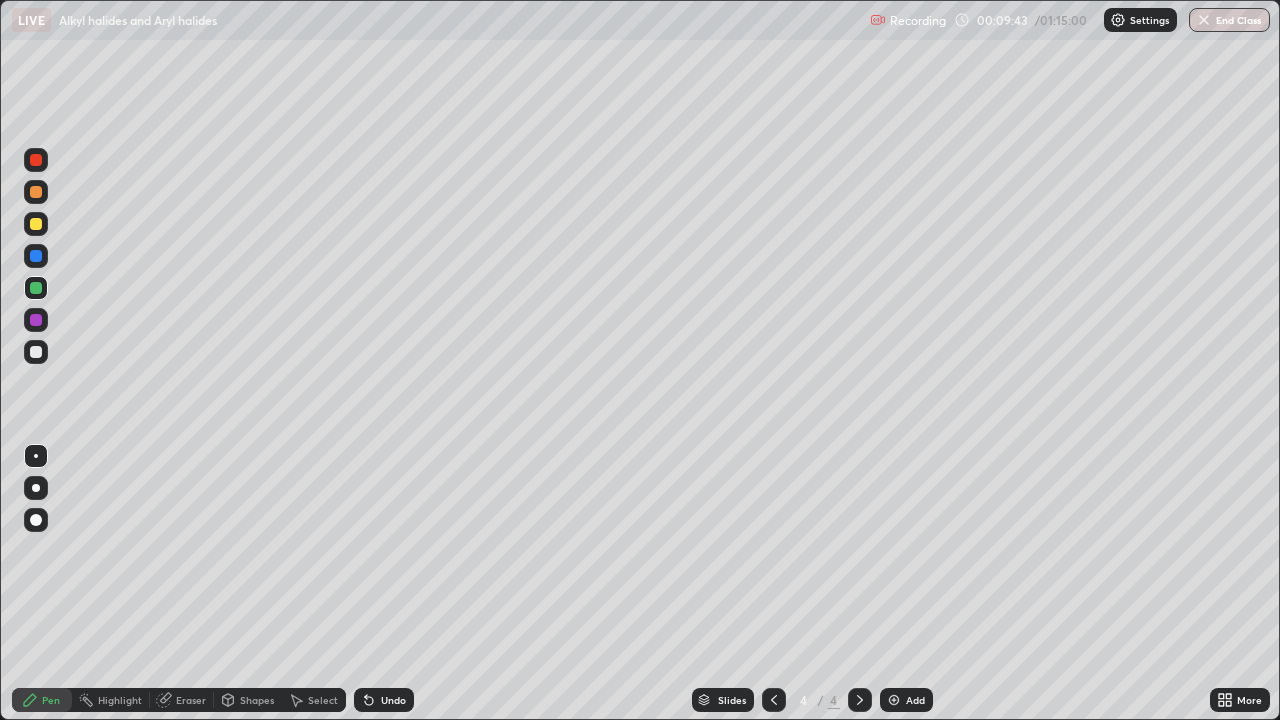click at bounding box center (36, 352) 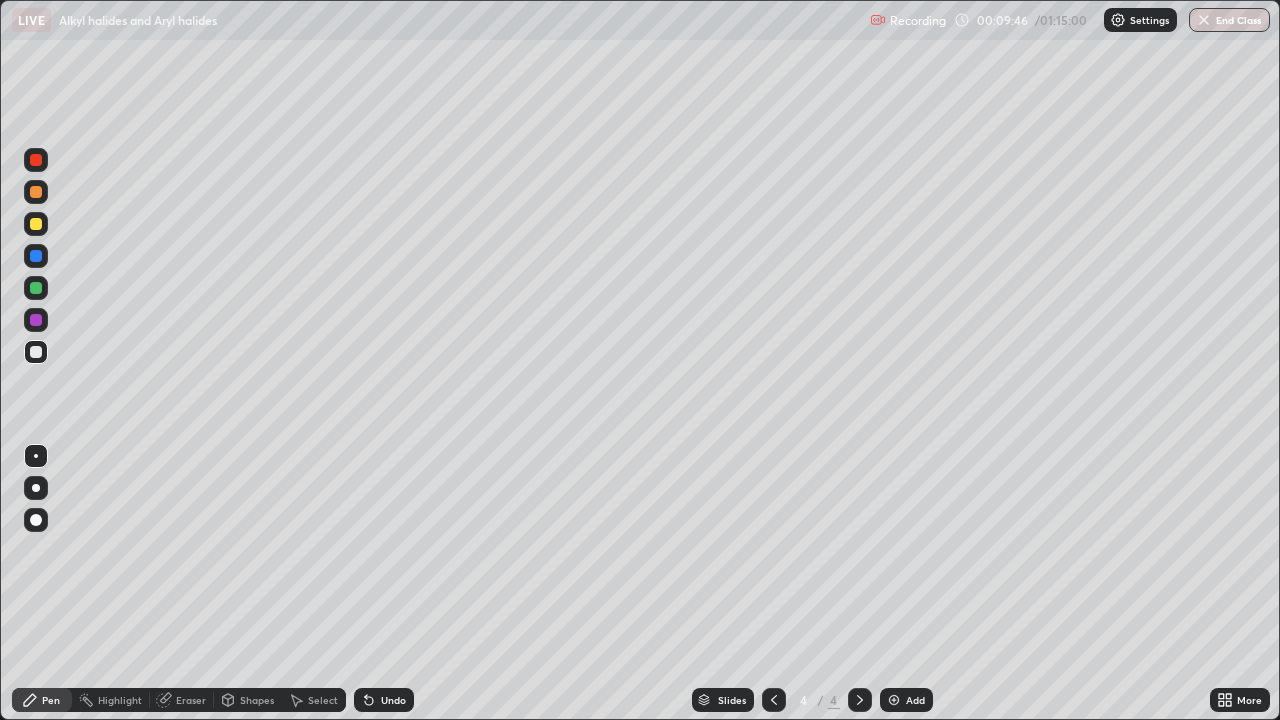 click on "Eraser" at bounding box center (191, 700) 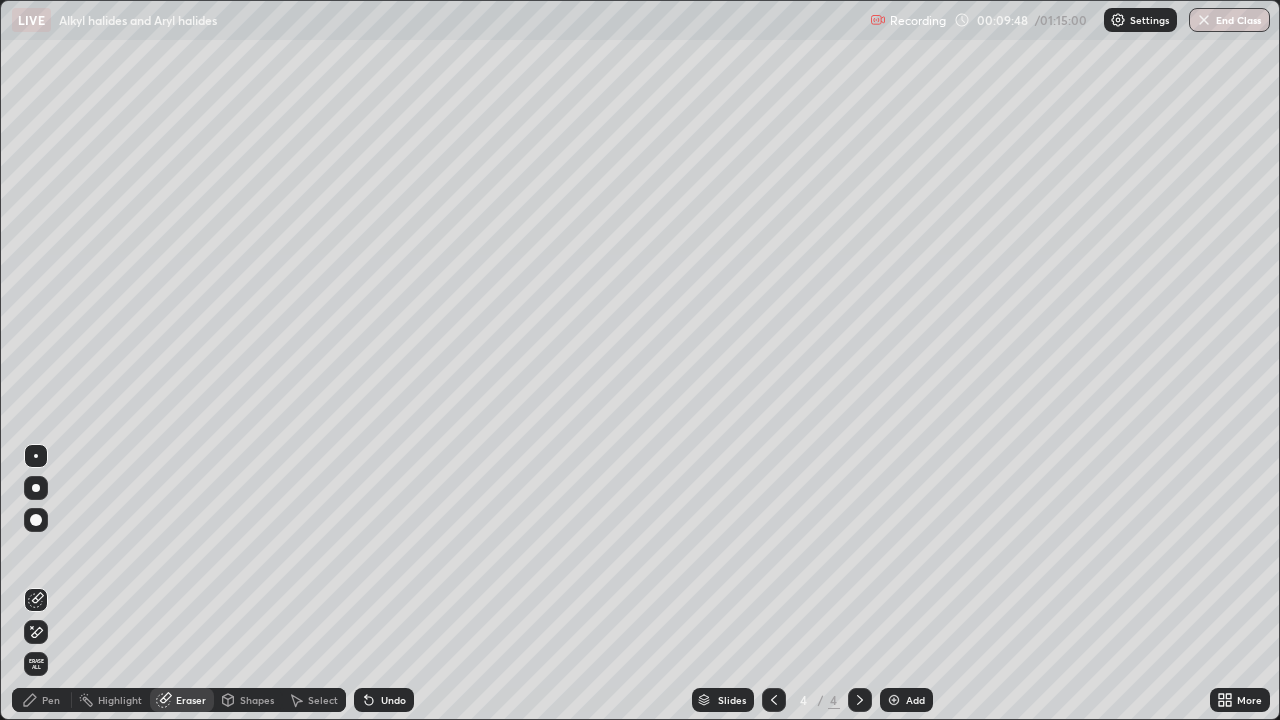 click on "Pen" at bounding box center [51, 700] 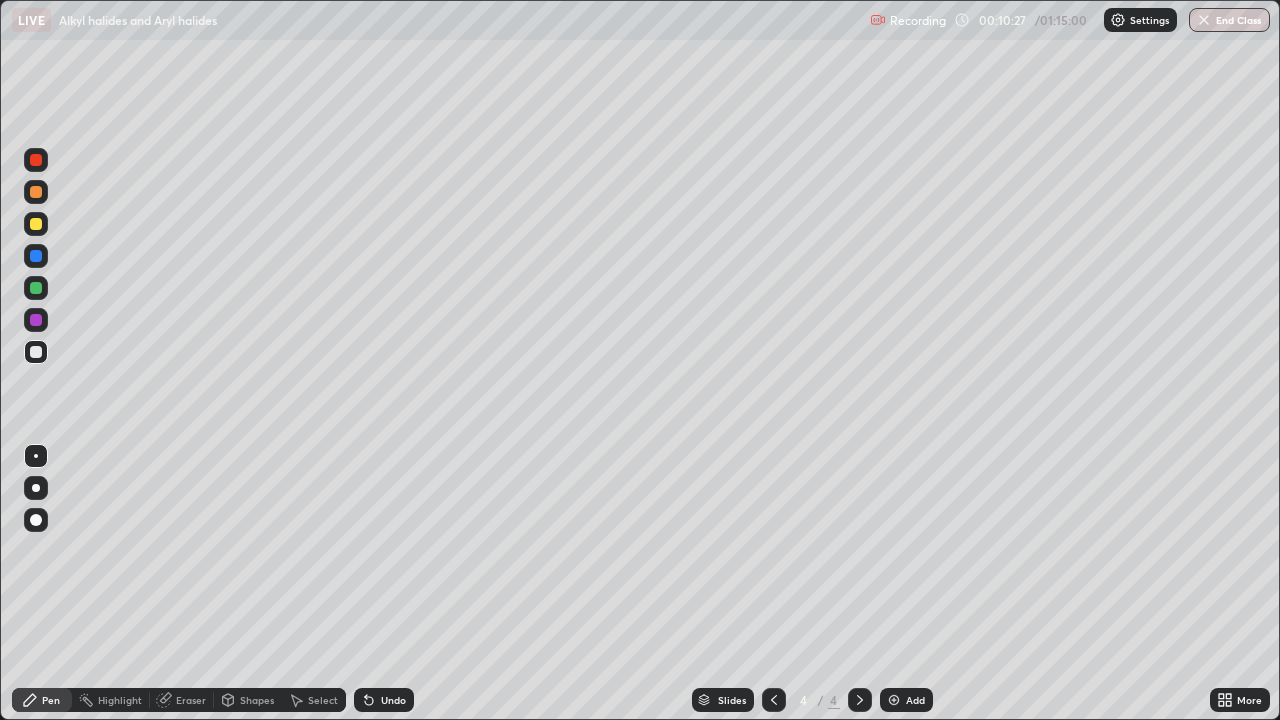 click at bounding box center [36, 320] 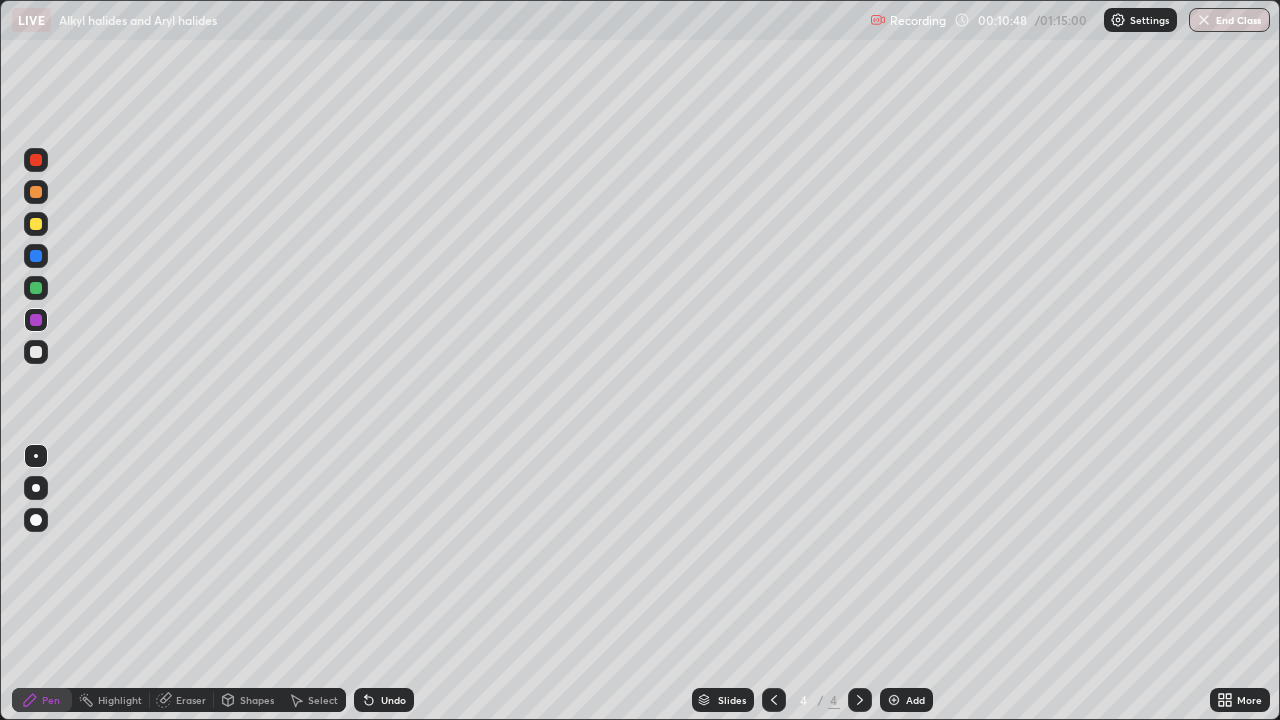 click at bounding box center [36, 352] 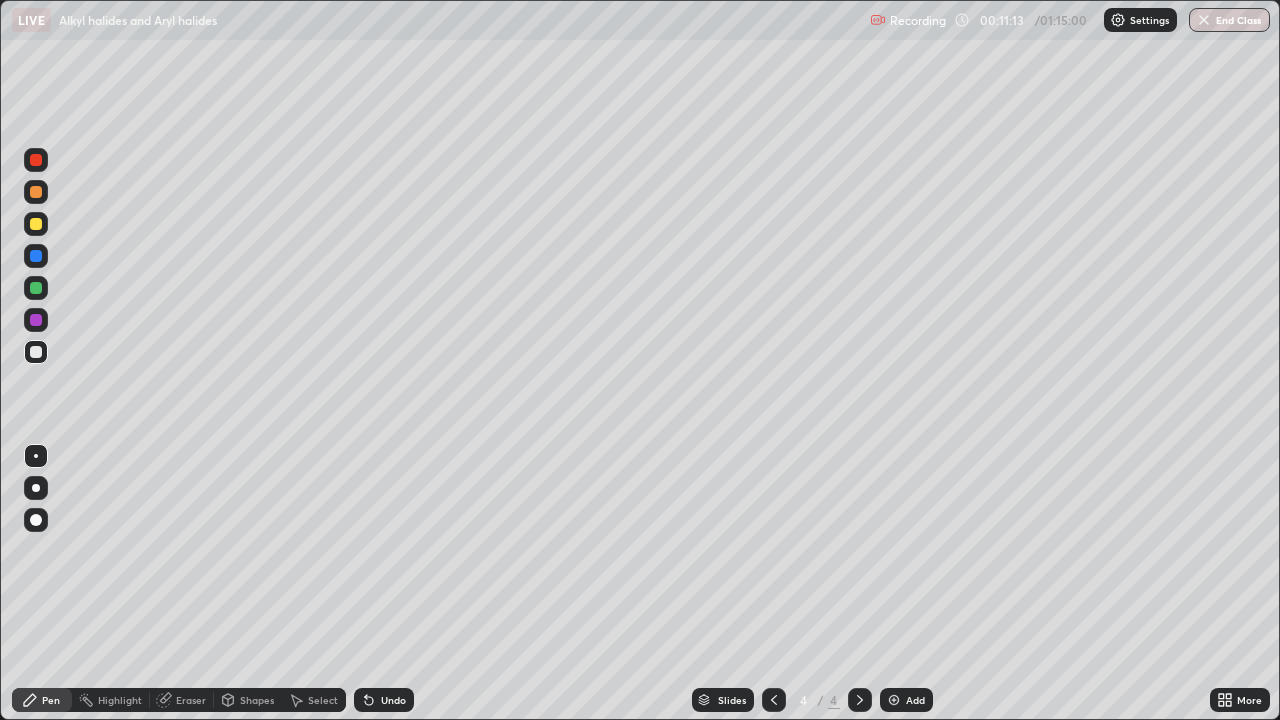 click at bounding box center [36, 320] 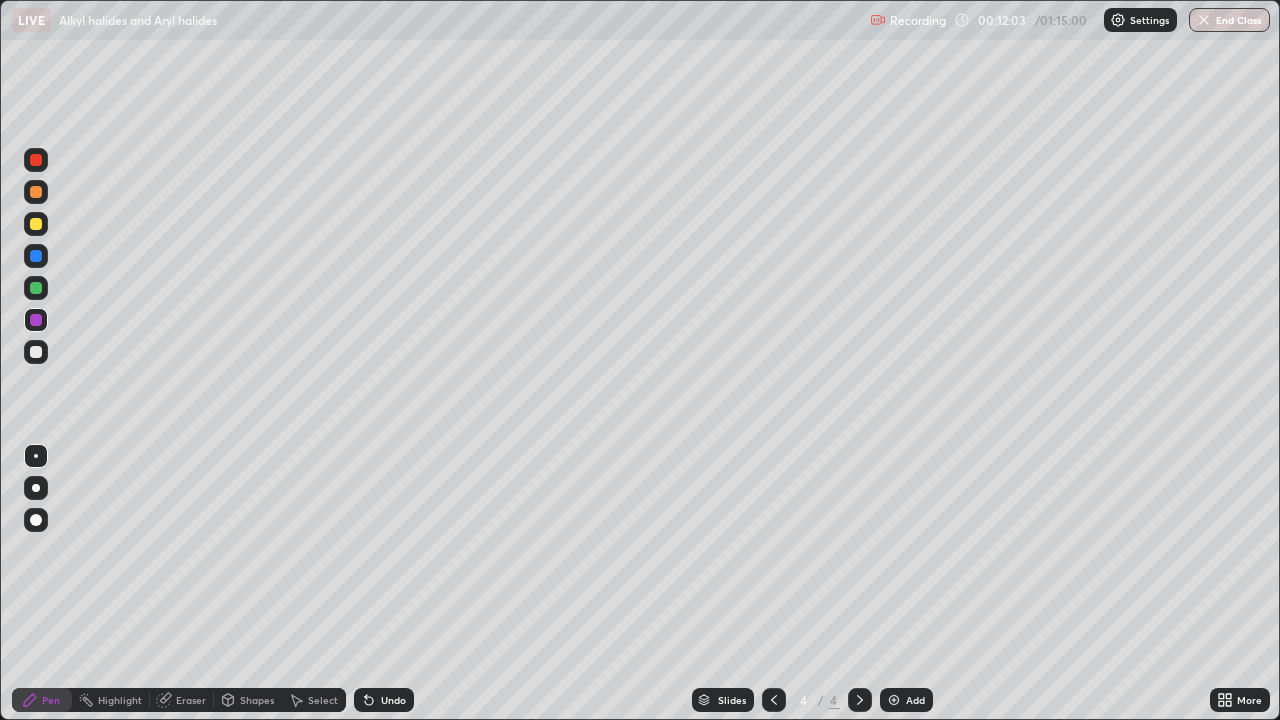 click at bounding box center (36, 352) 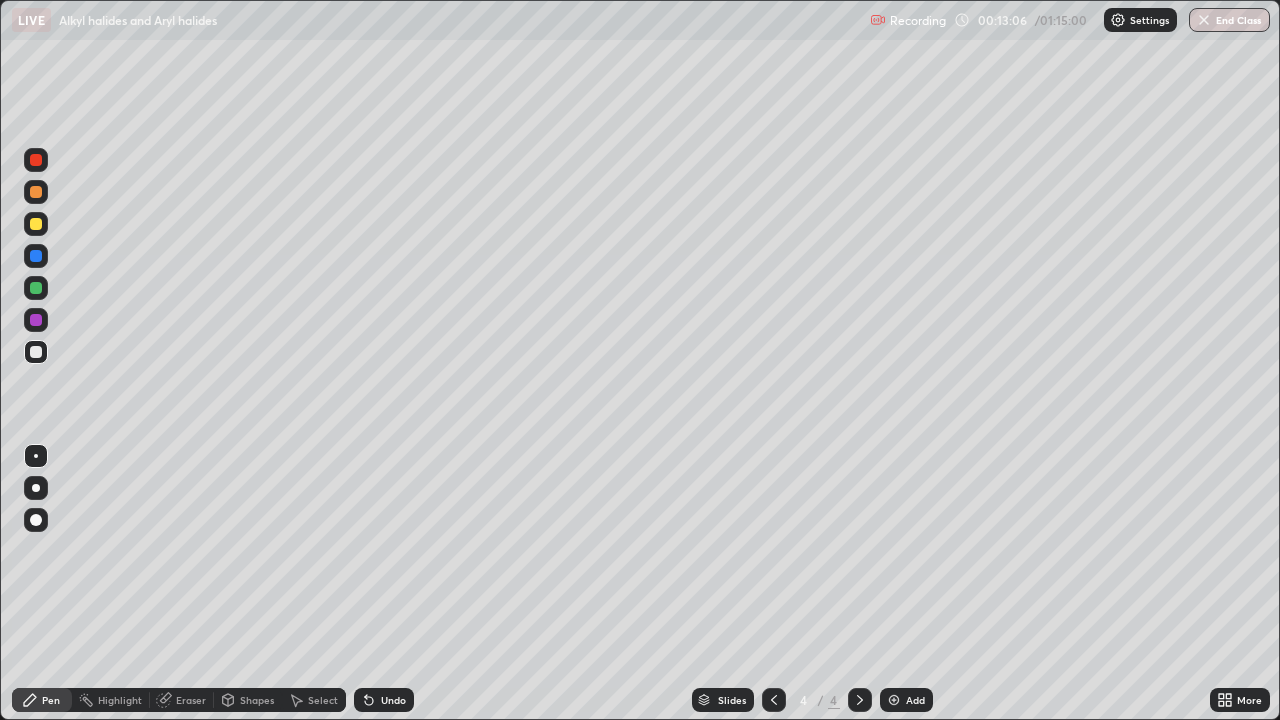 click at bounding box center (36, 320) 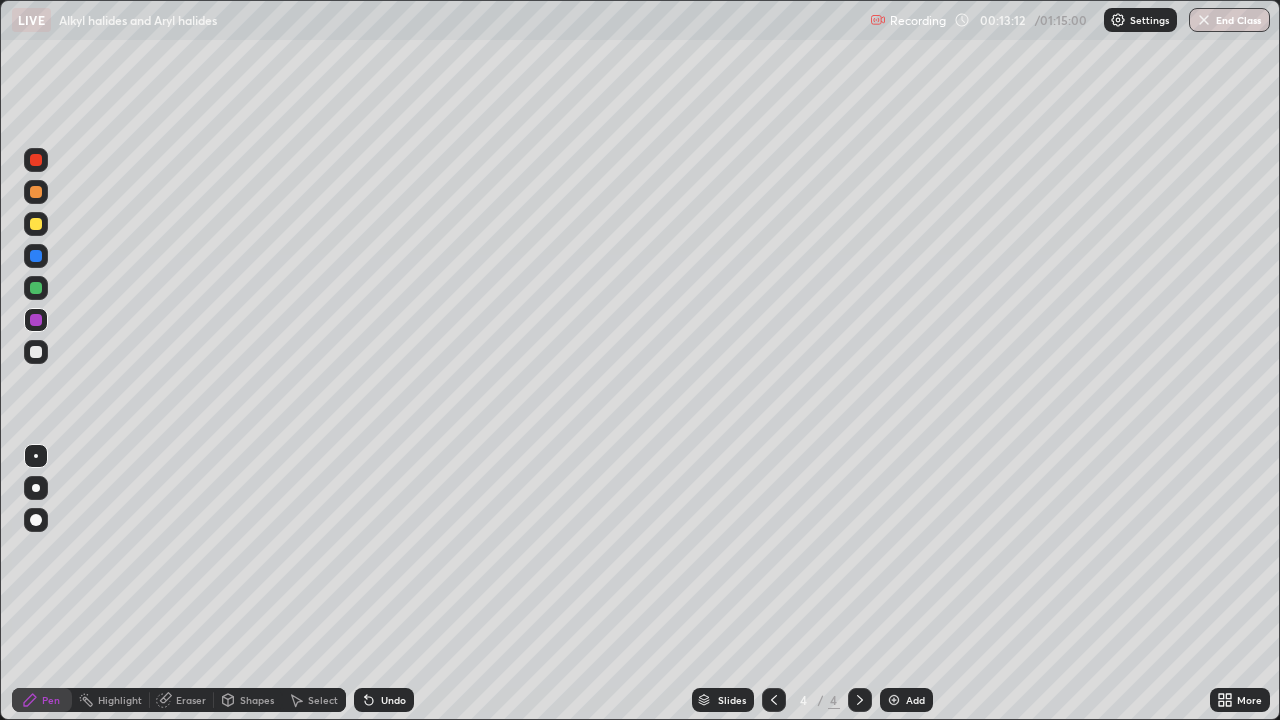 click at bounding box center (36, 352) 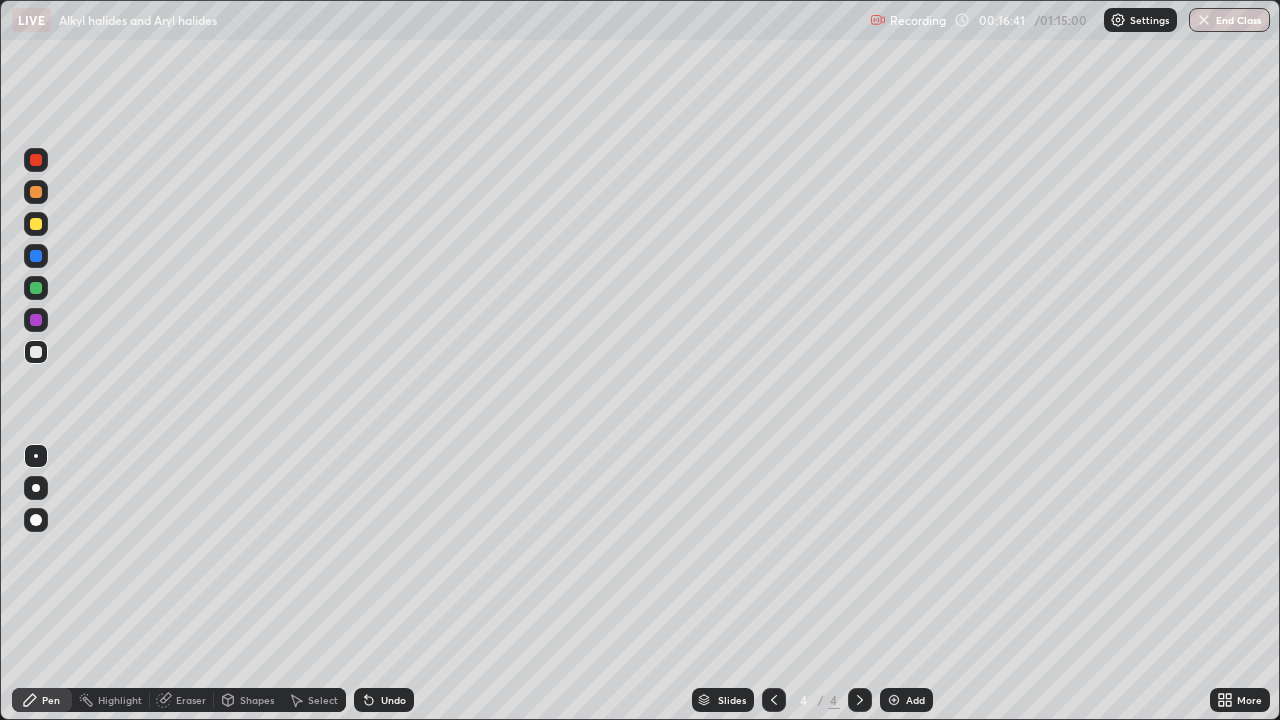 click at bounding box center [894, 700] 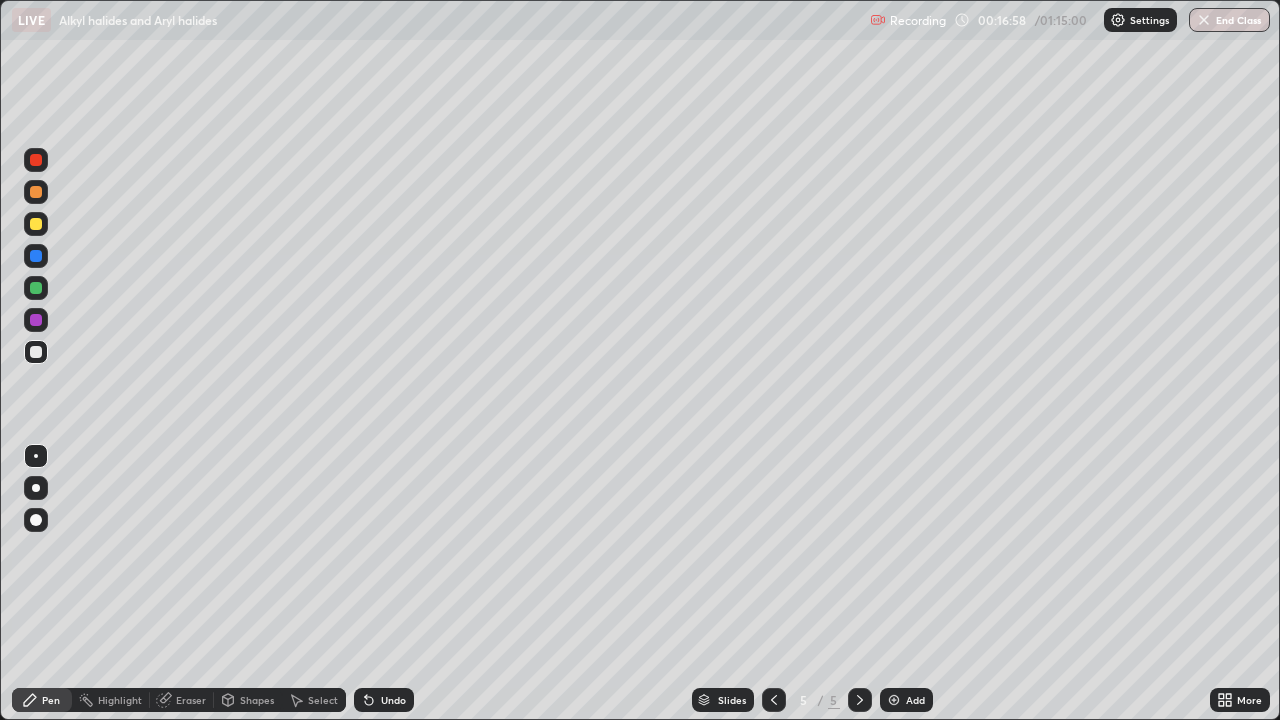click at bounding box center [36, 160] 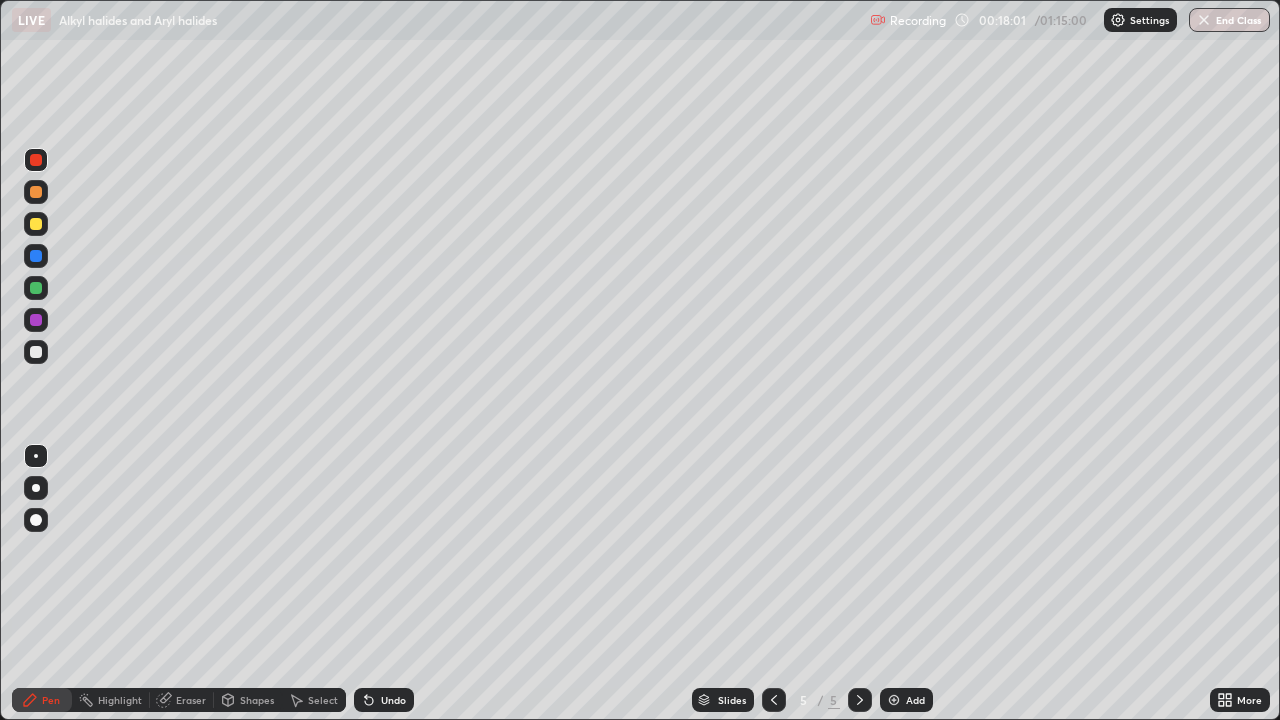 click at bounding box center [36, 320] 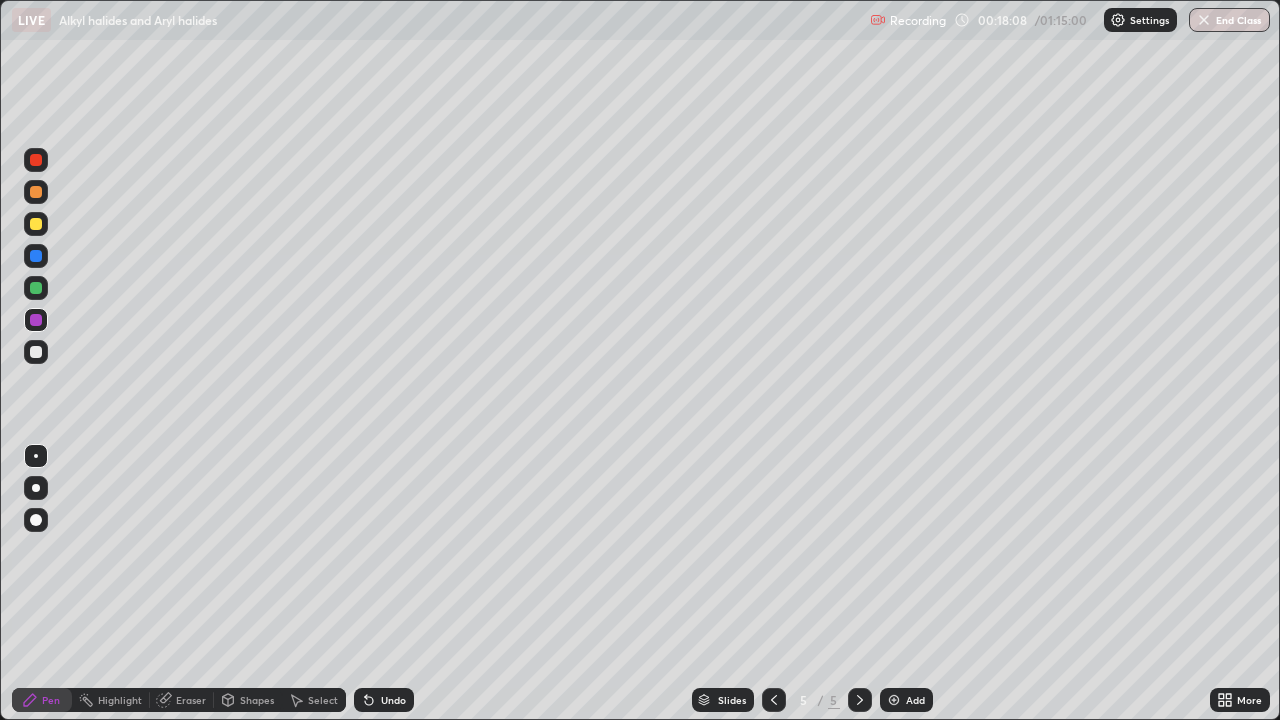 click at bounding box center [36, 352] 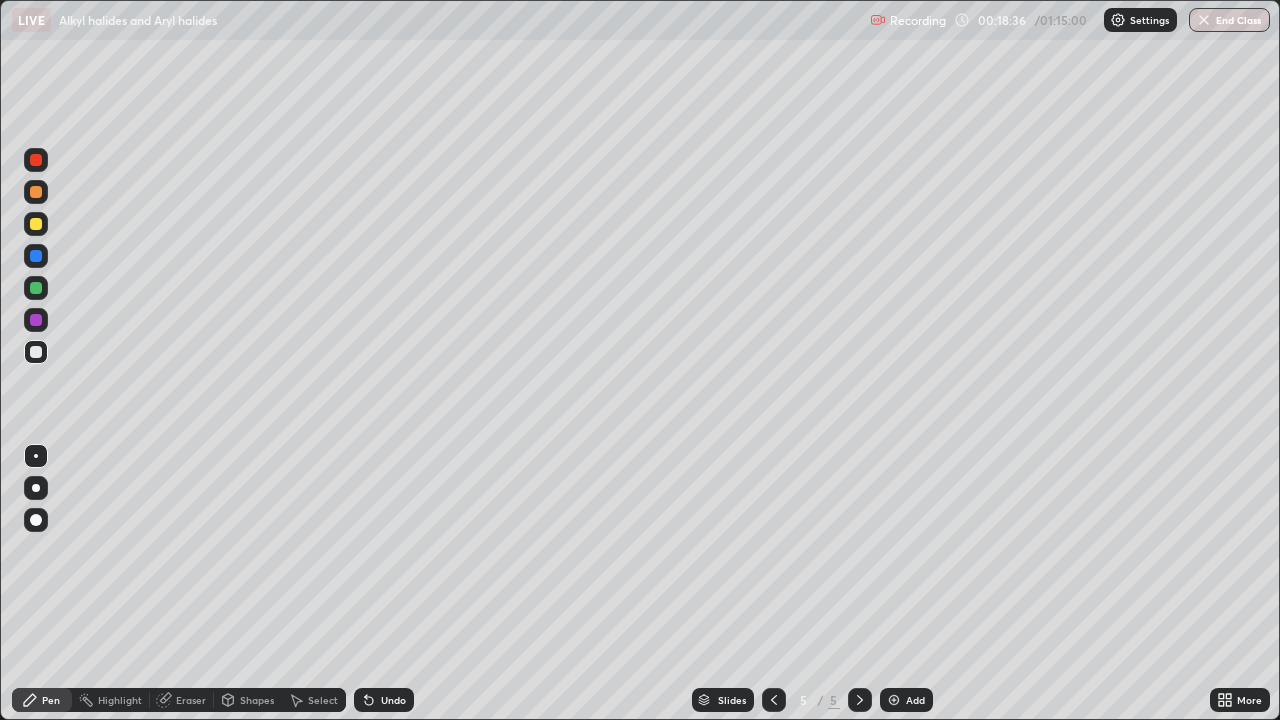 click at bounding box center [36, 224] 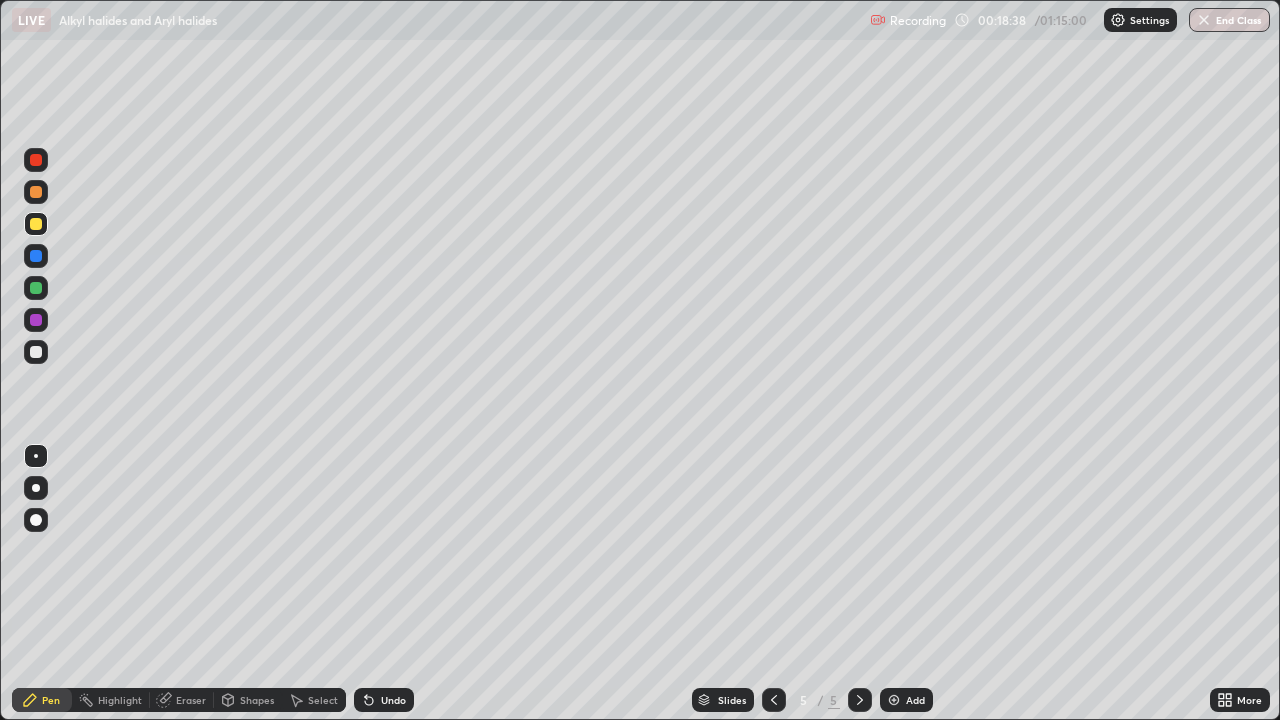 click at bounding box center [36, 352] 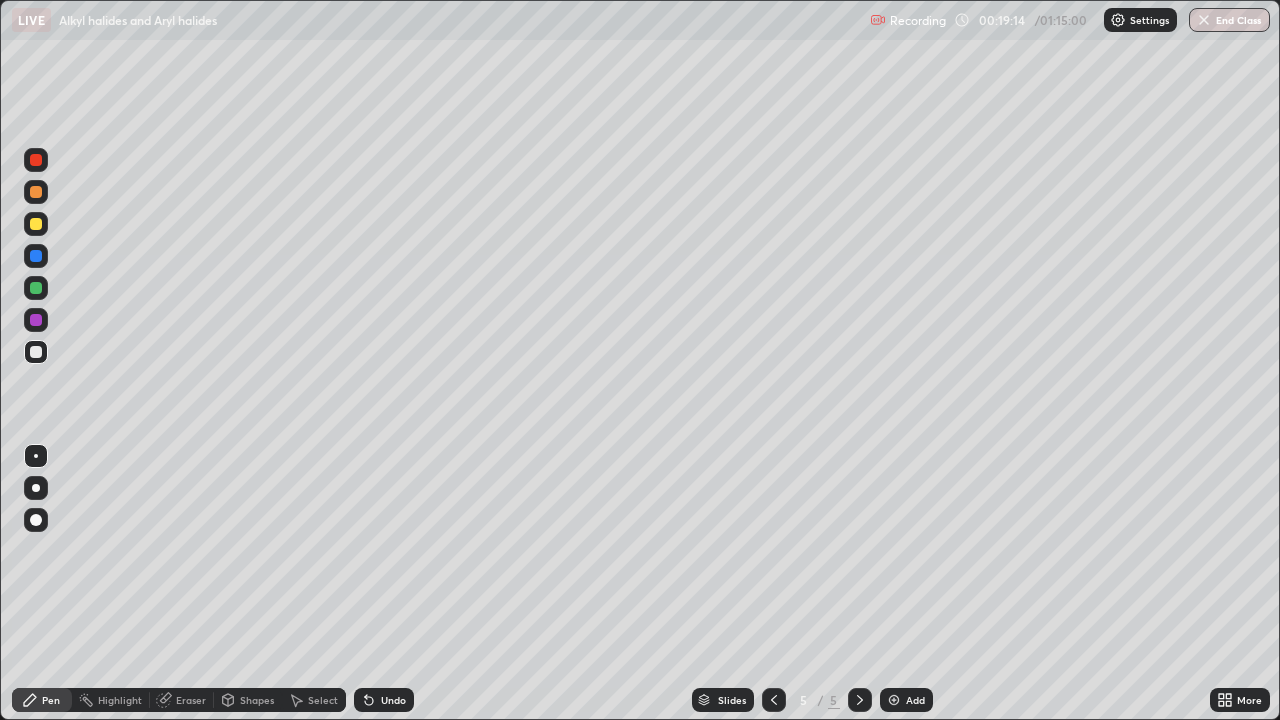 click at bounding box center (36, 320) 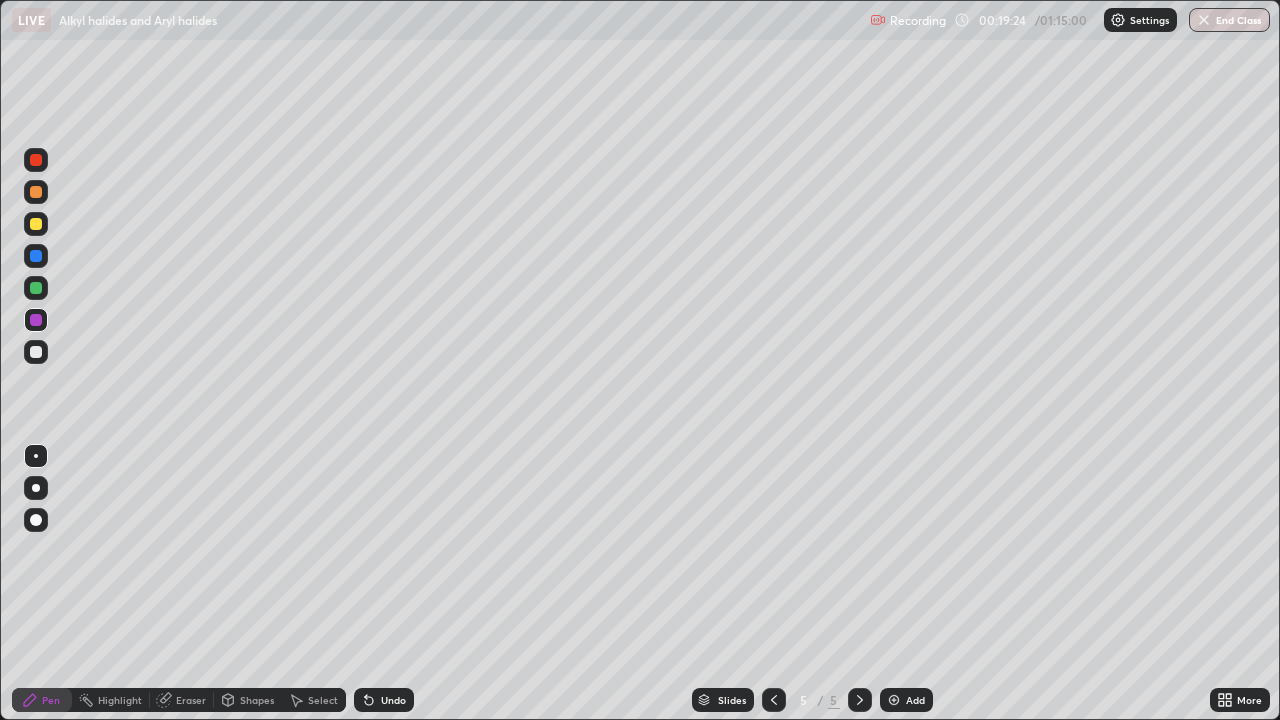 click at bounding box center [36, 224] 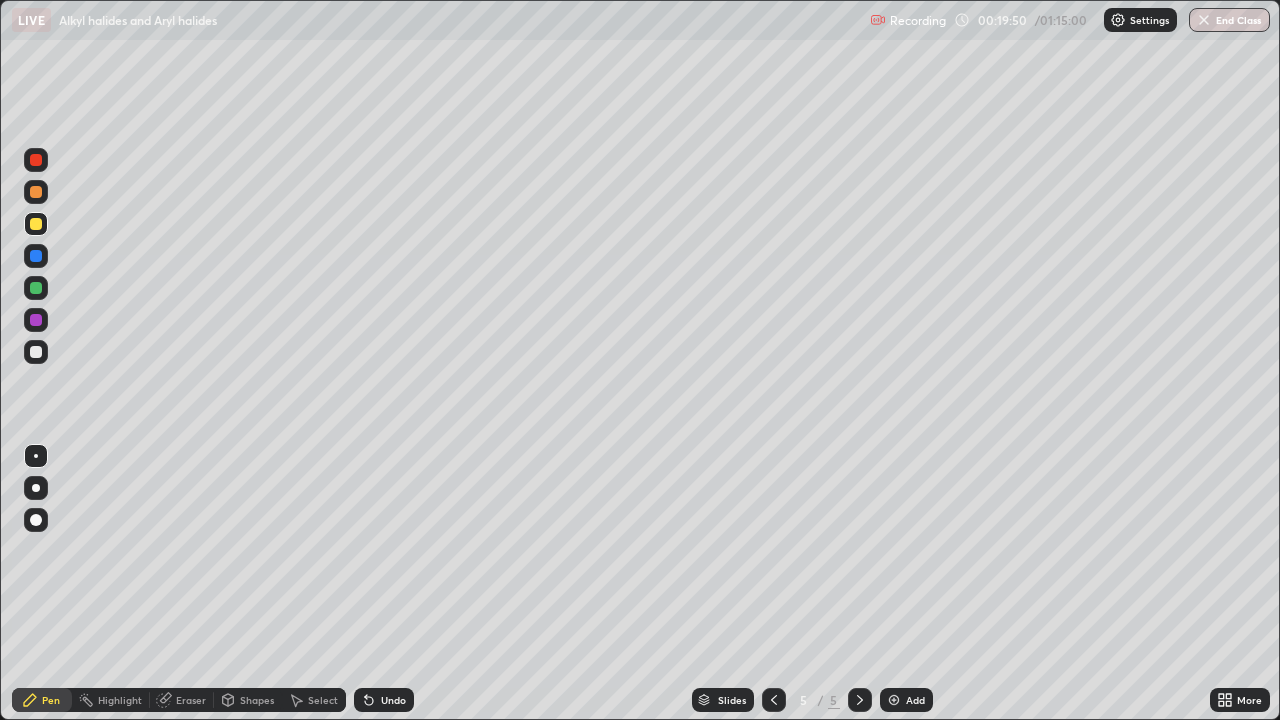 click at bounding box center (36, 288) 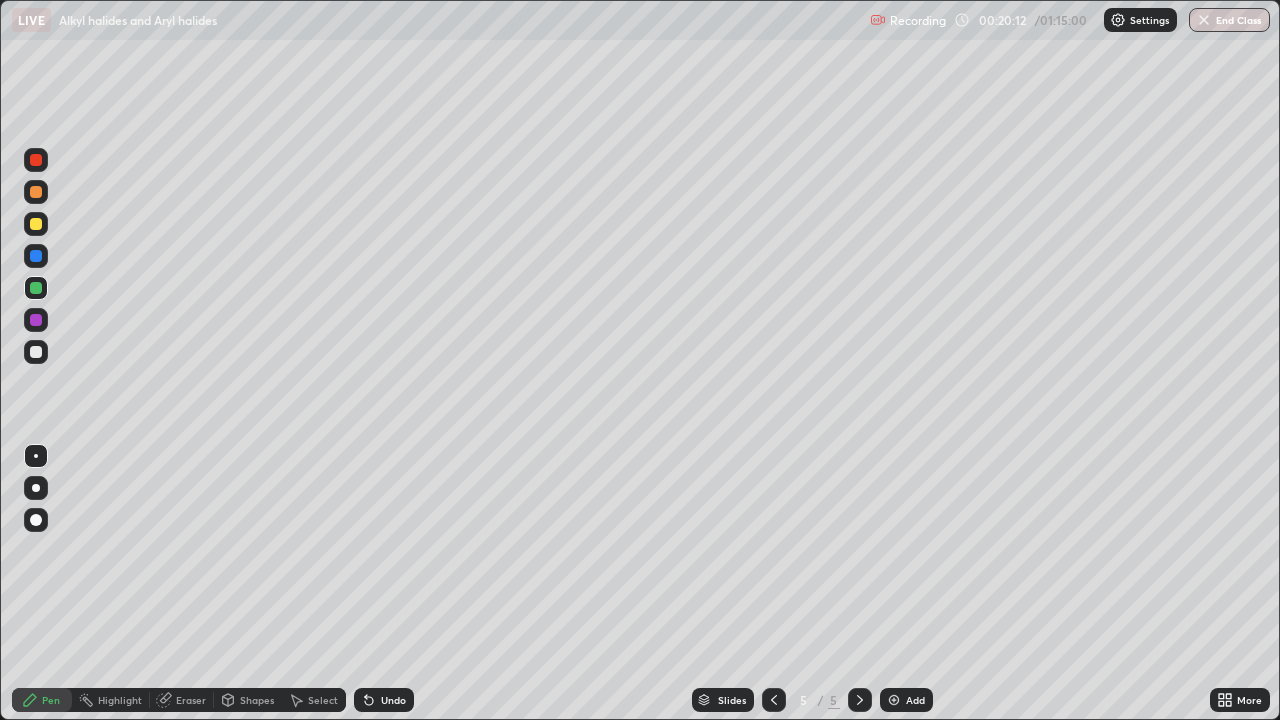 click at bounding box center [36, 352] 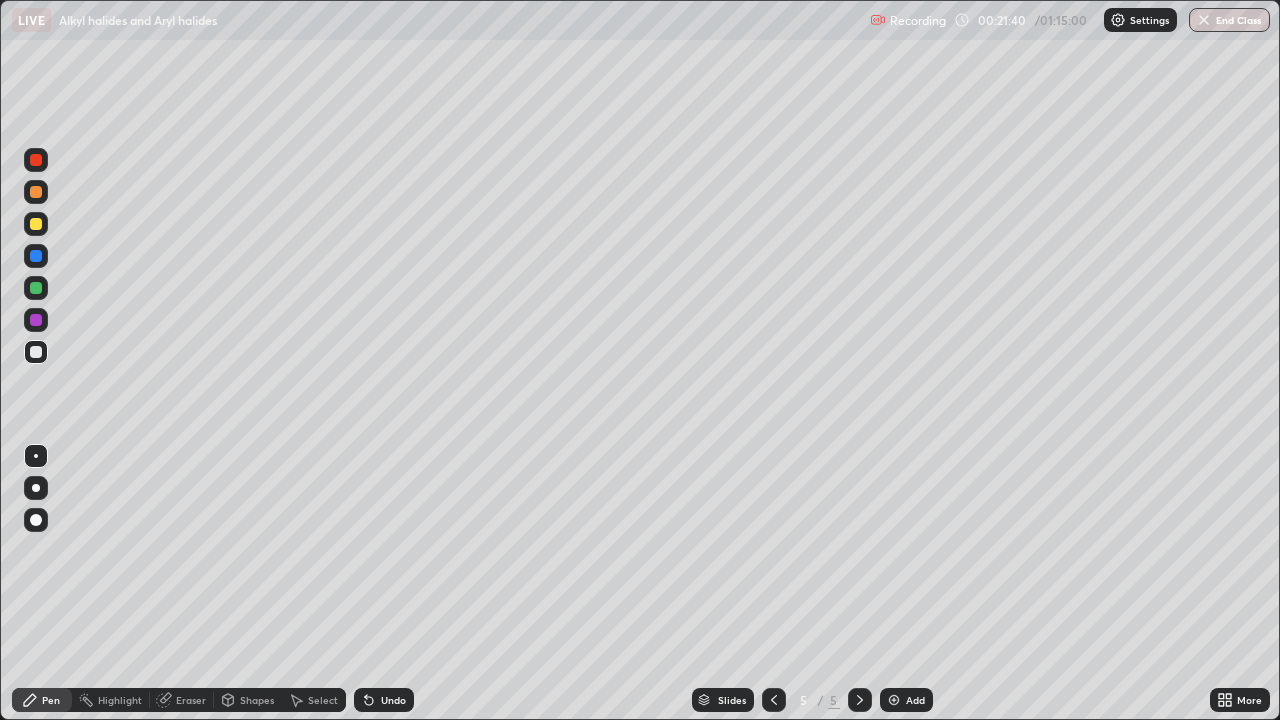 click at bounding box center (36, 288) 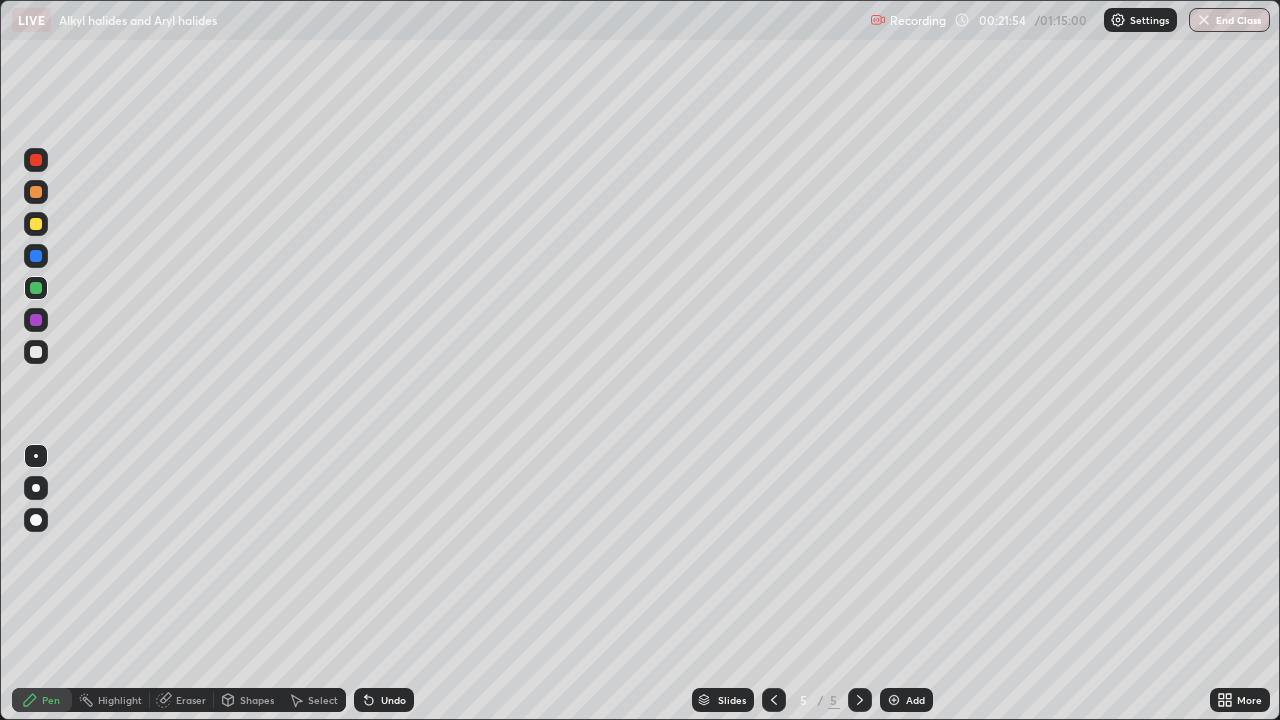 click on "Eraser" at bounding box center (191, 700) 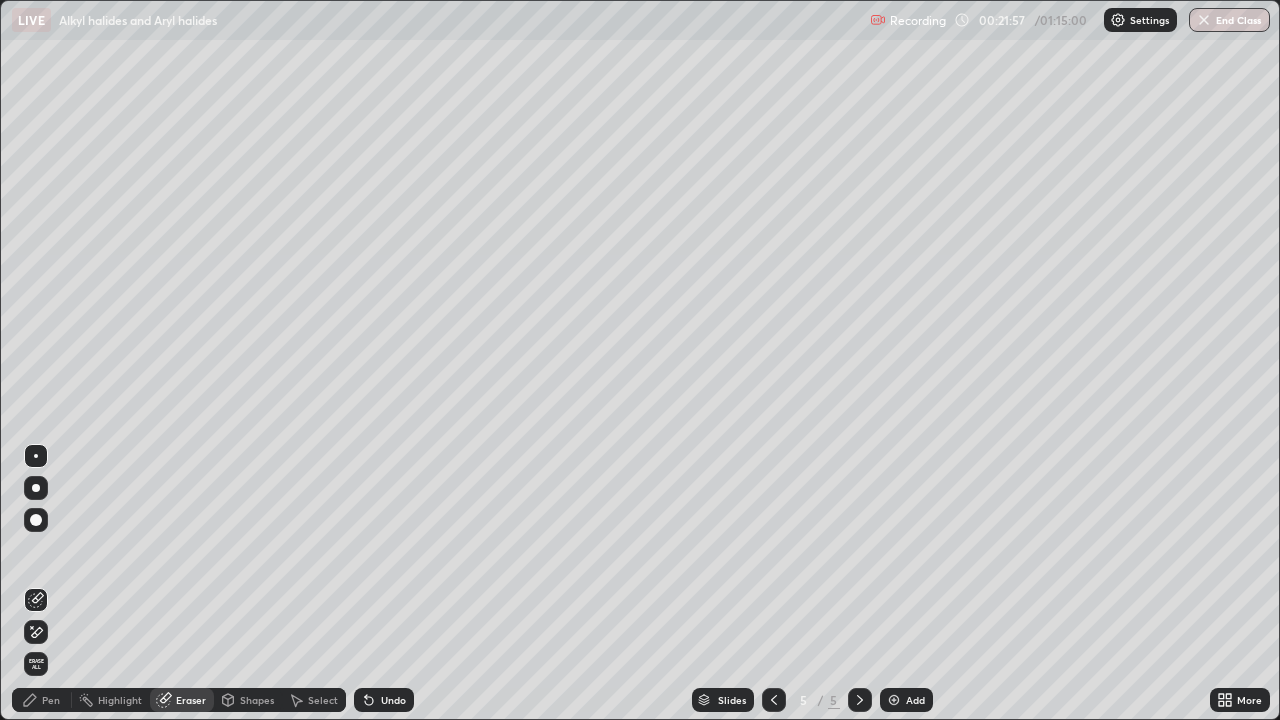 click on "Pen" at bounding box center [51, 700] 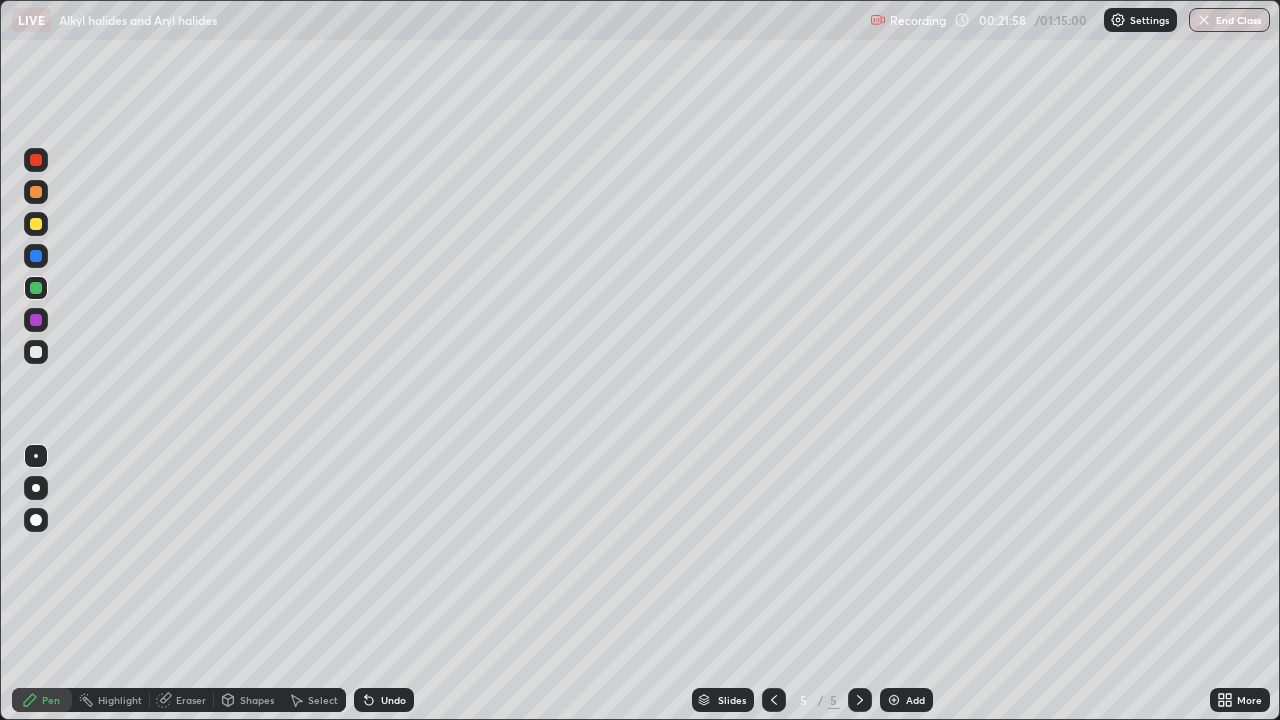 click at bounding box center [36, 224] 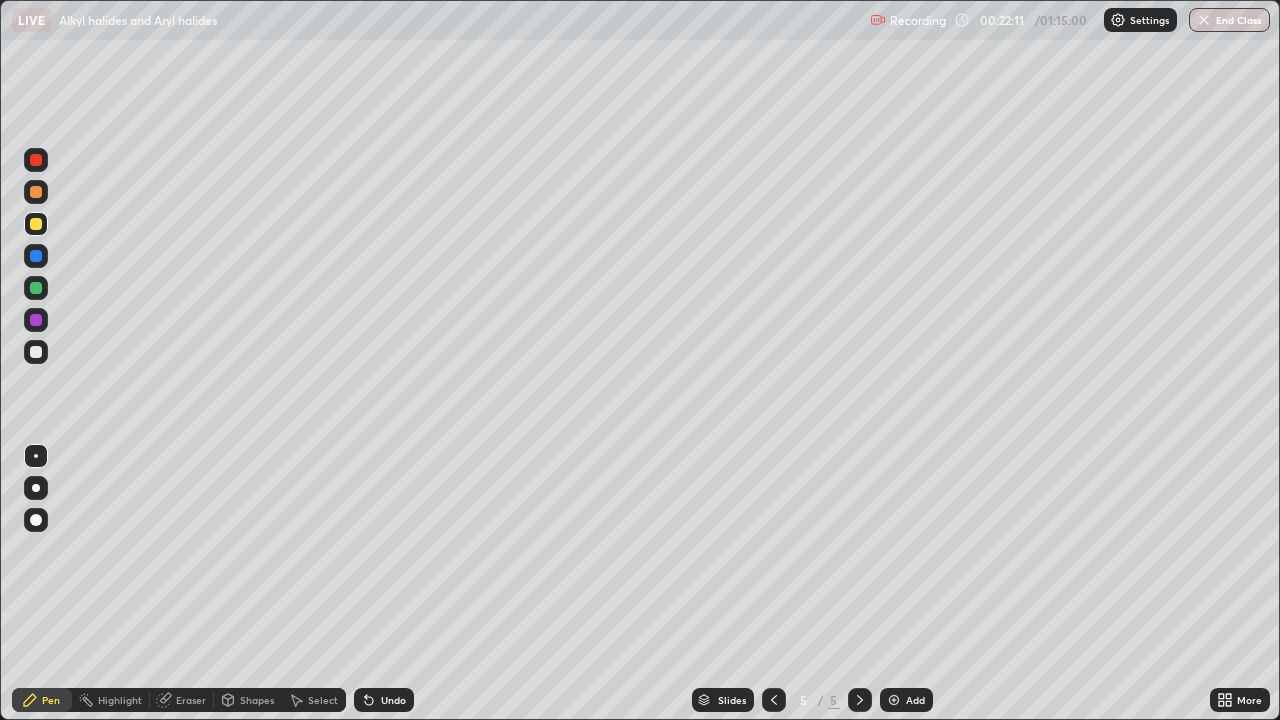 click at bounding box center (36, 352) 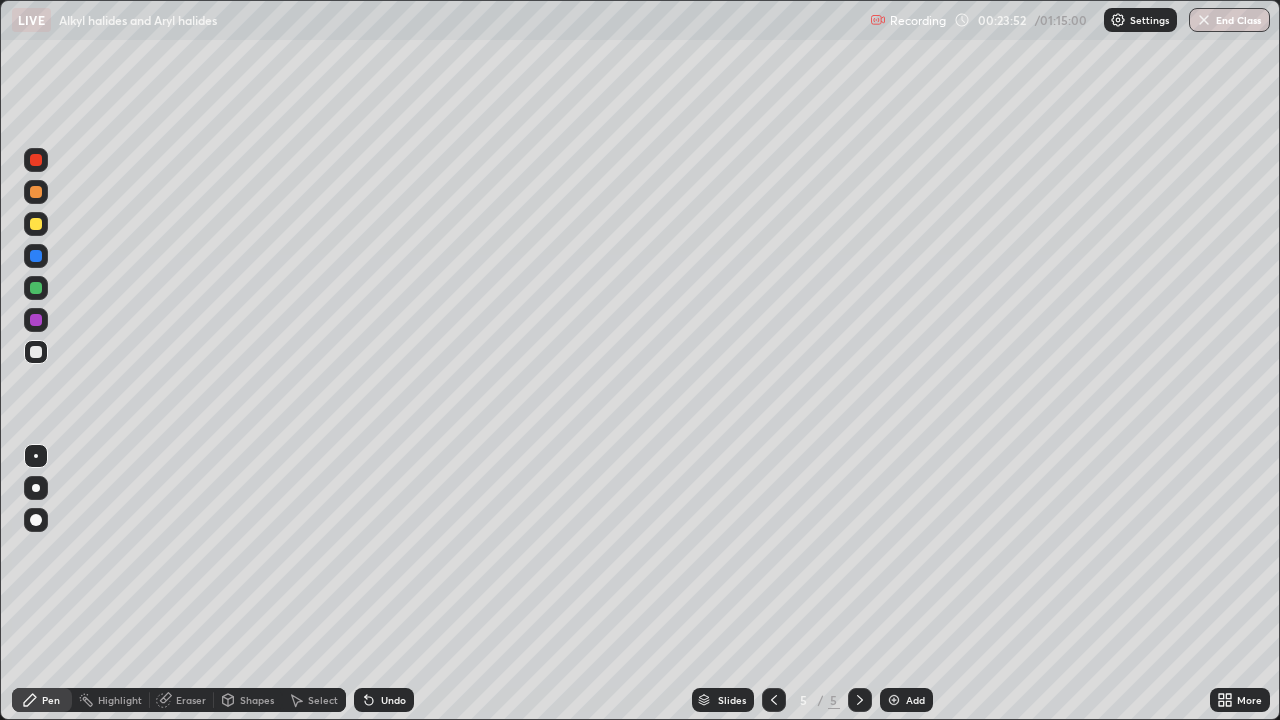 click at bounding box center [36, 256] 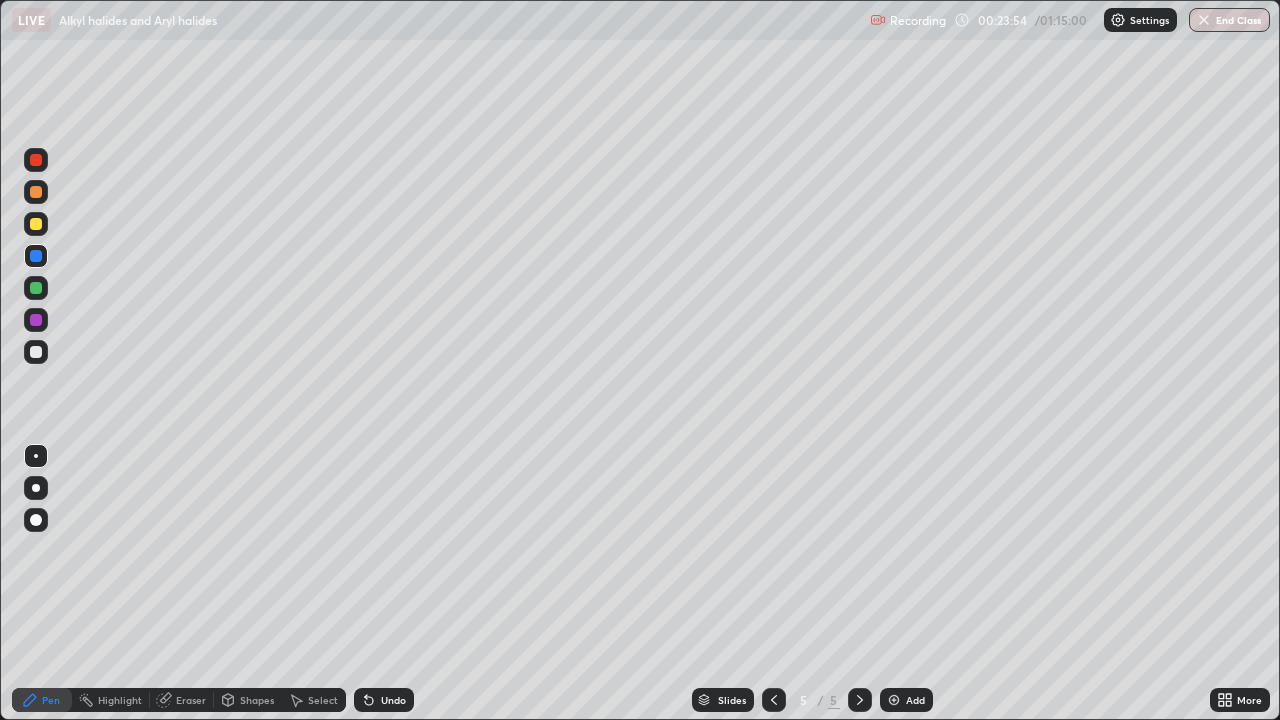 click at bounding box center [36, 352] 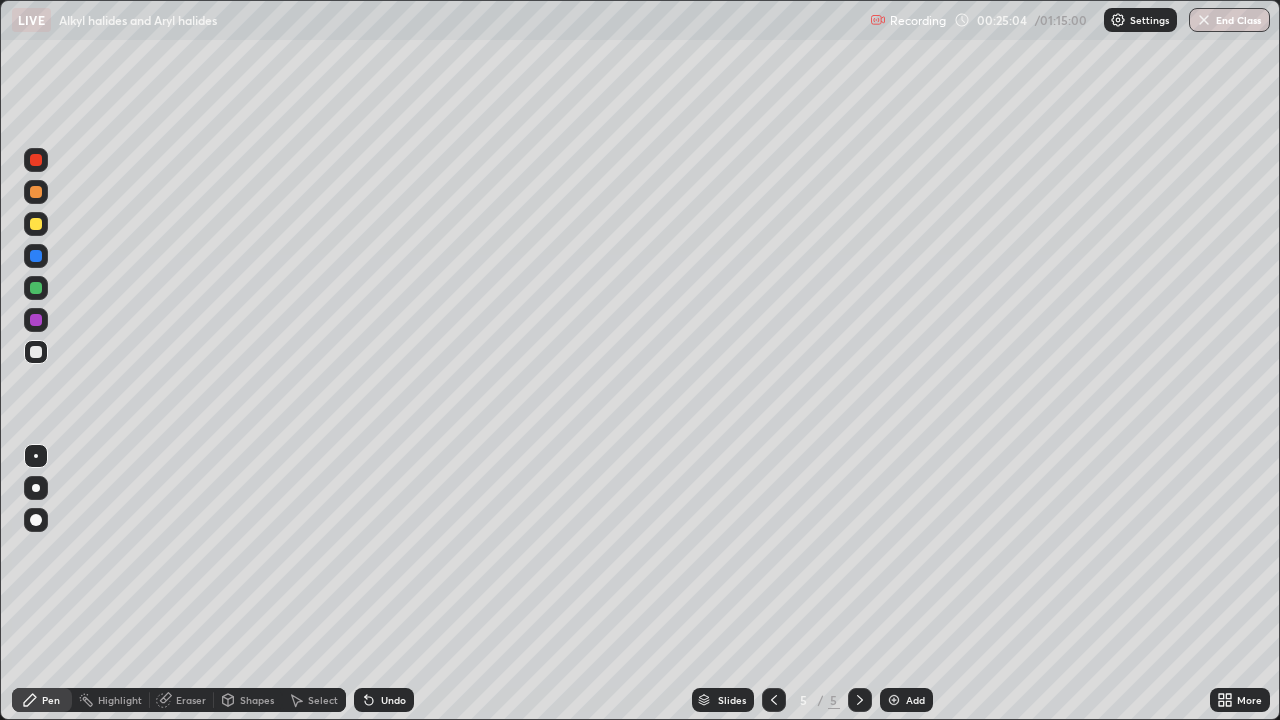 click at bounding box center (894, 700) 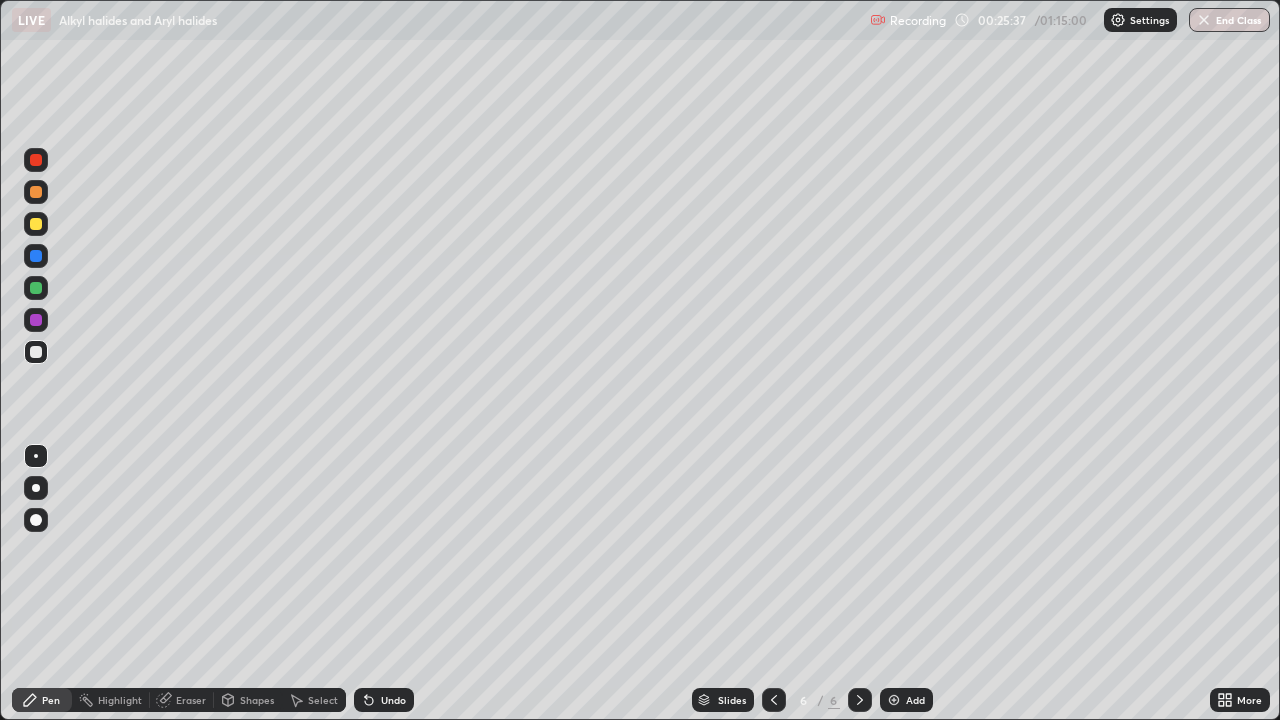 click at bounding box center [36, 288] 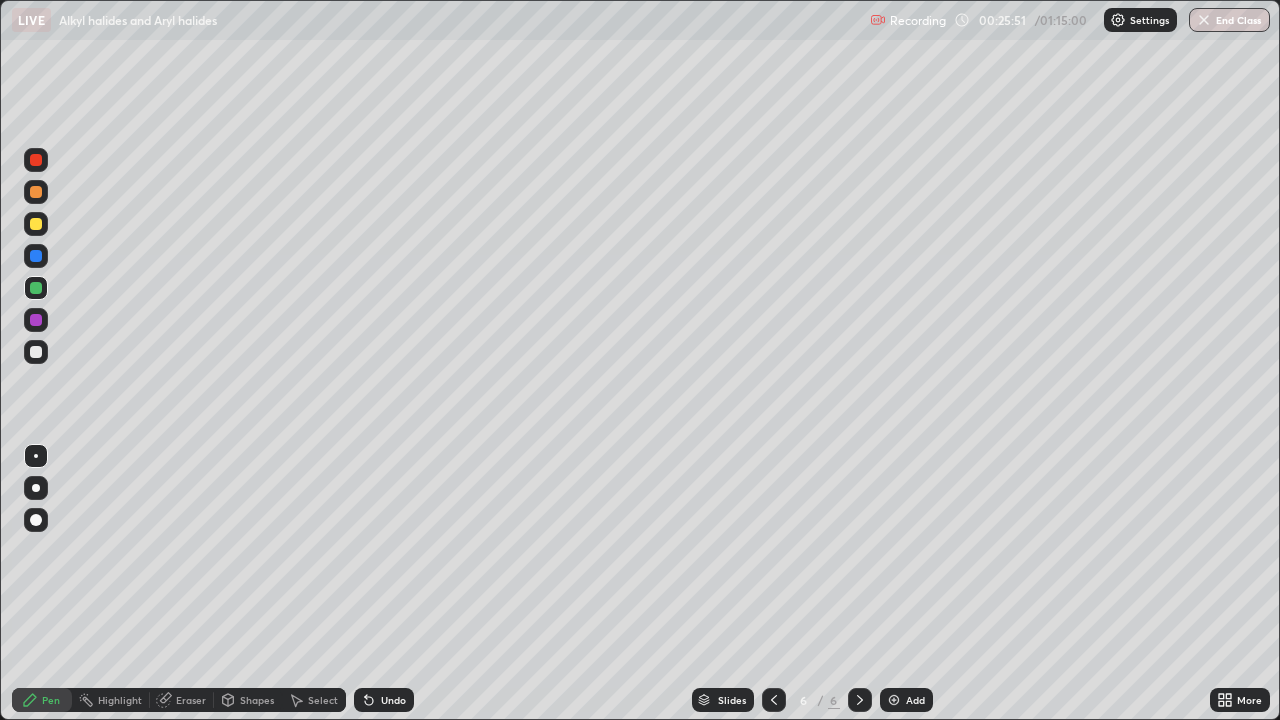 click at bounding box center (36, 224) 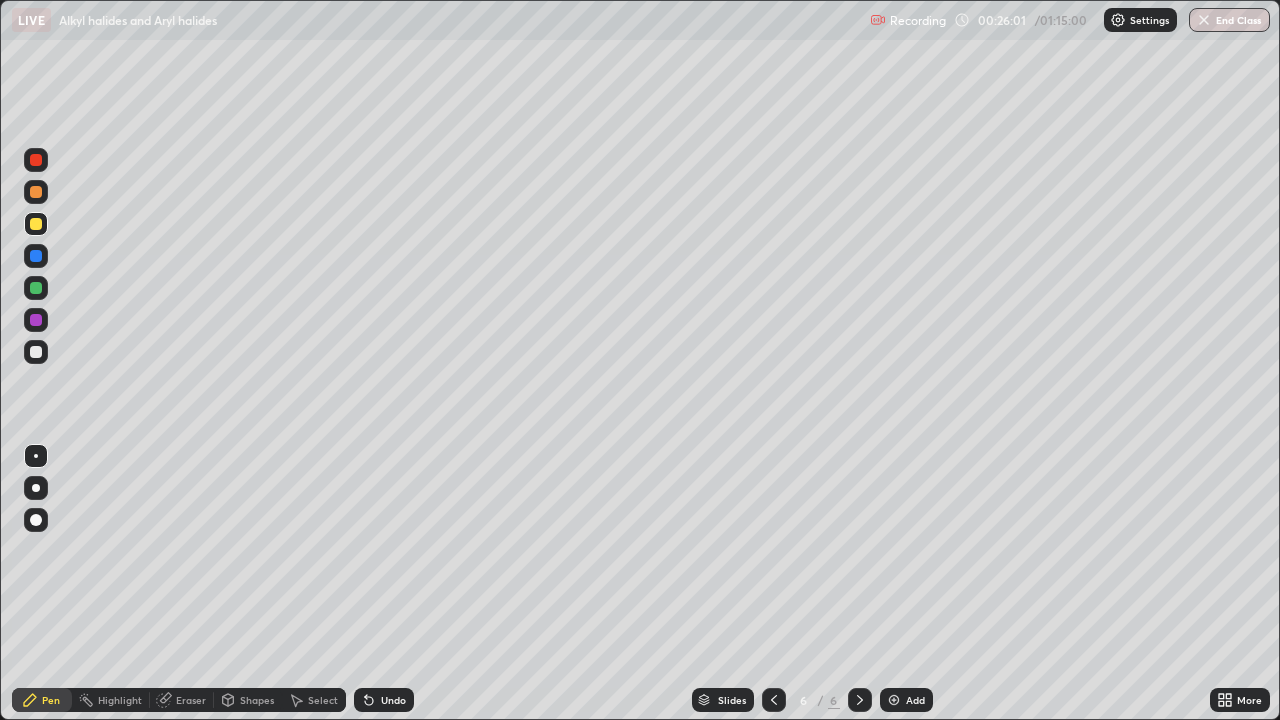 click at bounding box center [36, 256] 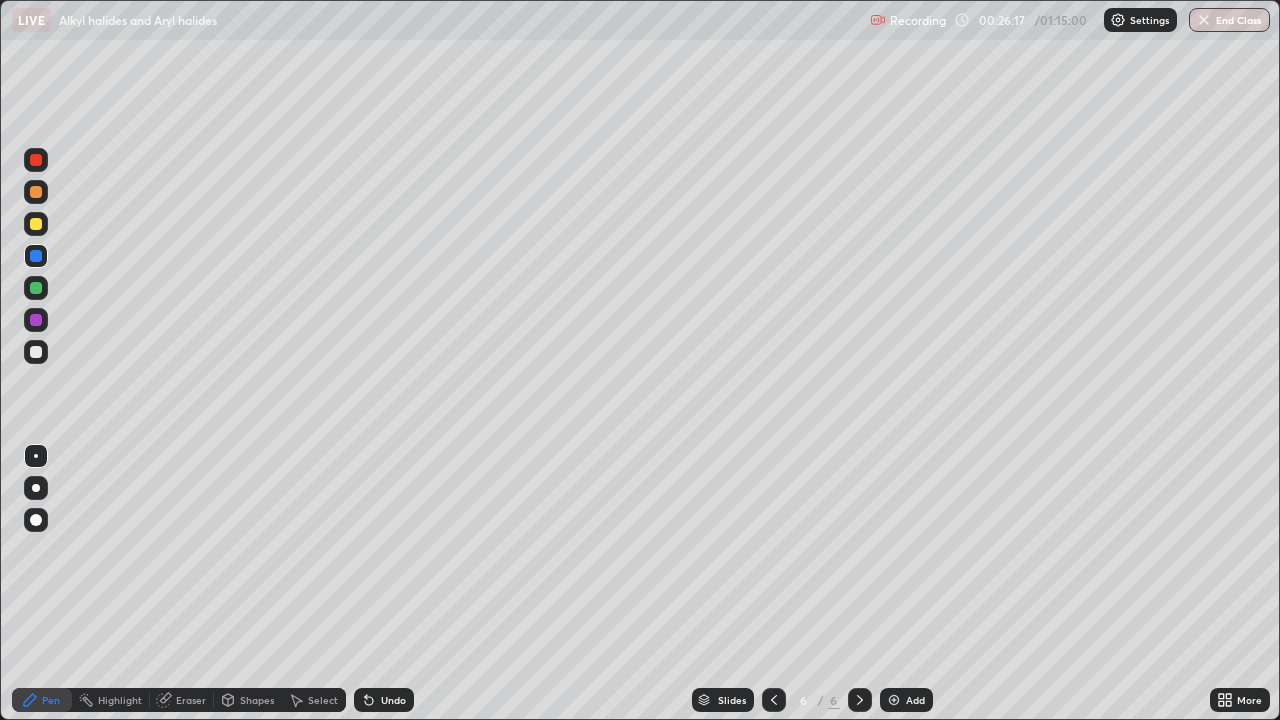 click at bounding box center [36, 352] 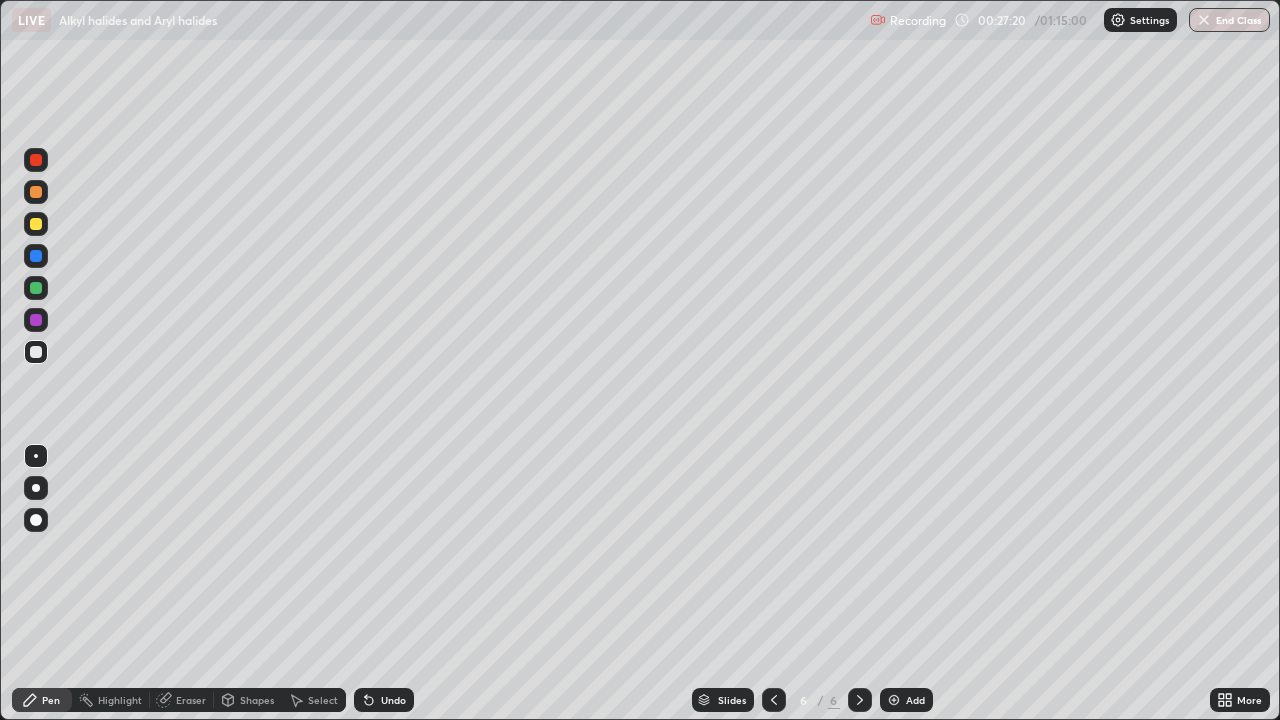 click 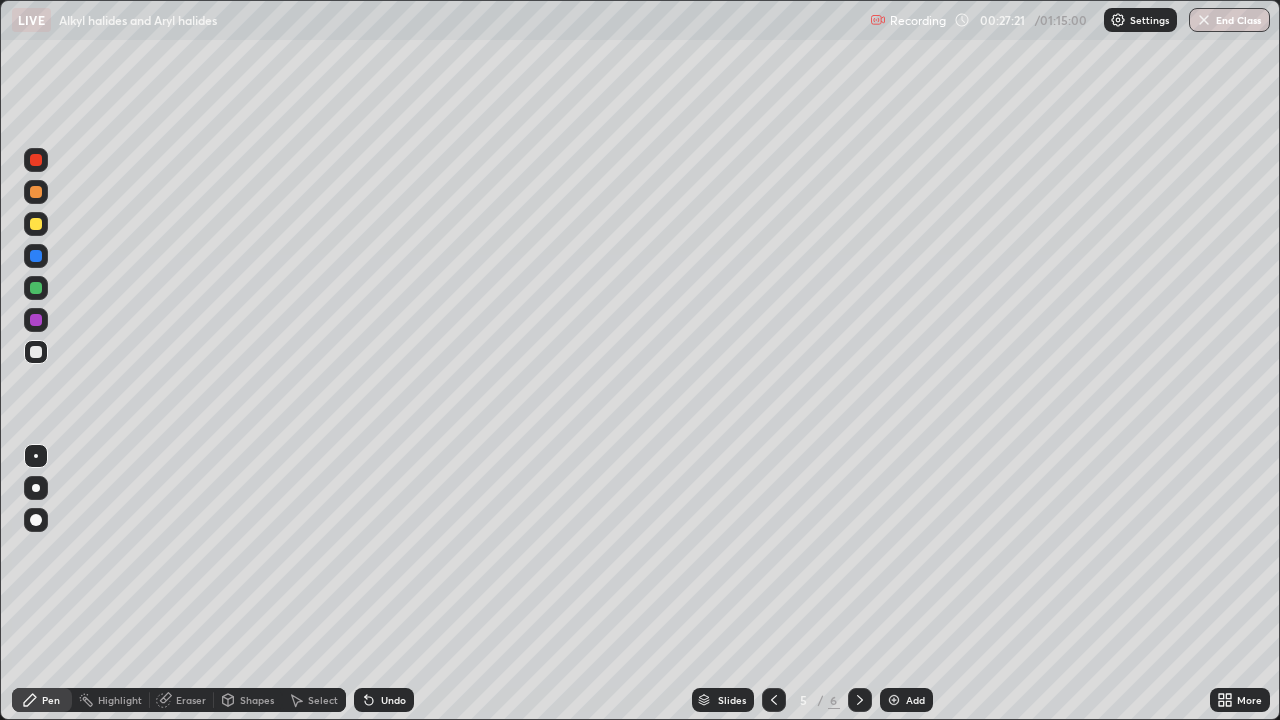 click 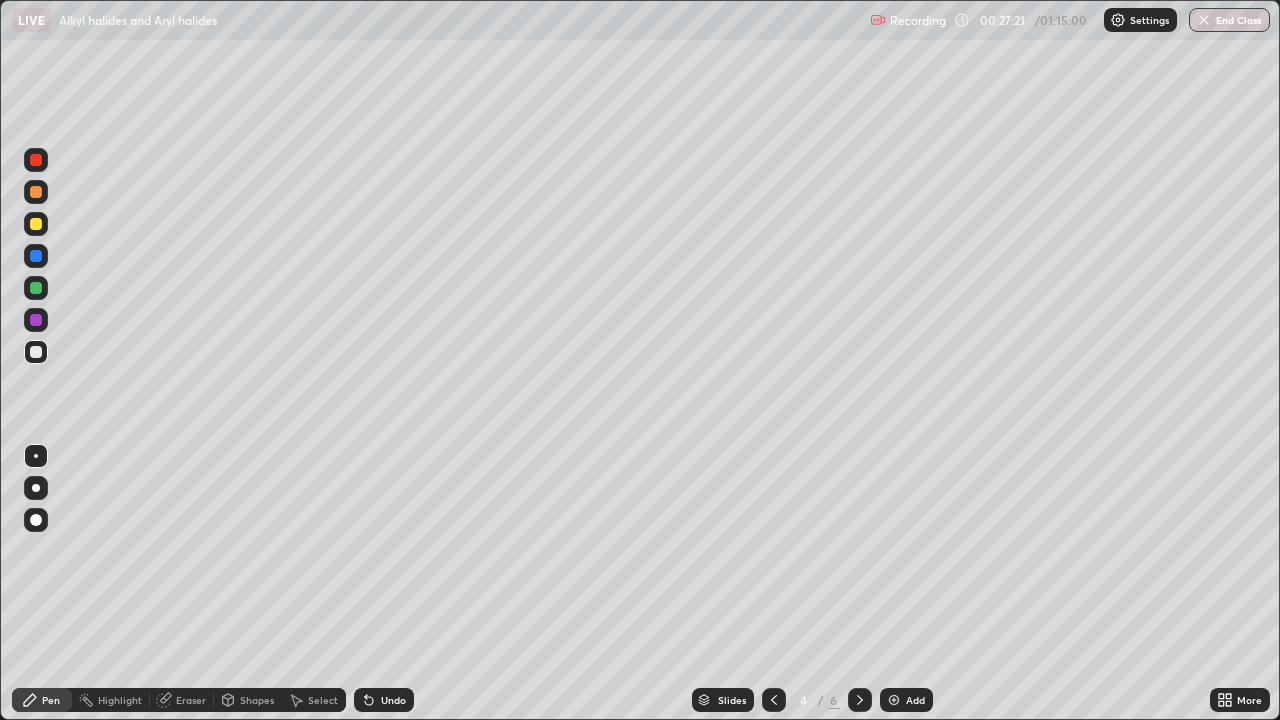 click at bounding box center (774, 700) 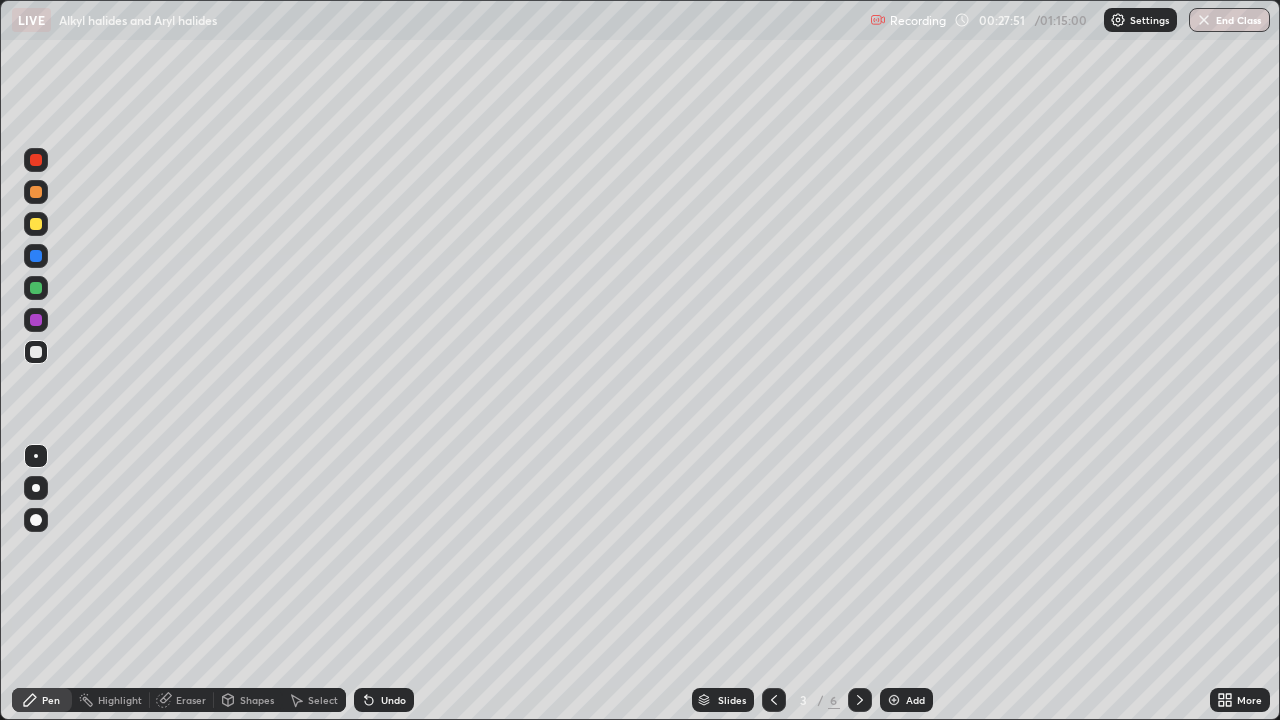 click at bounding box center [860, 700] 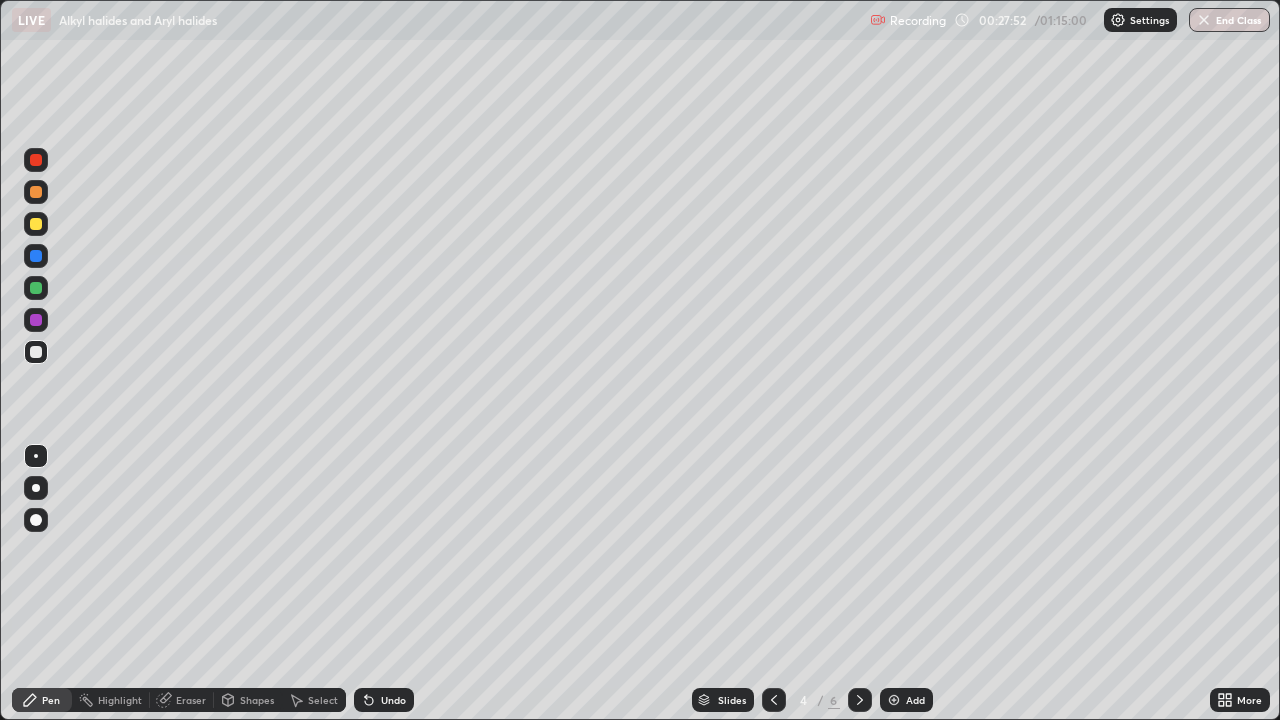 click 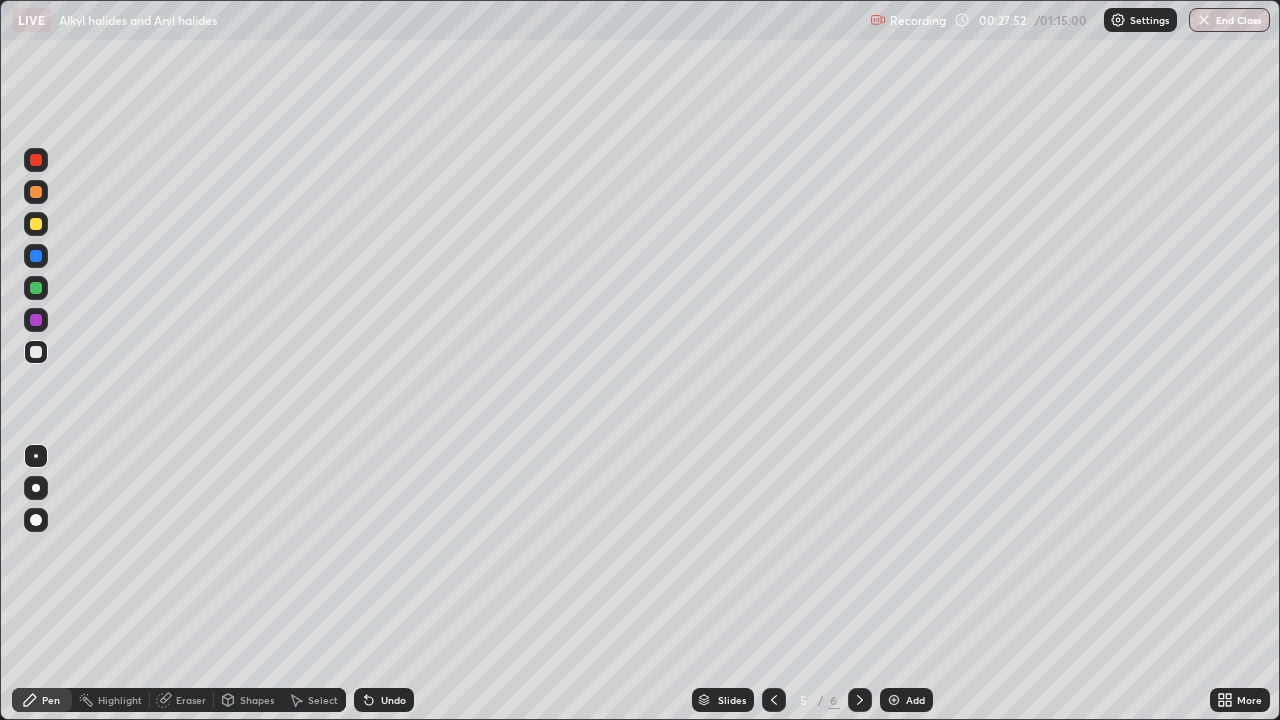 click 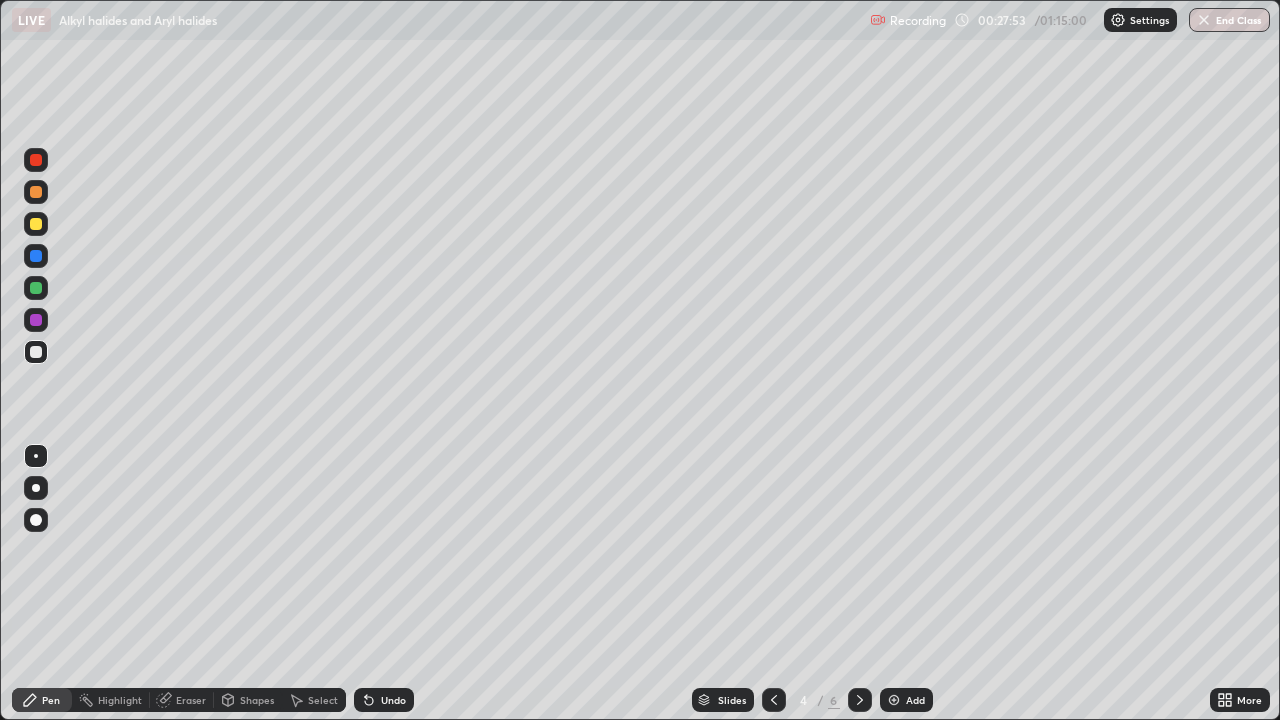 click 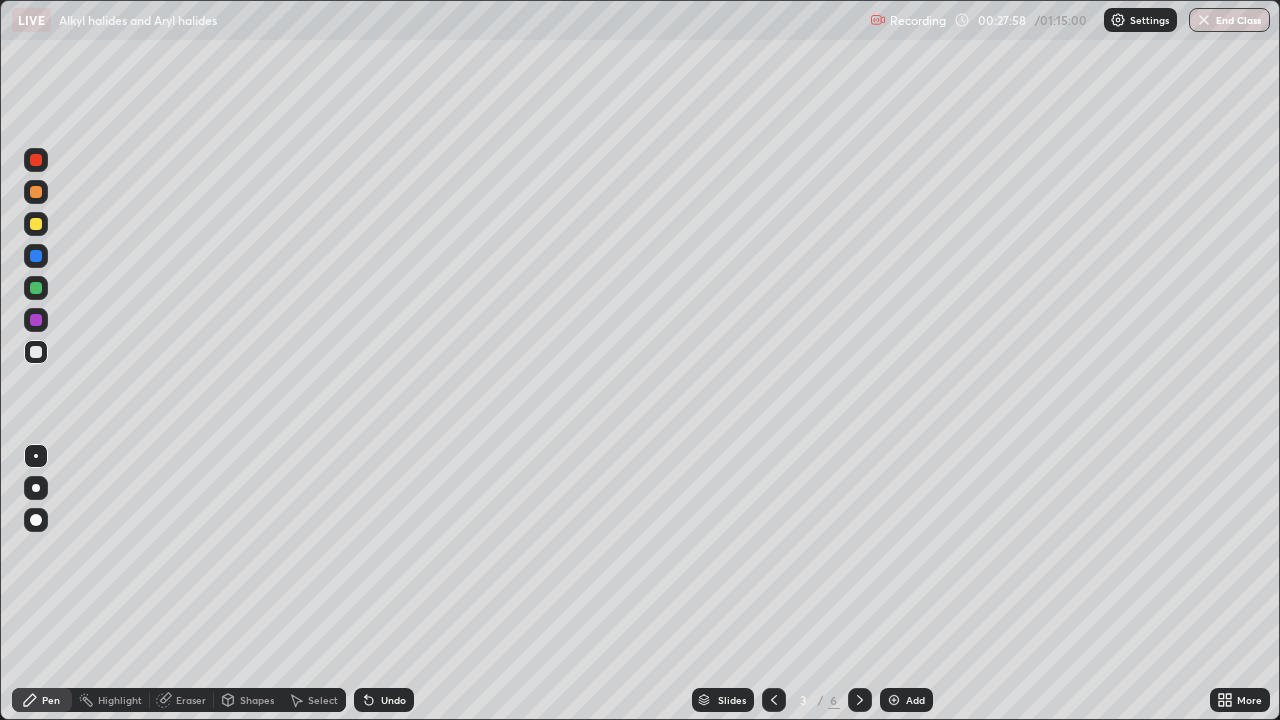 click 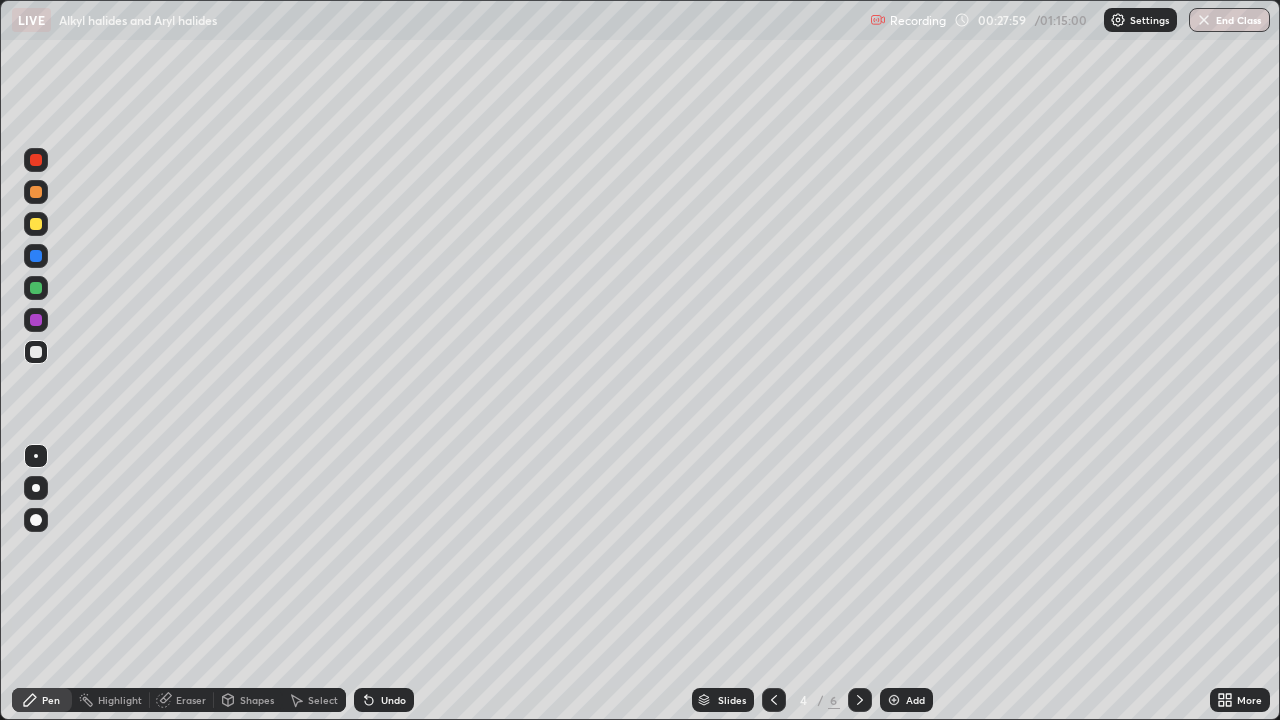 click 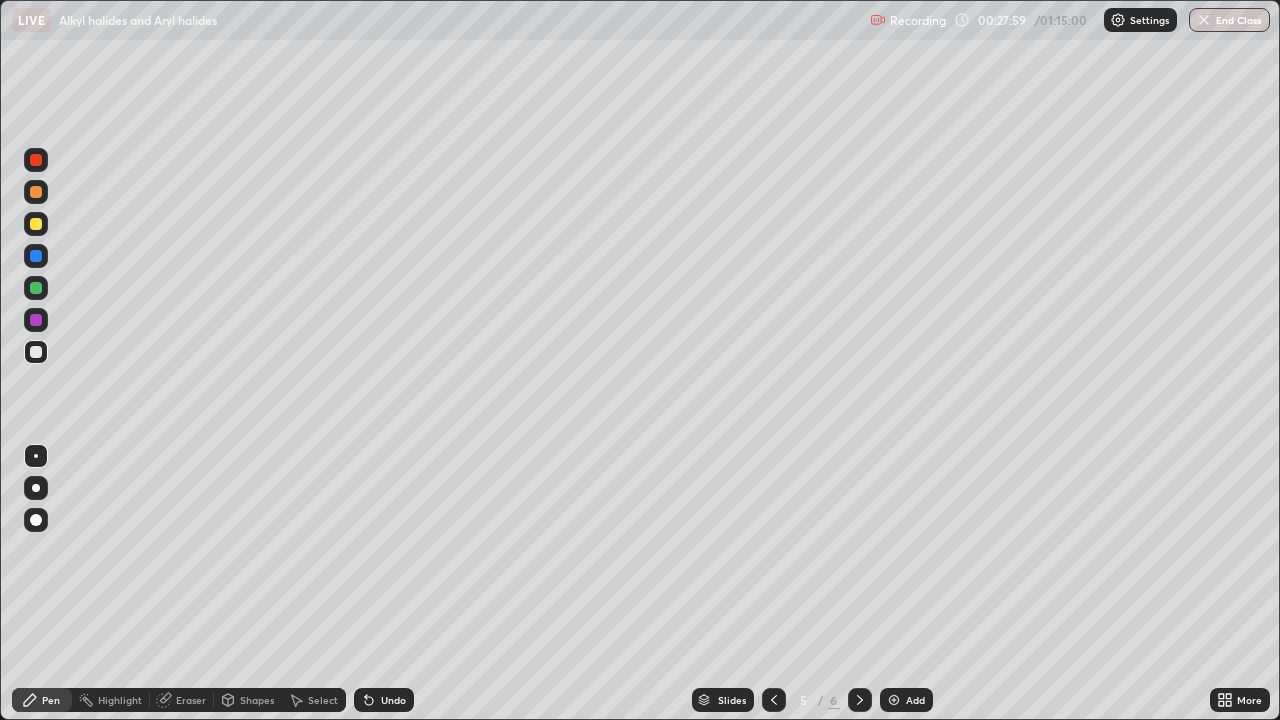 click 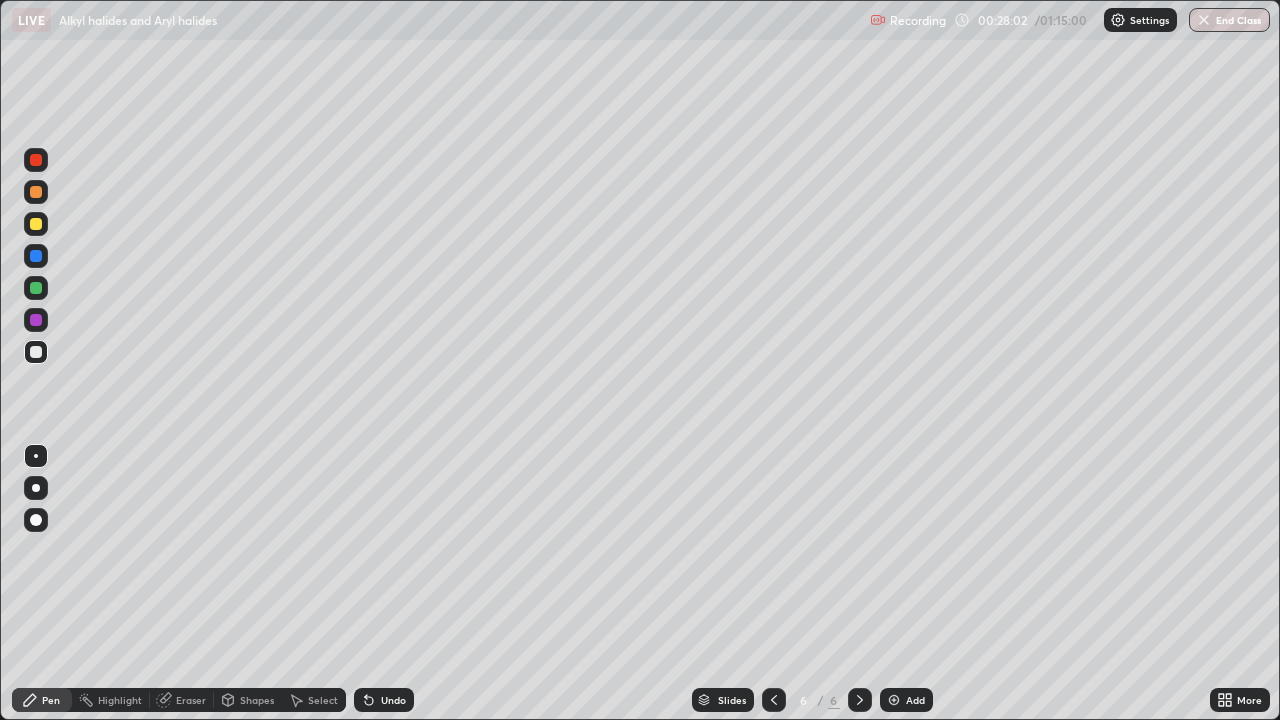 click at bounding box center [36, 224] 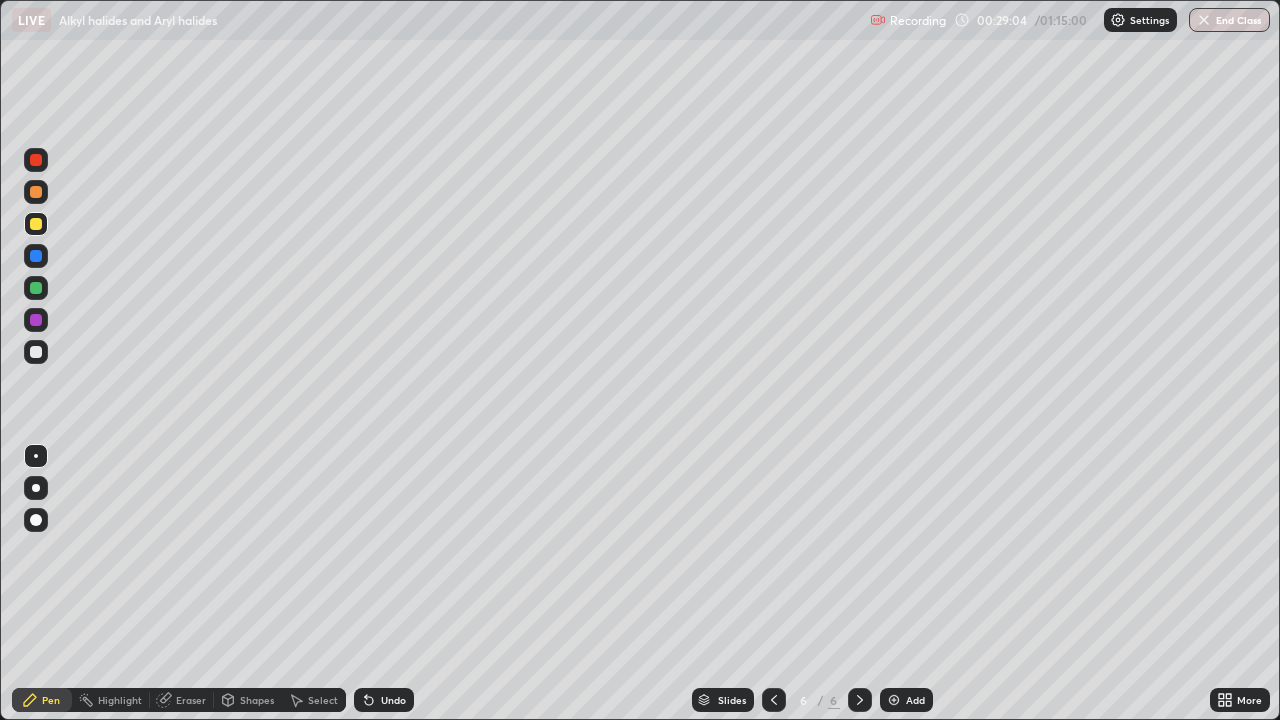 click at bounding box center [36, 288] 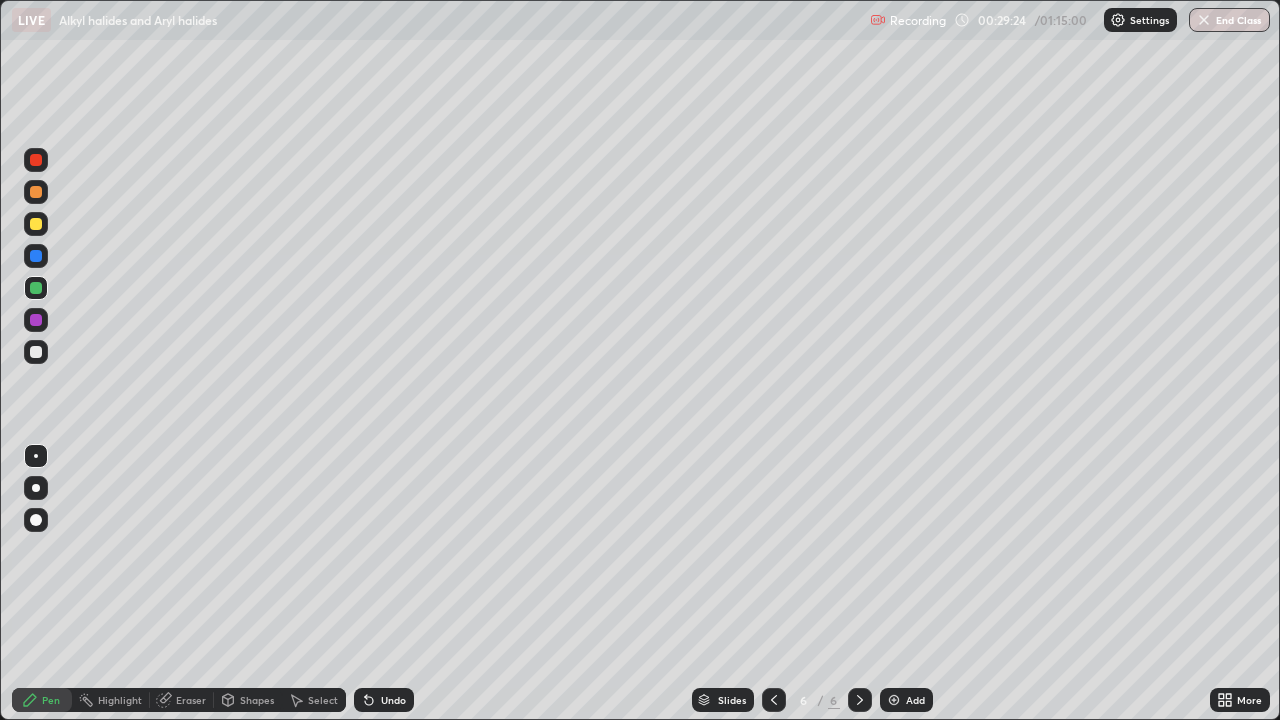click at bounding box center [36, 352] 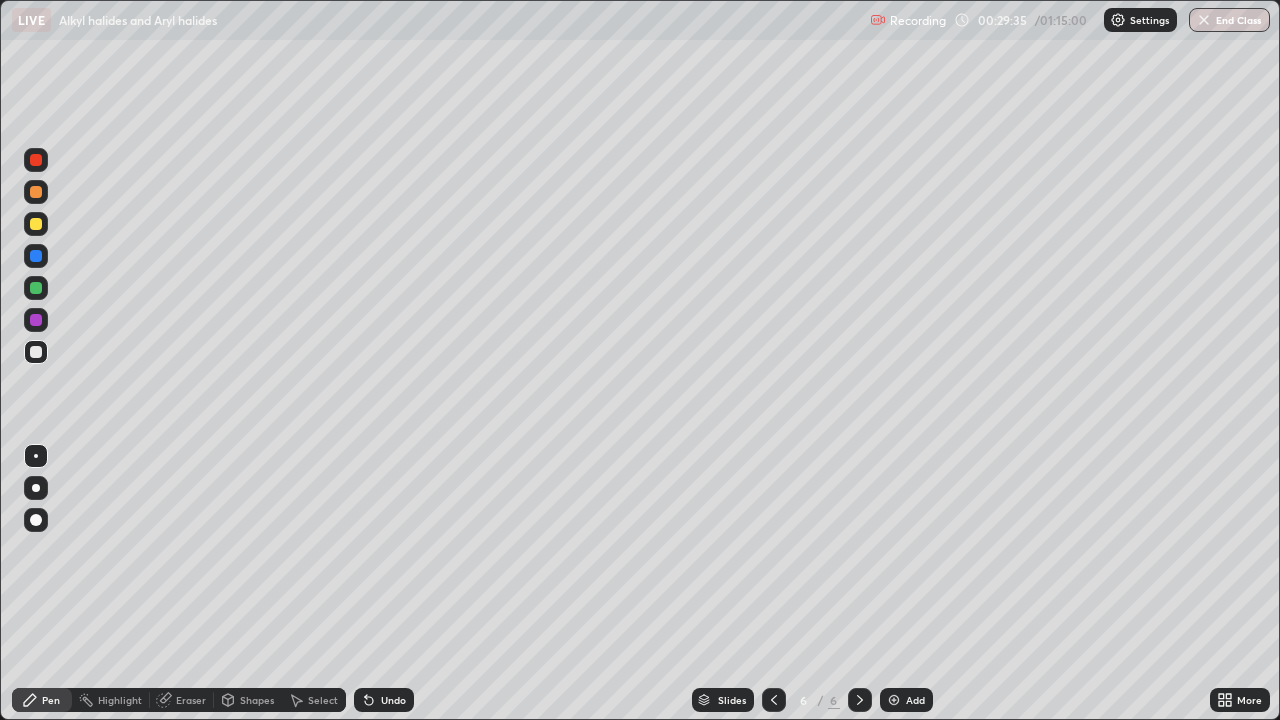 click on "Shapes" at bounding box center [257, 700] 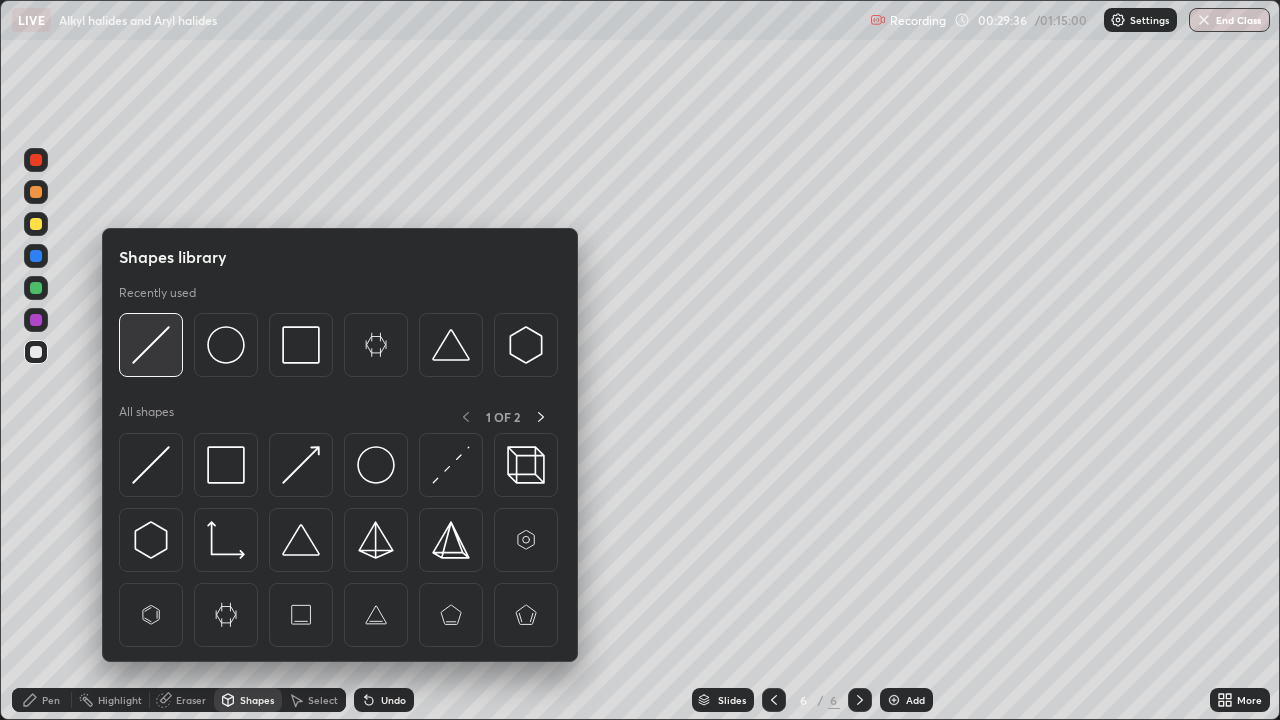 click at bounding box center (151, 345) 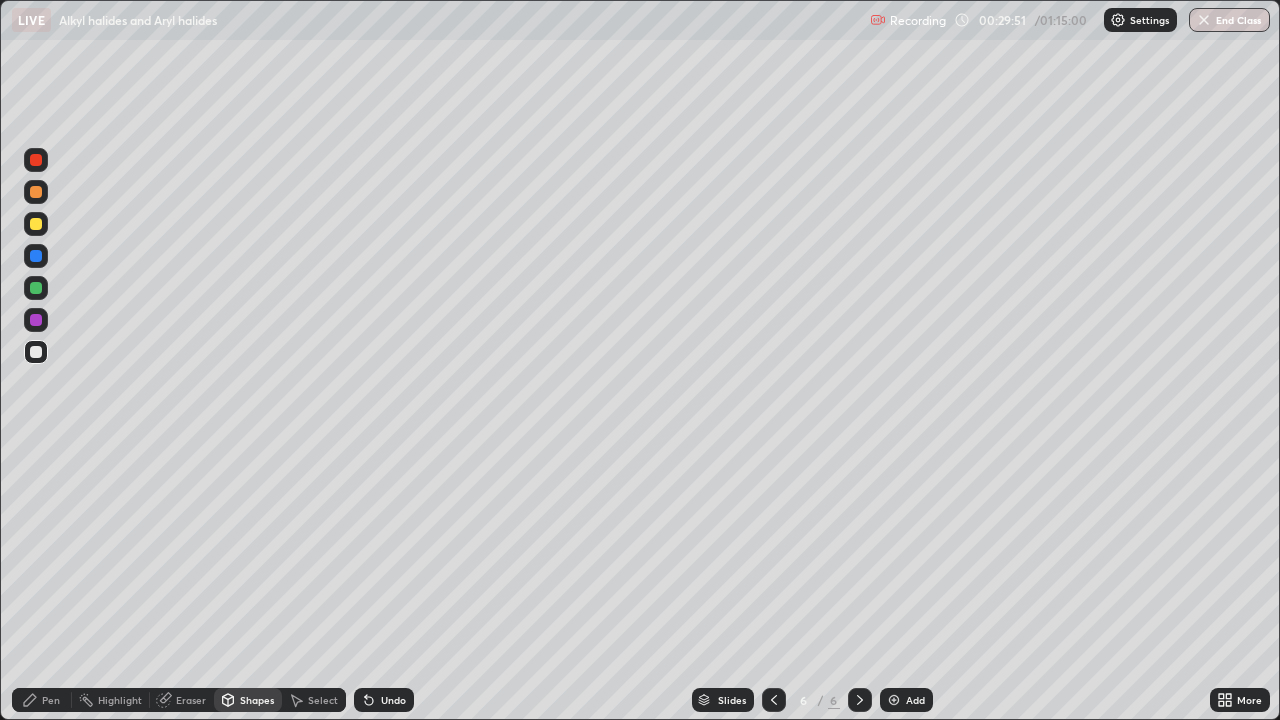 click on "Pen" at bounding box center [51, 700] 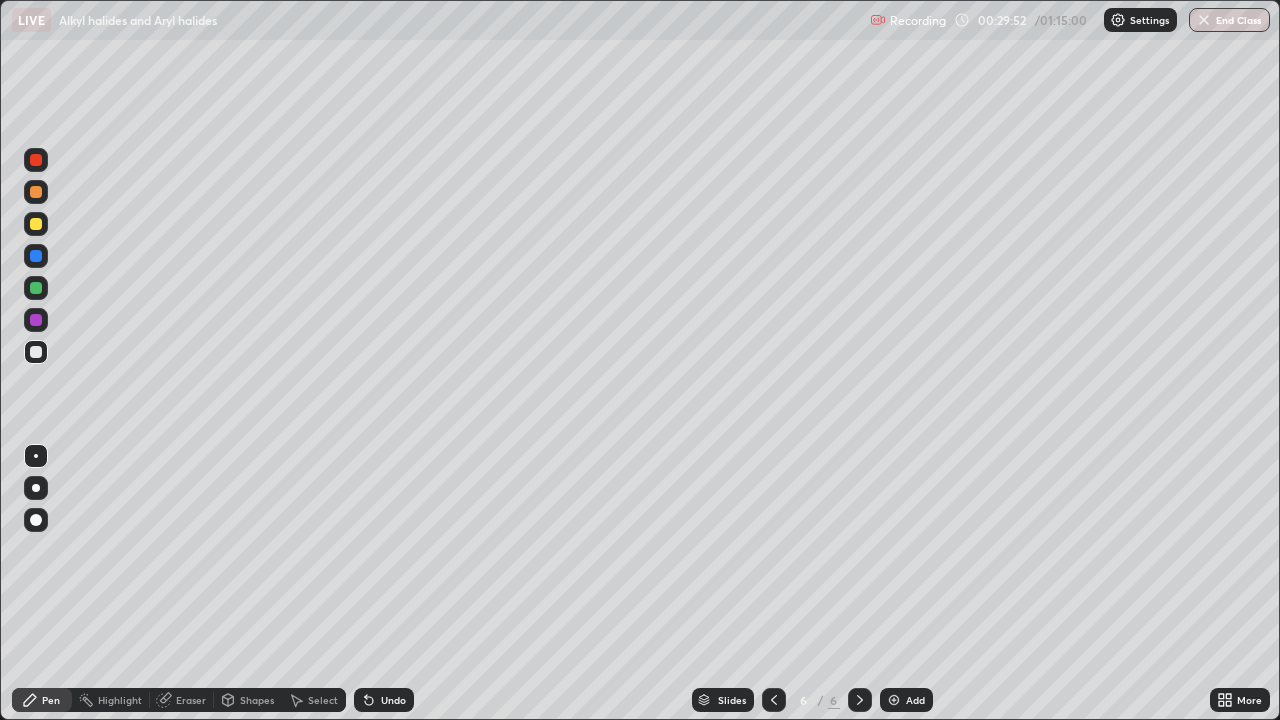 click at bounding box center [36, 224] 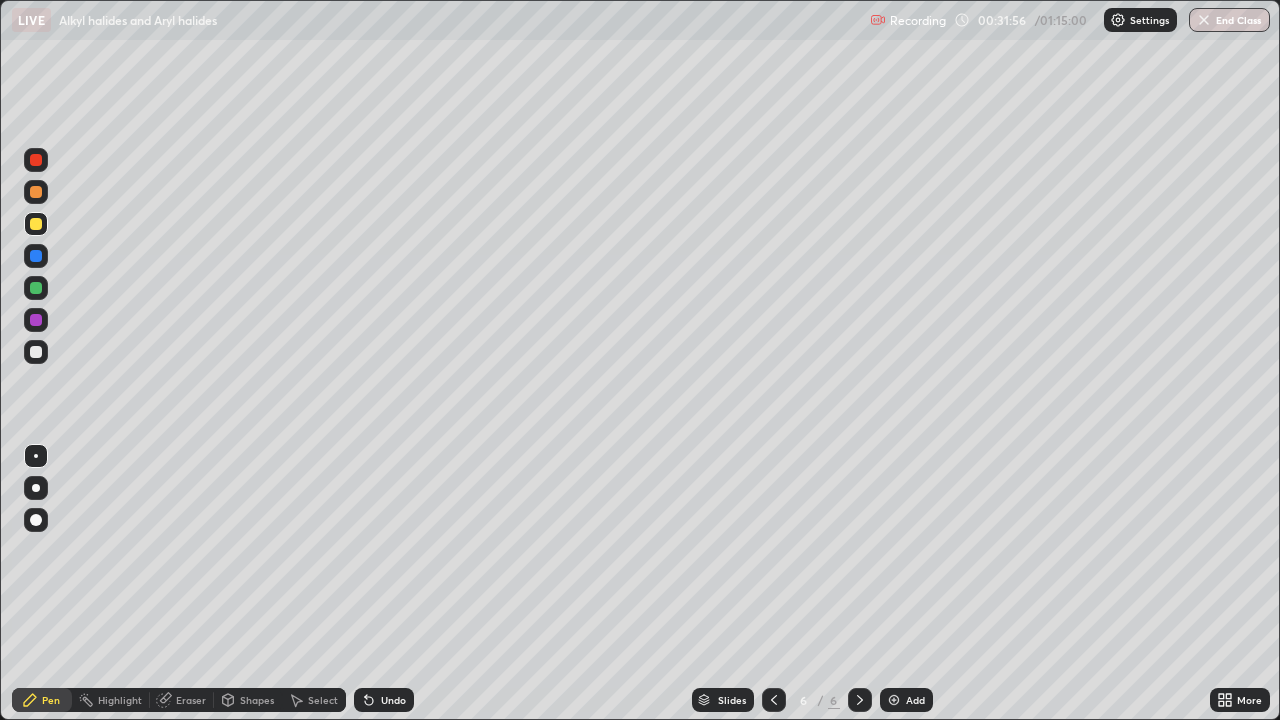 click at bounding box center [36, 160] 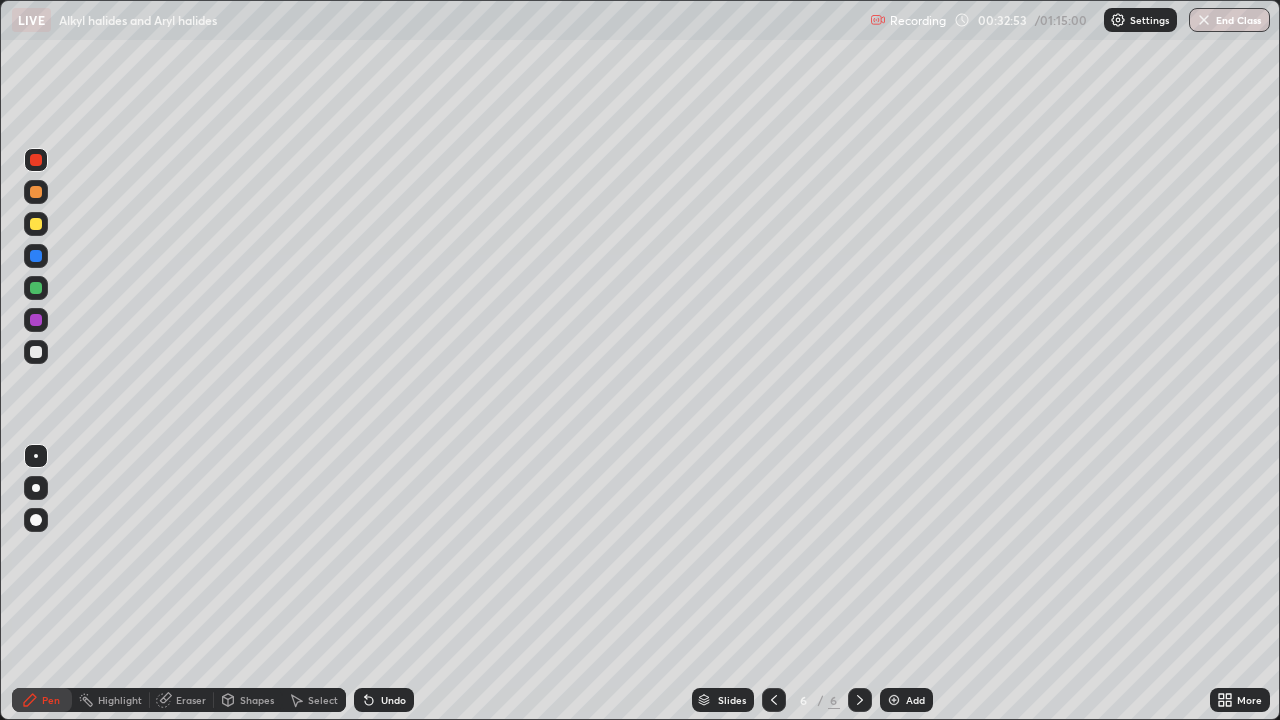 click at bounding box center (36, 288) 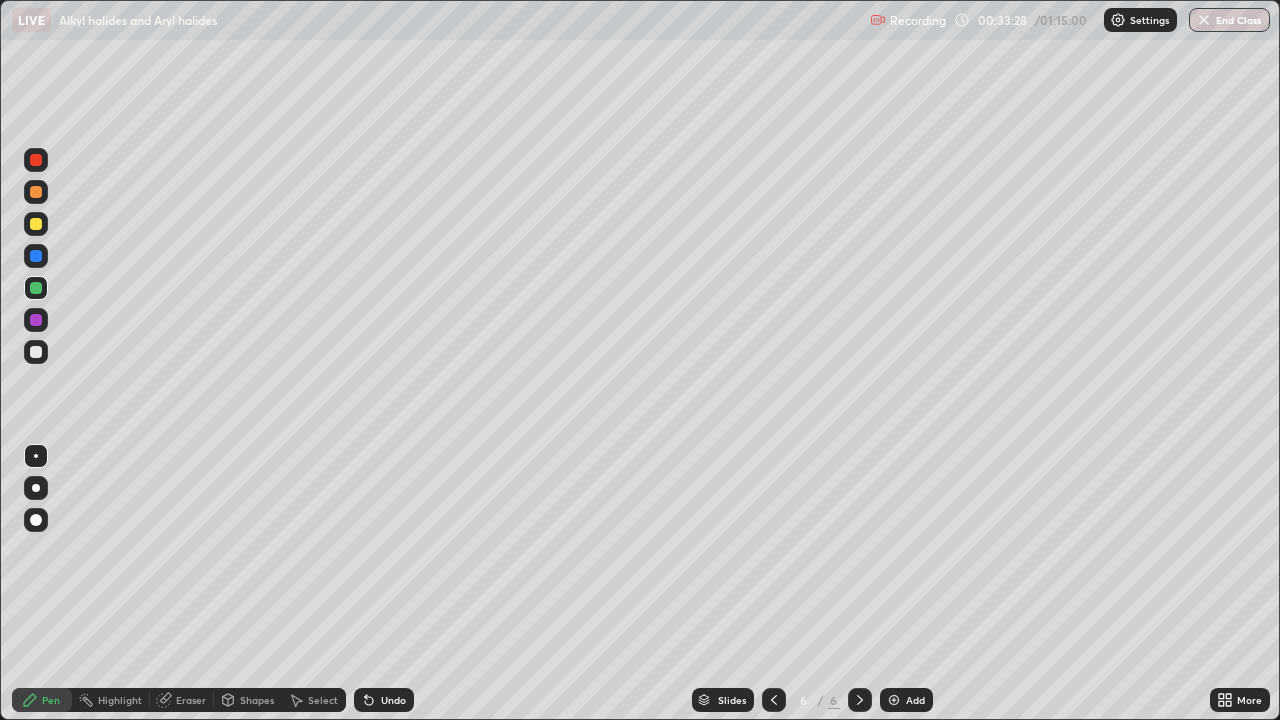 click on "Eraser" at bounding box center [191, 700] 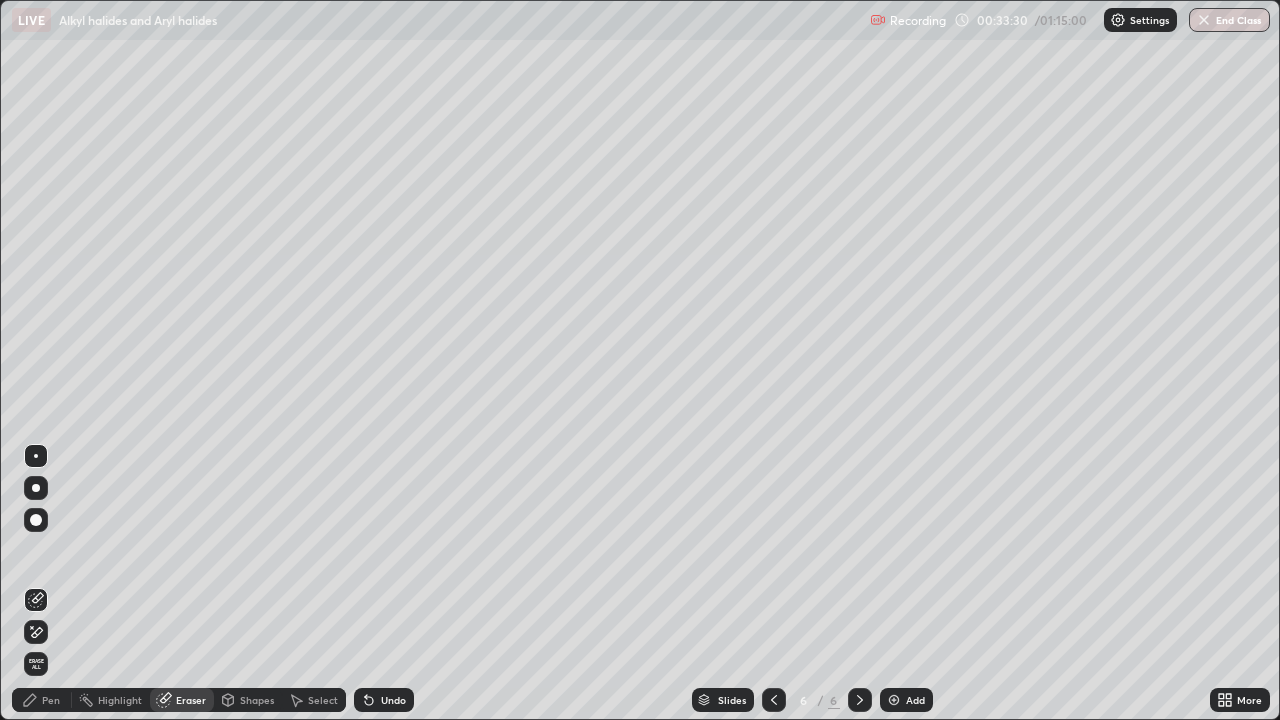 click on "Pen" at bounding box center [42, 700] 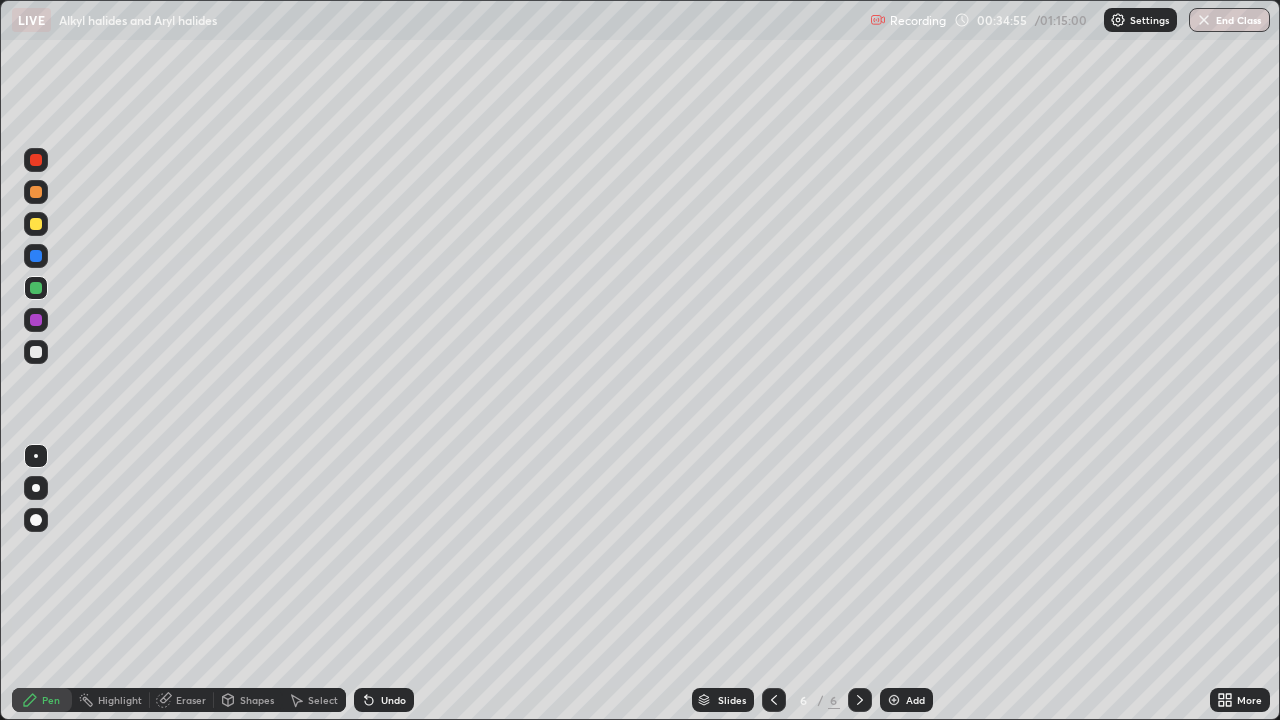 click at bounding box center [36, 352] 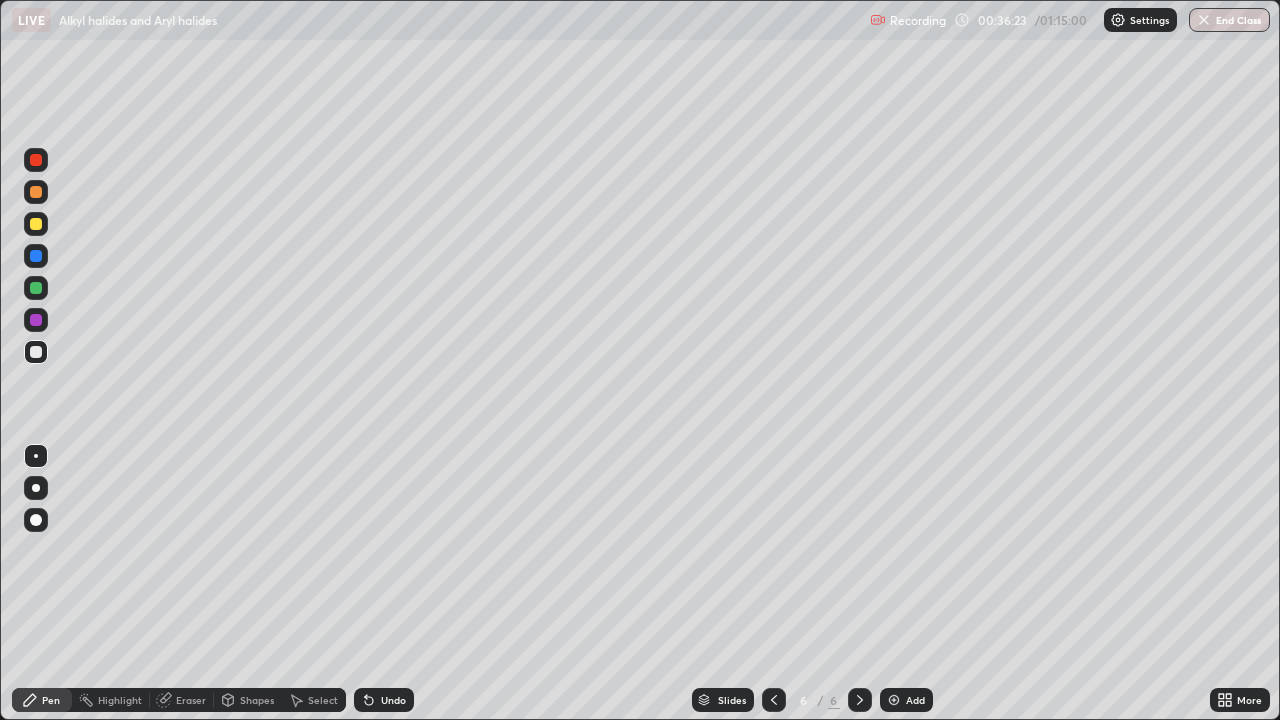 click at bounding box center [36, 224] 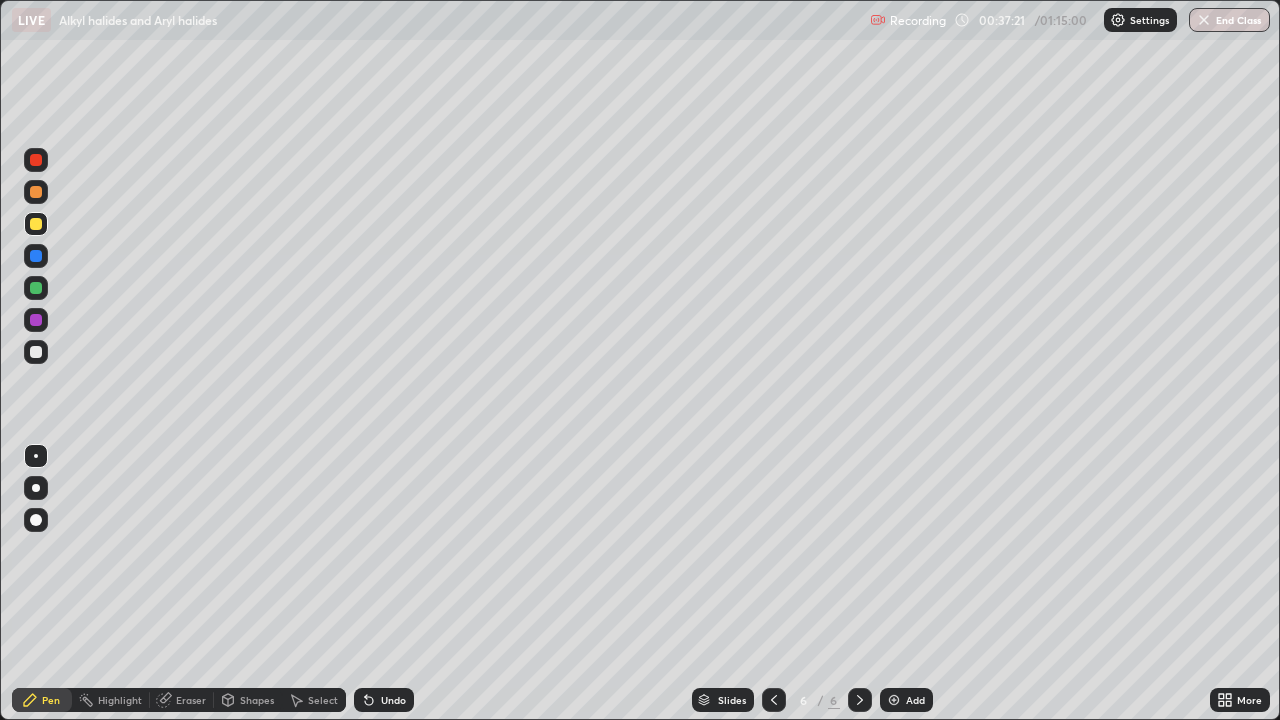 click 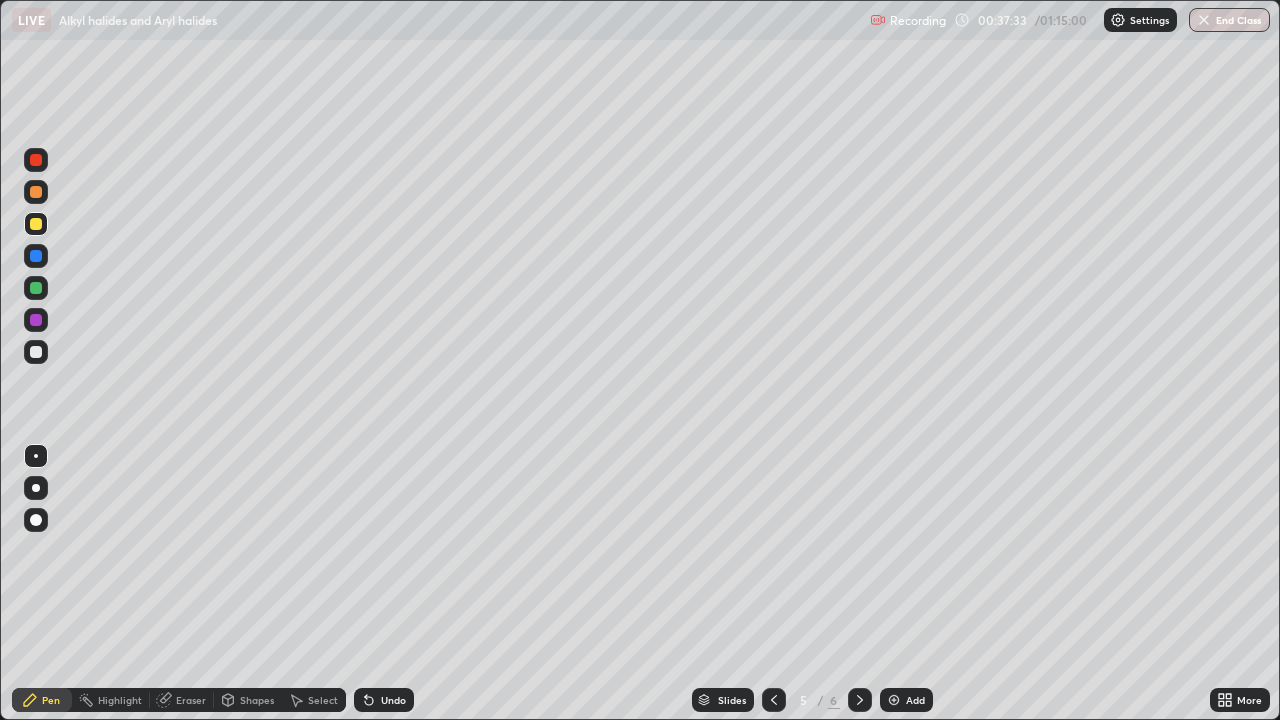 click at bounding box center [36, 160] 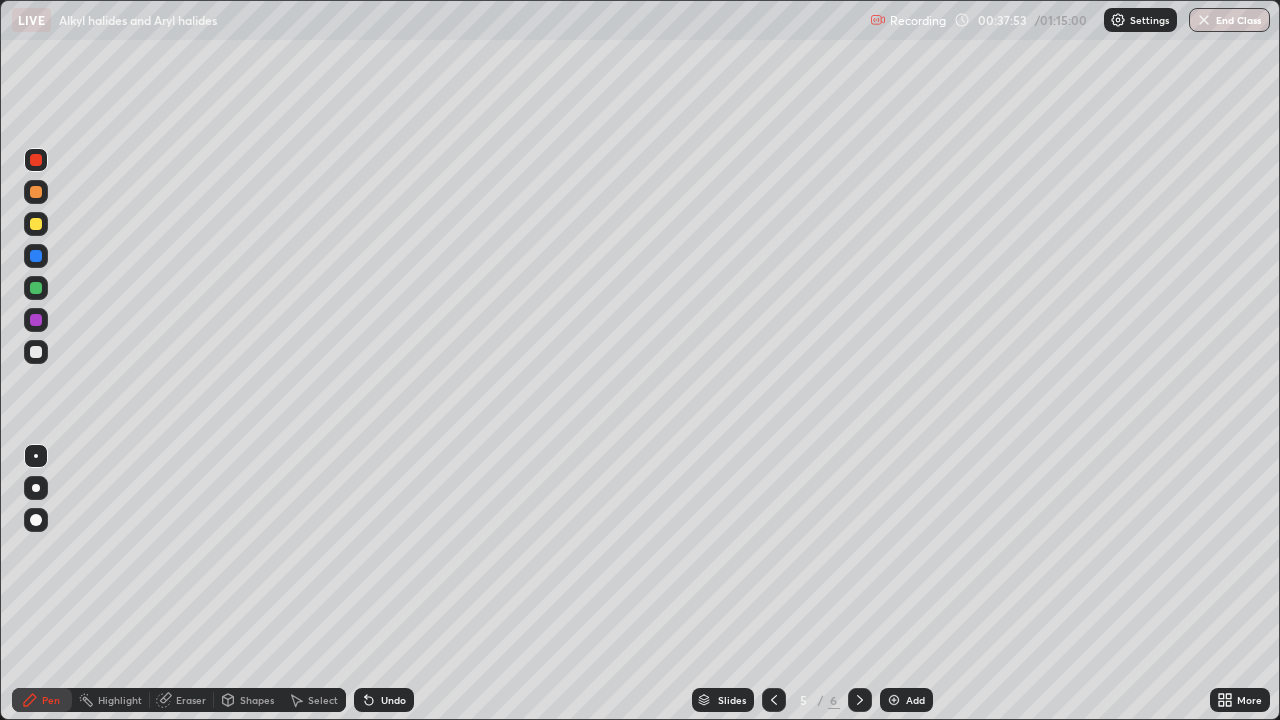 click 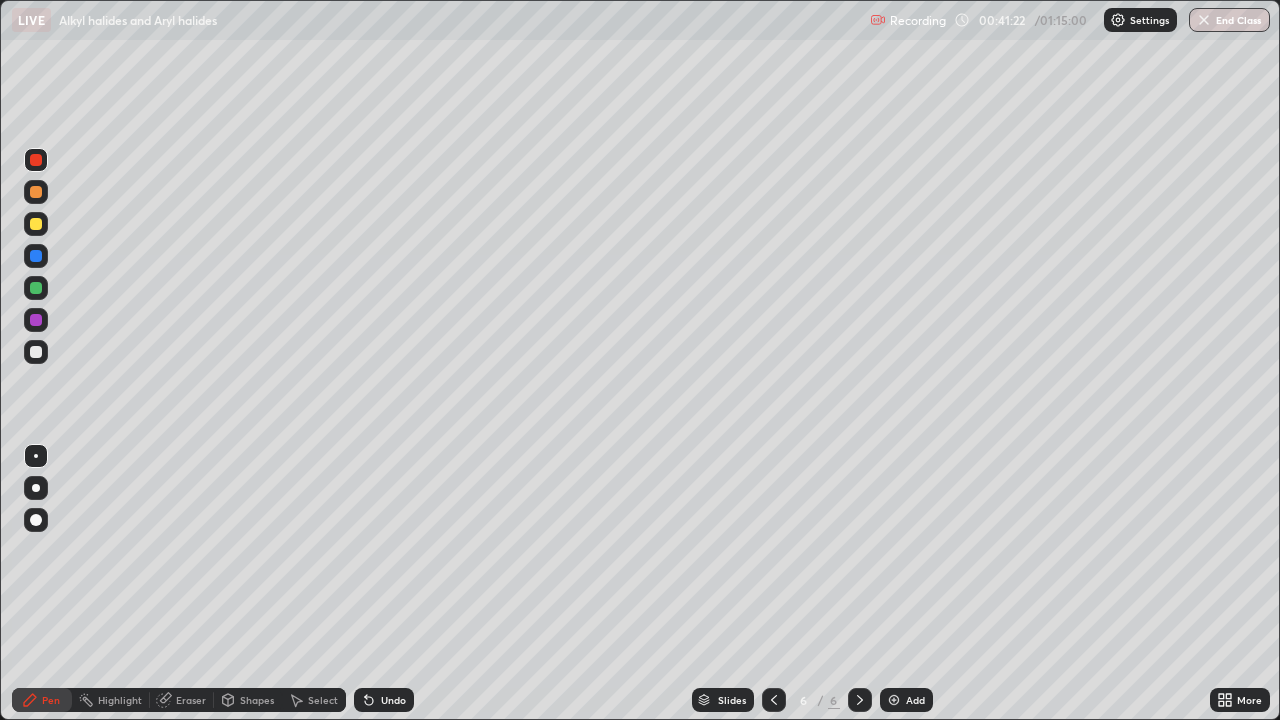 click at bounding box center [894, 700] 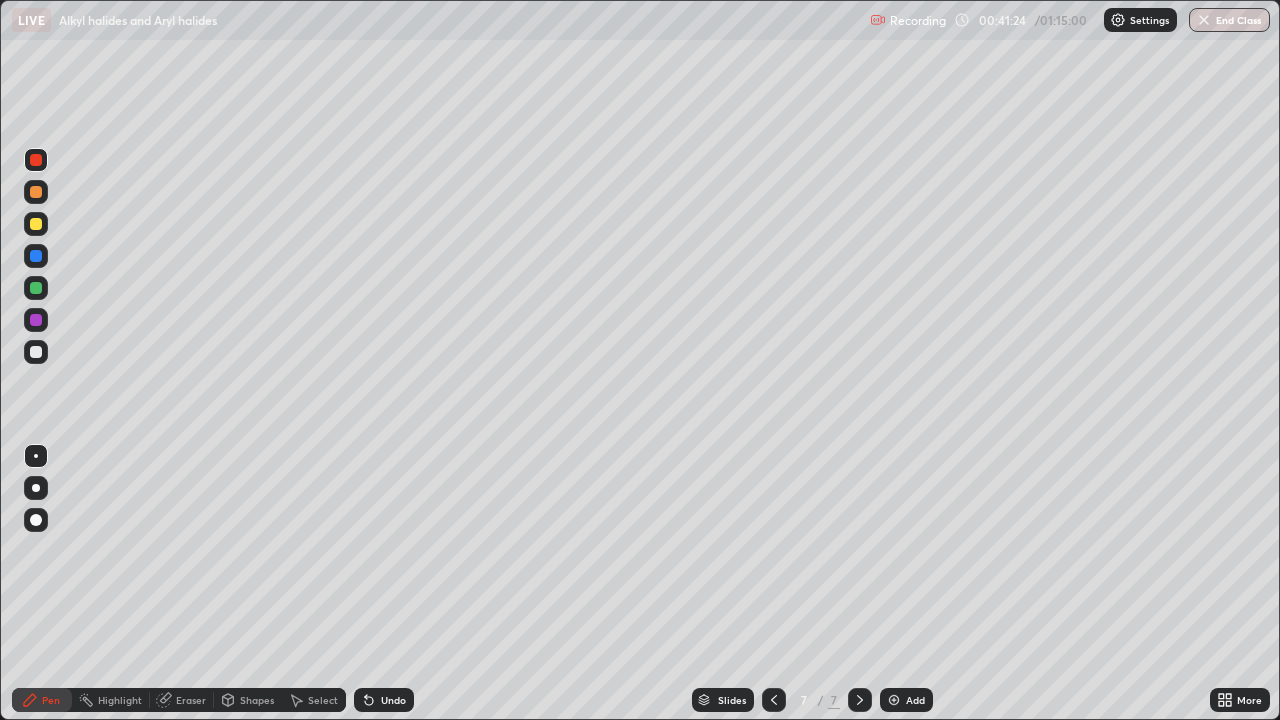 click at bounding box center [36, 352] 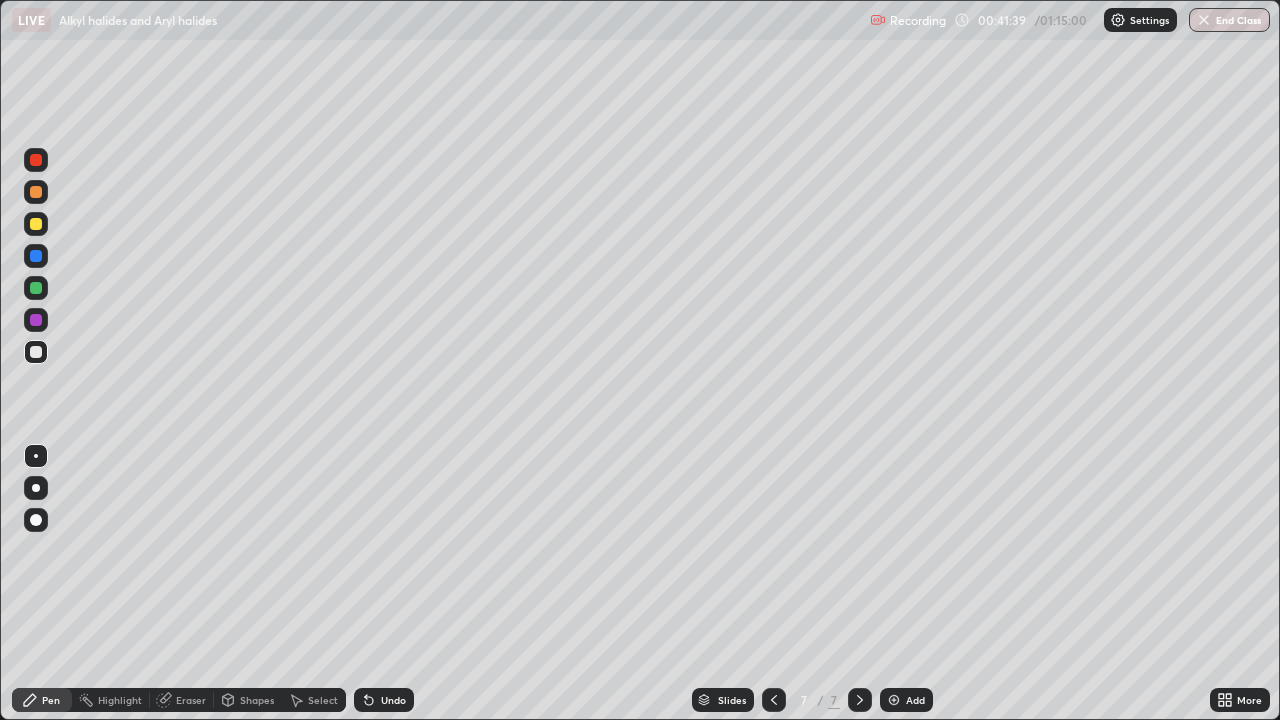 click at bounding box center (36, 224) 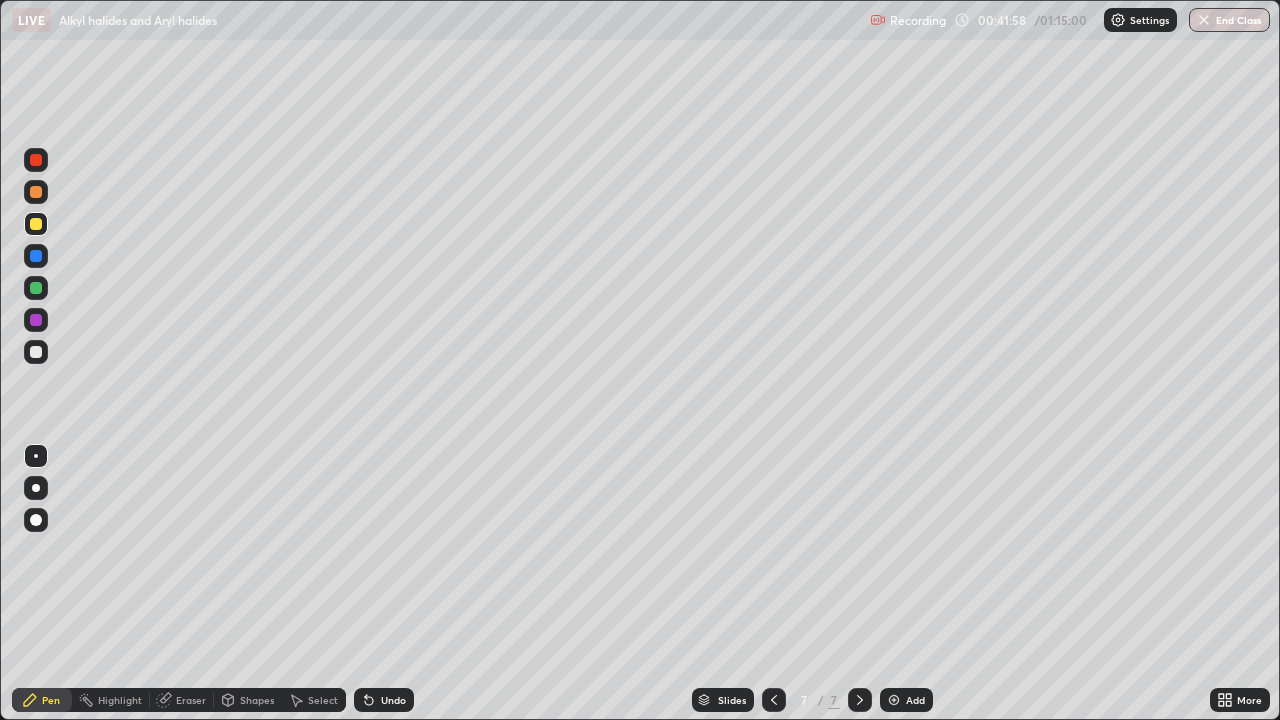 click at bounding box center [36, 160] 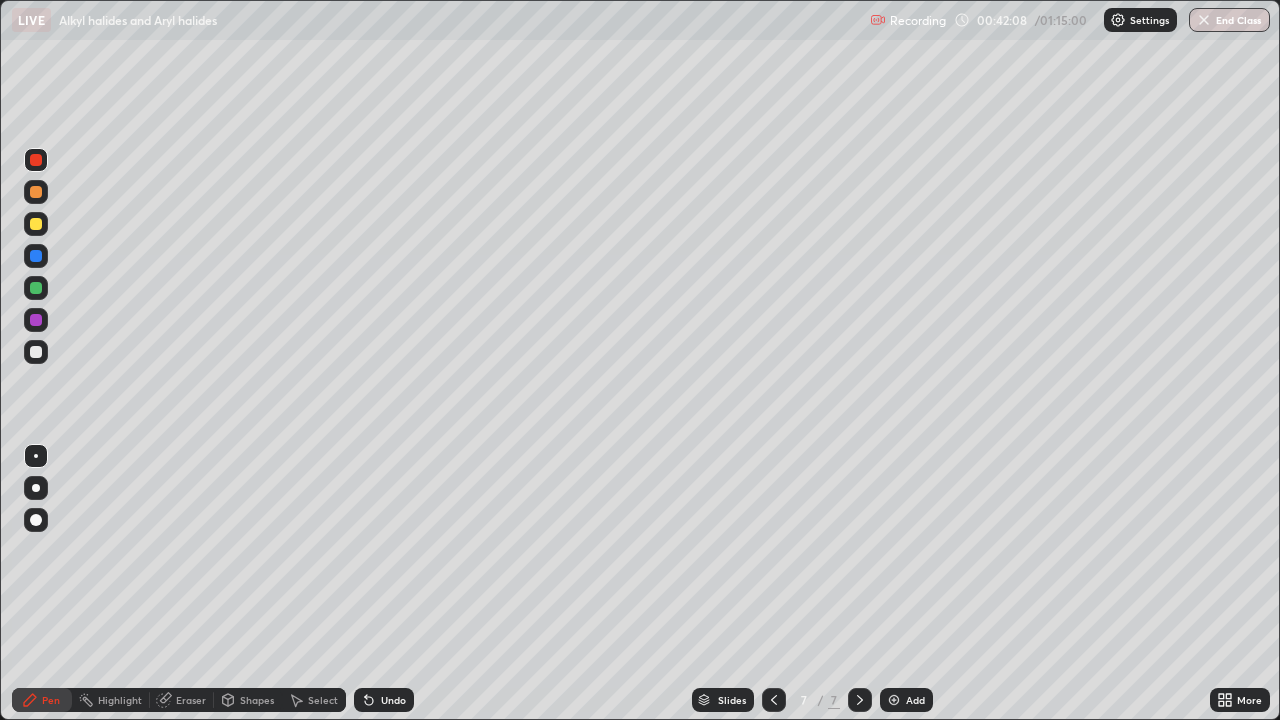 click at bounding box center [36, 352] 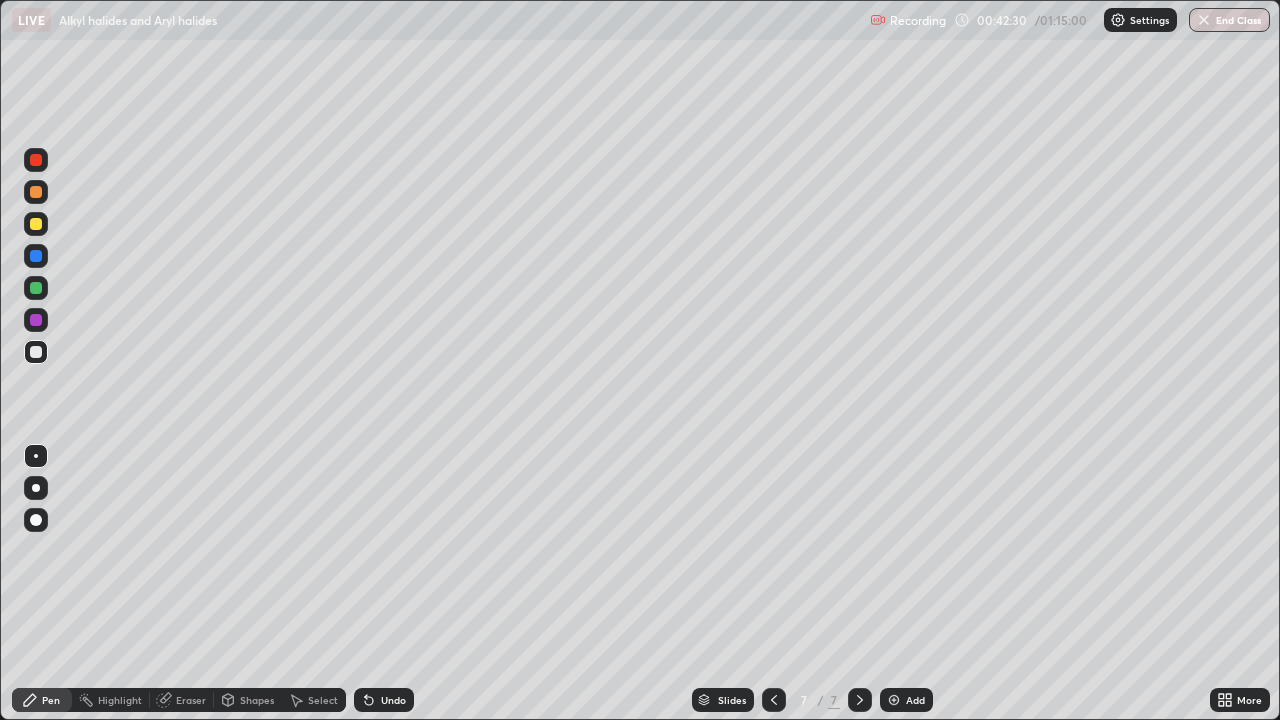 click at bounding box center [36, 224] 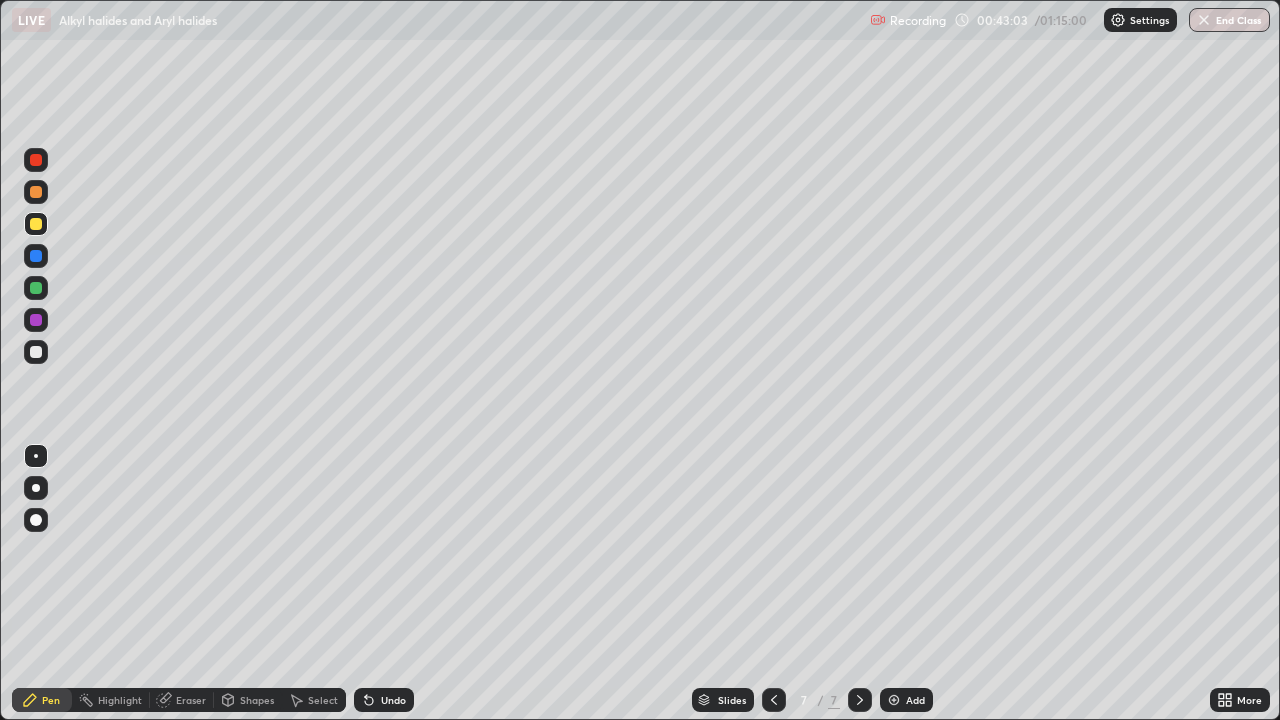 click at bounding box center [36, 160] 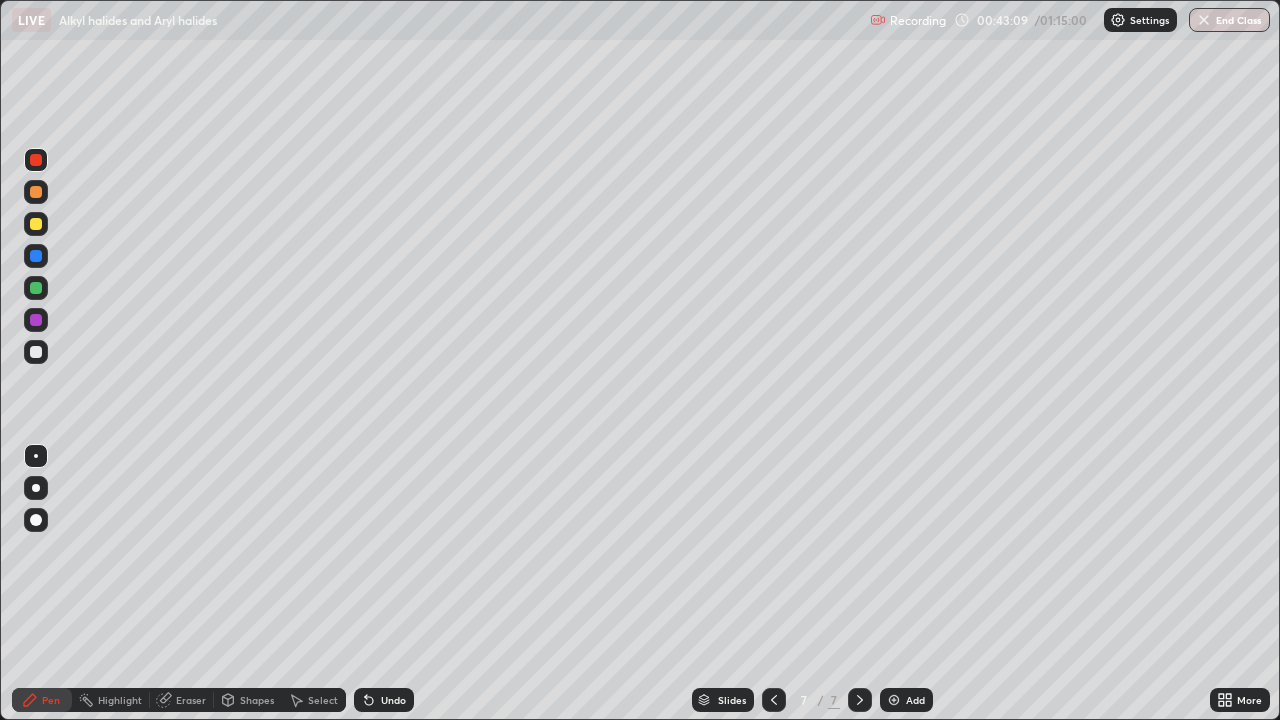click at bounding box center [36, 352] 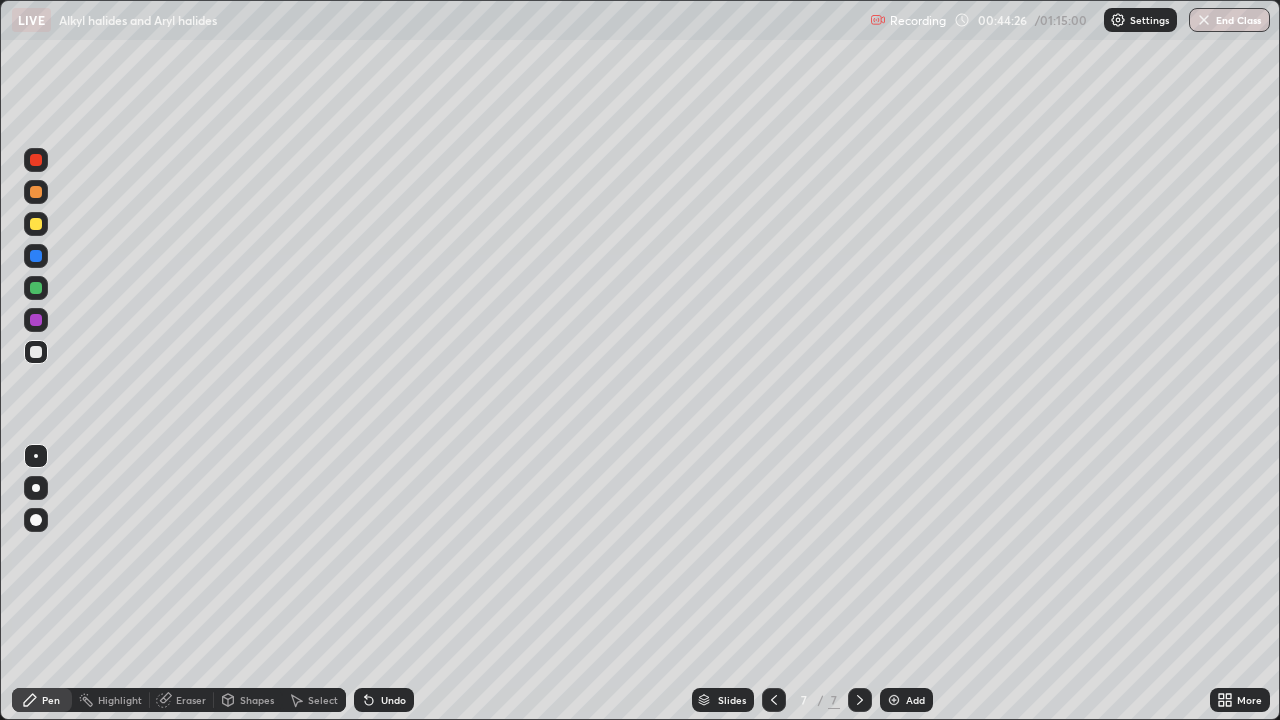 click at bounding box center (36, 288) 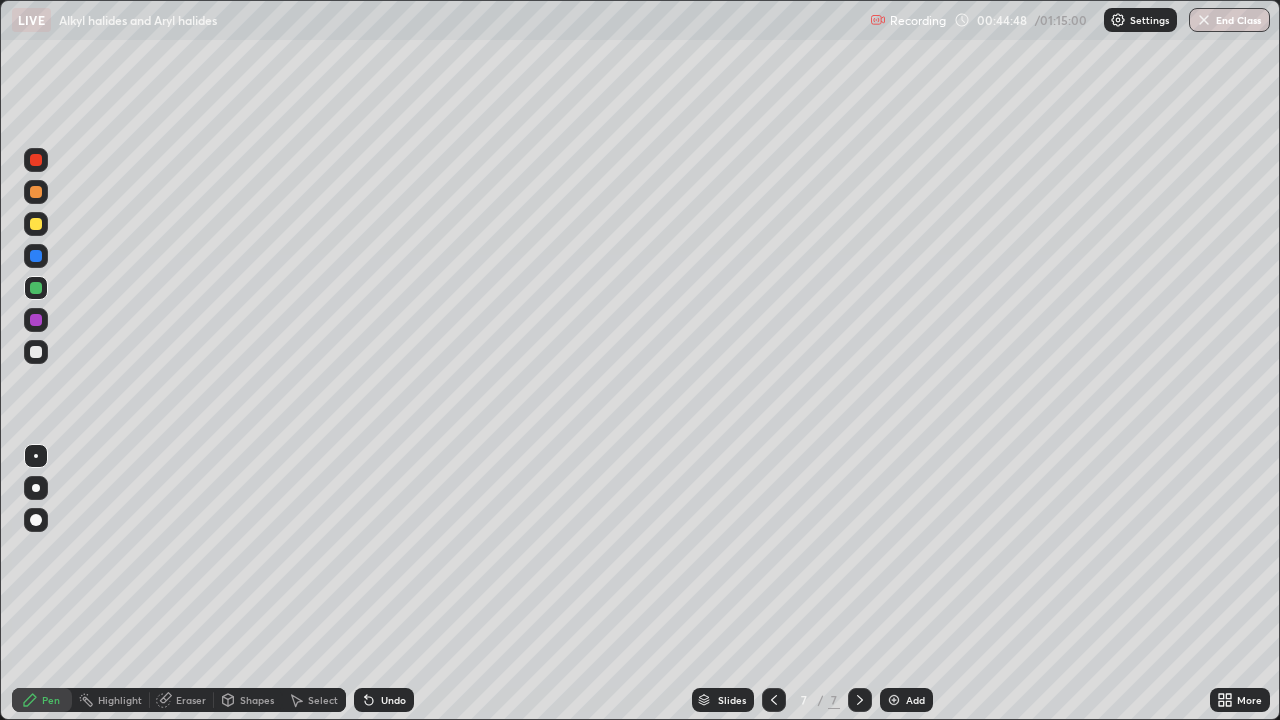click at bounding box center [36, 320] 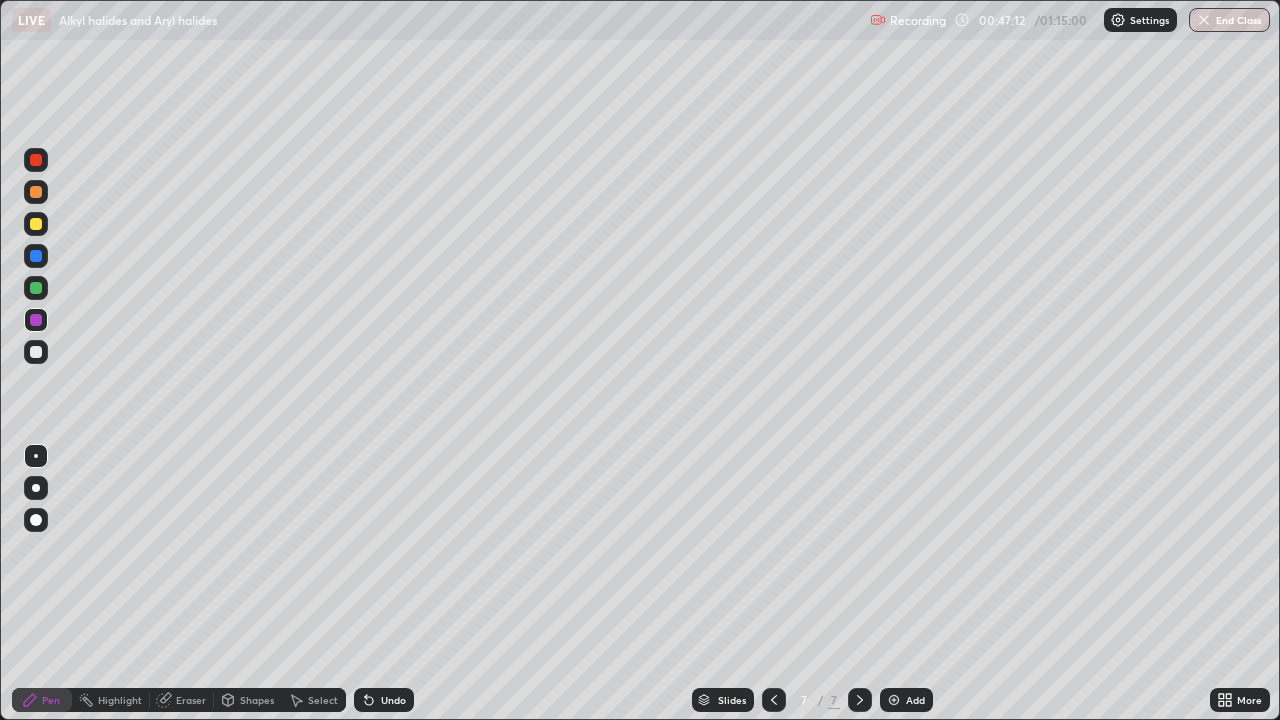 click at bounding box center (36, 352) 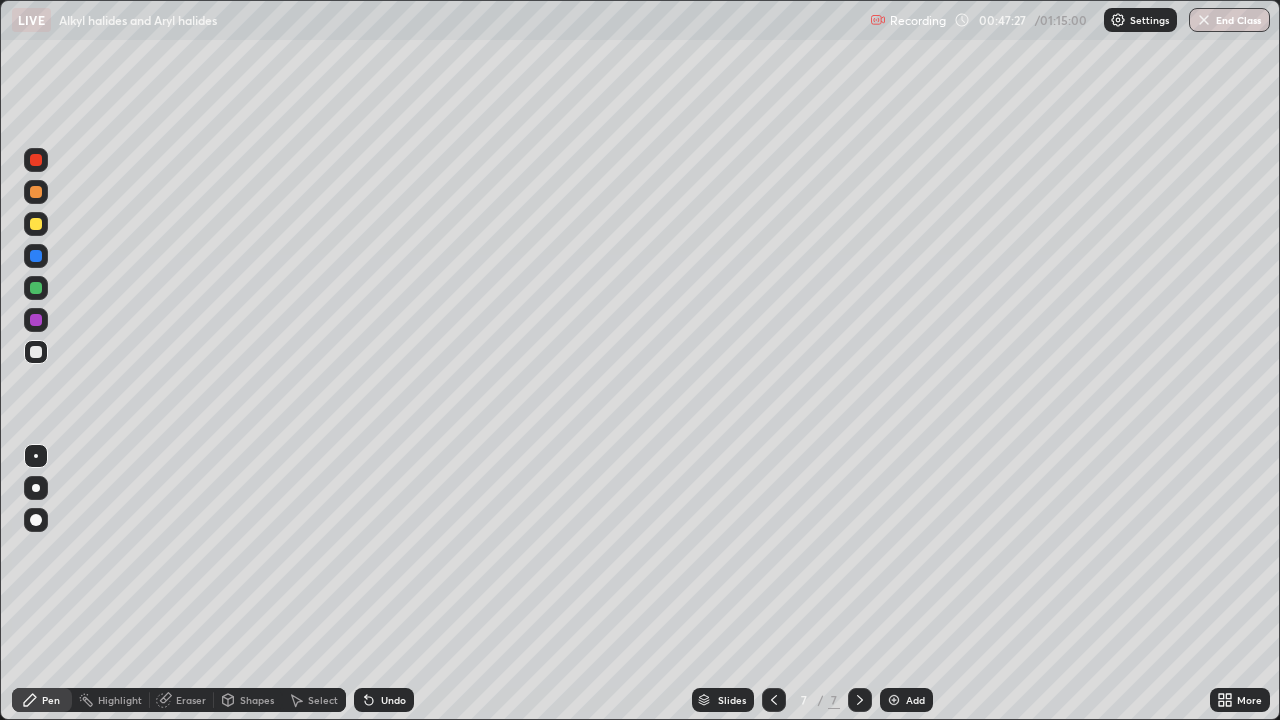 click 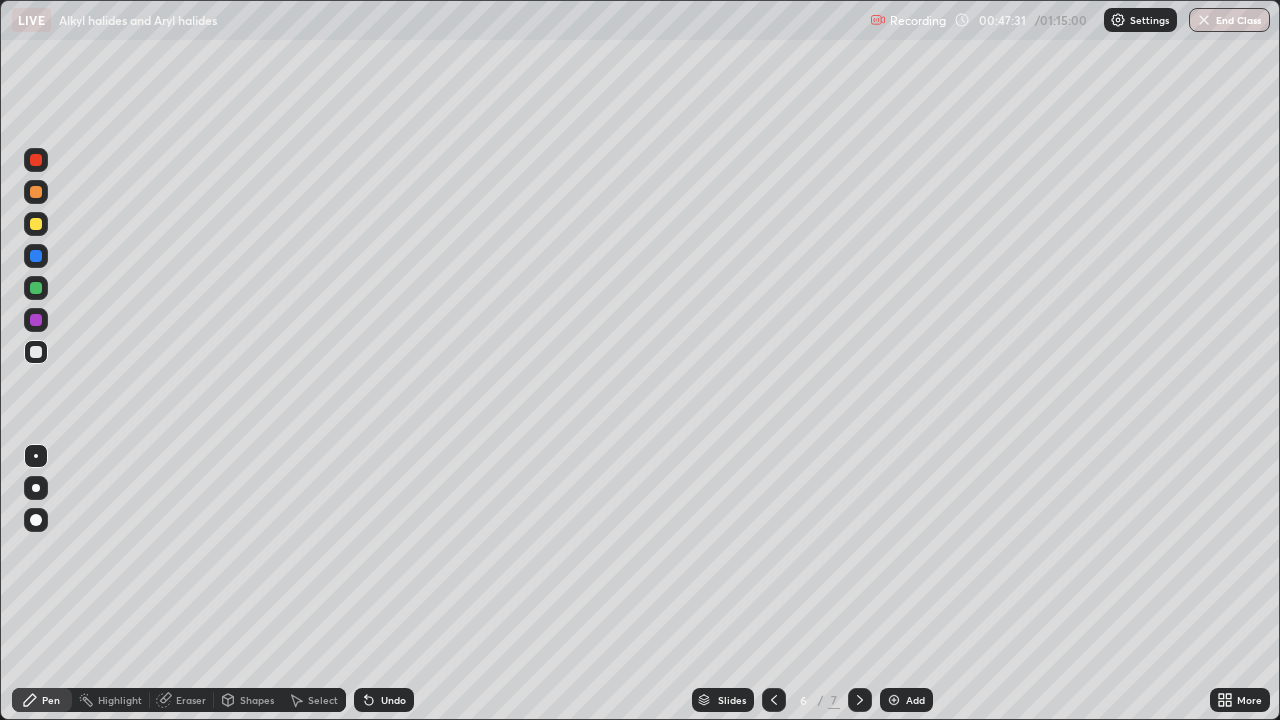 click 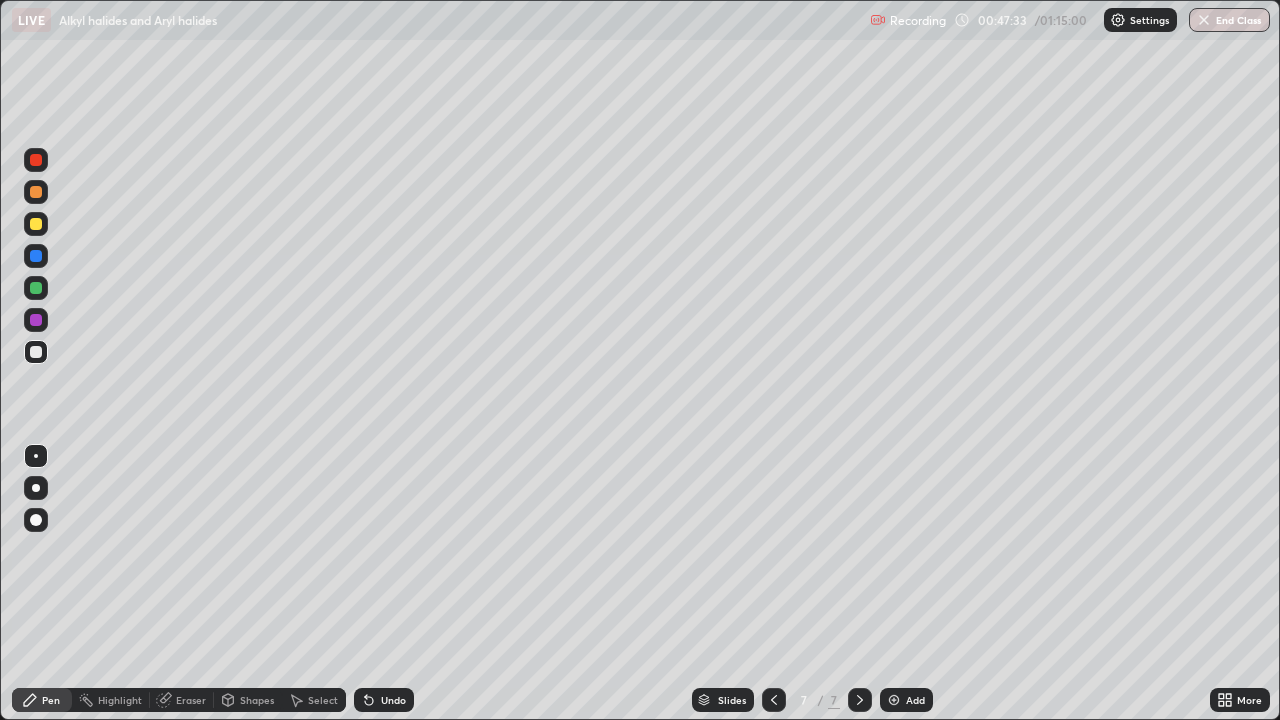 click at bounding box center [894, 700] 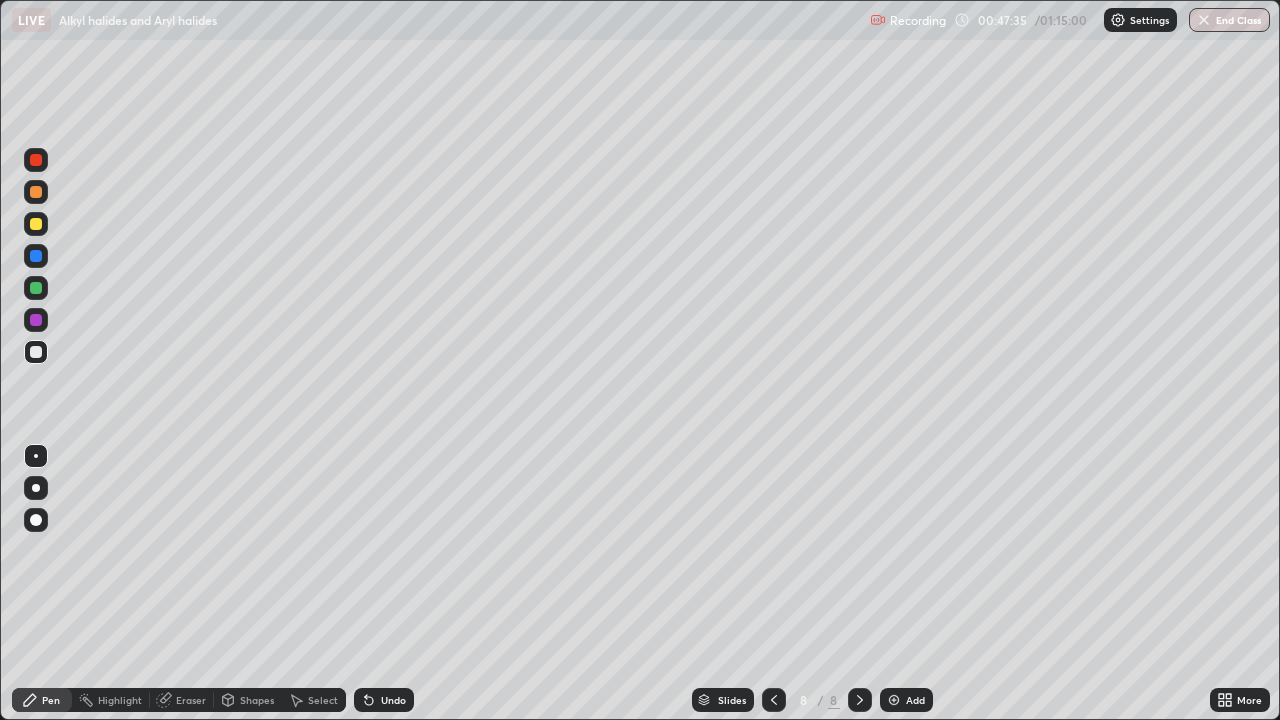 click at bounding box center [36, 224] 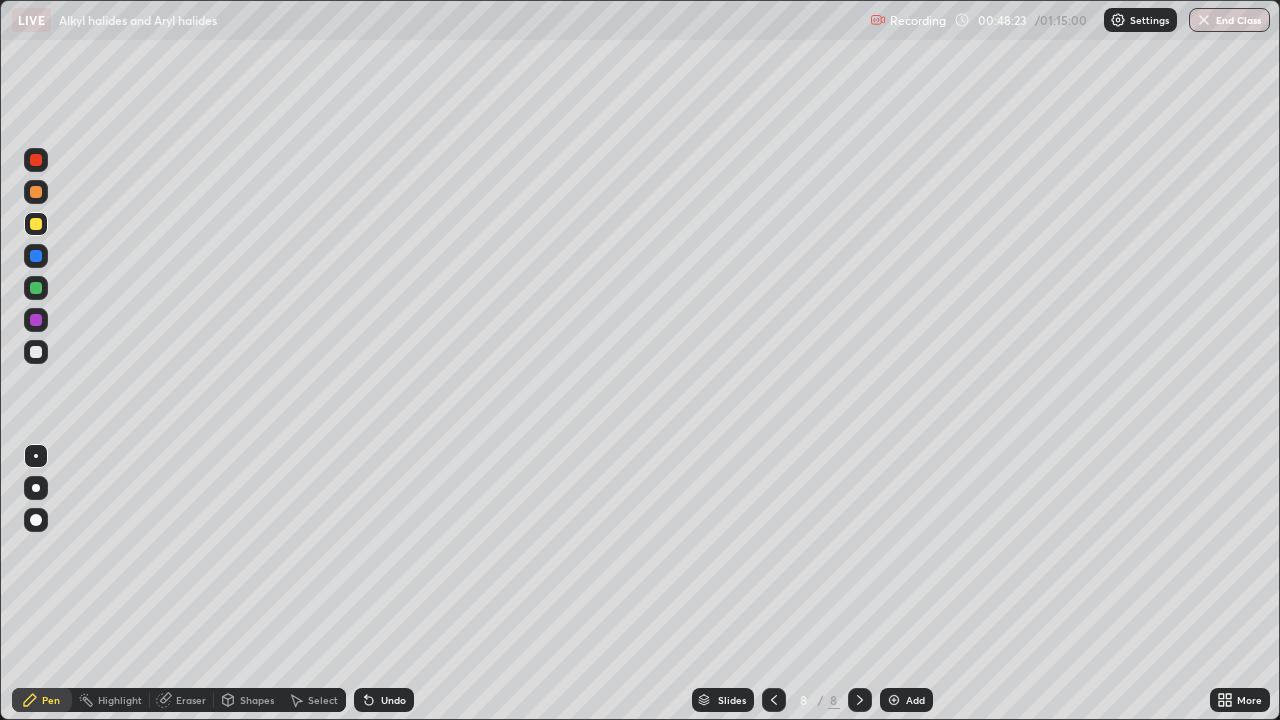 click at bounding box center [36, 288] 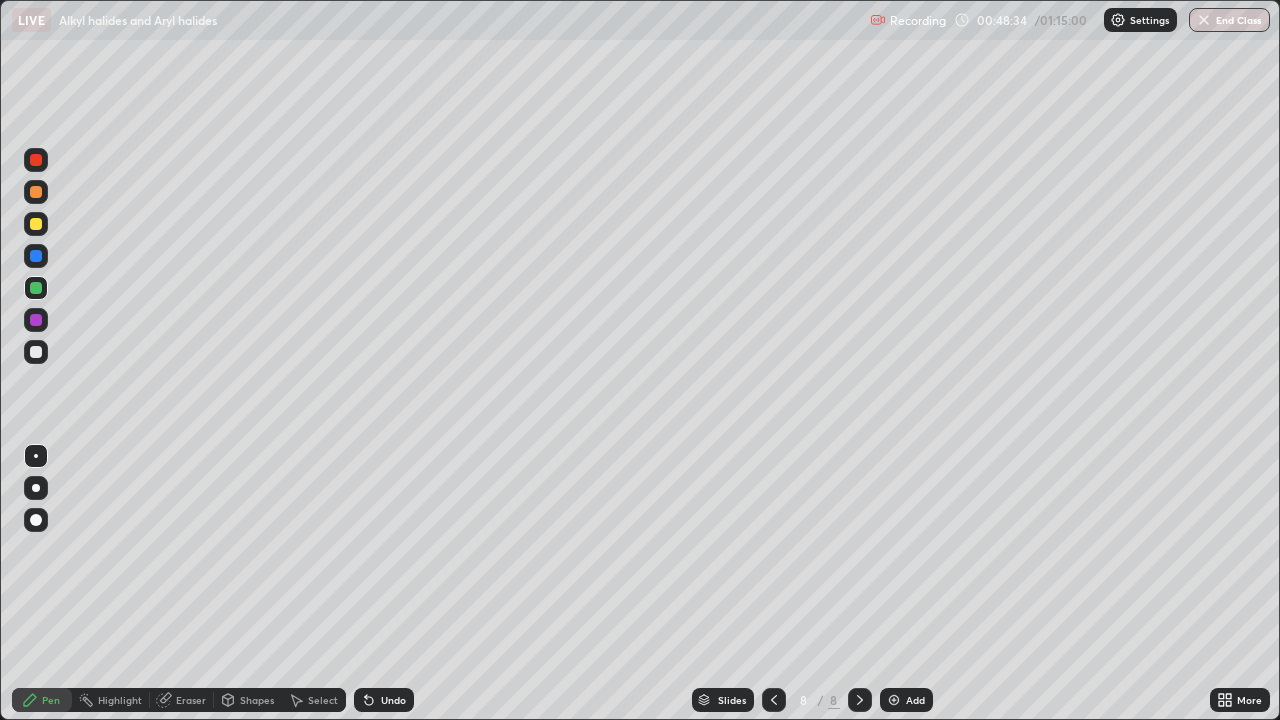 click on "Eraser" at bounding box center (191, 700) 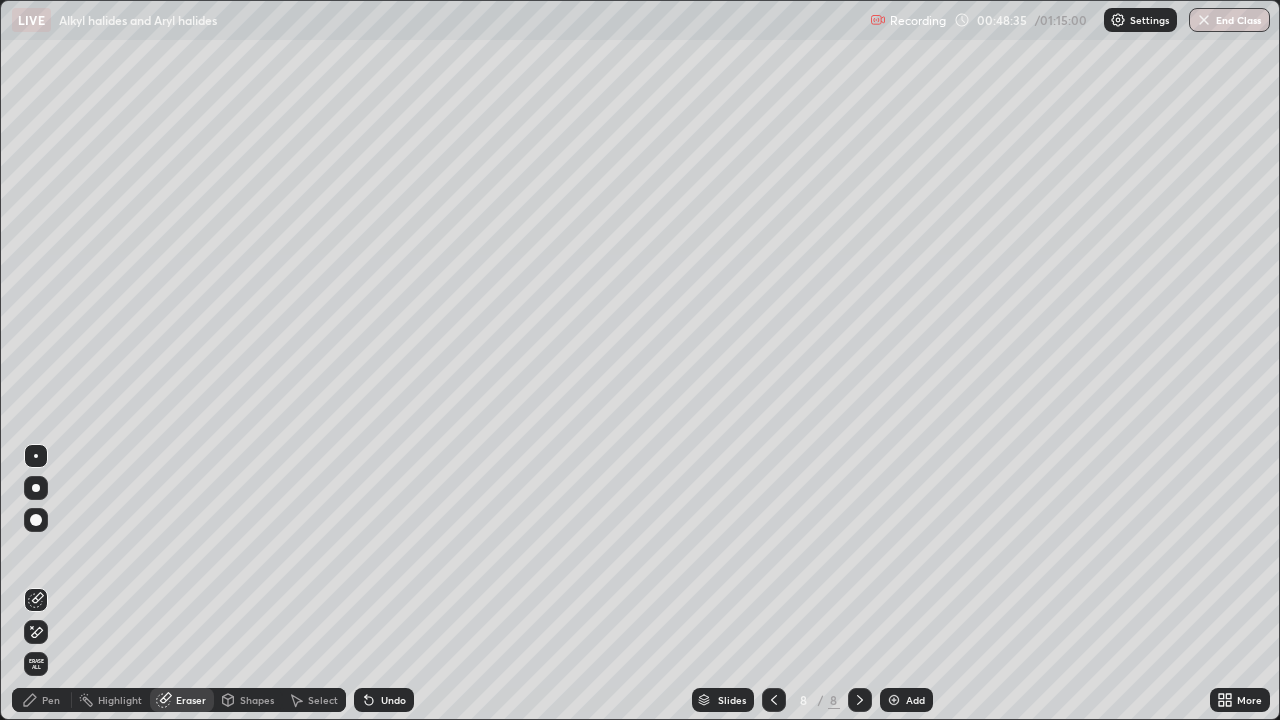 click on "Pen" at bounding box center [51, 700] 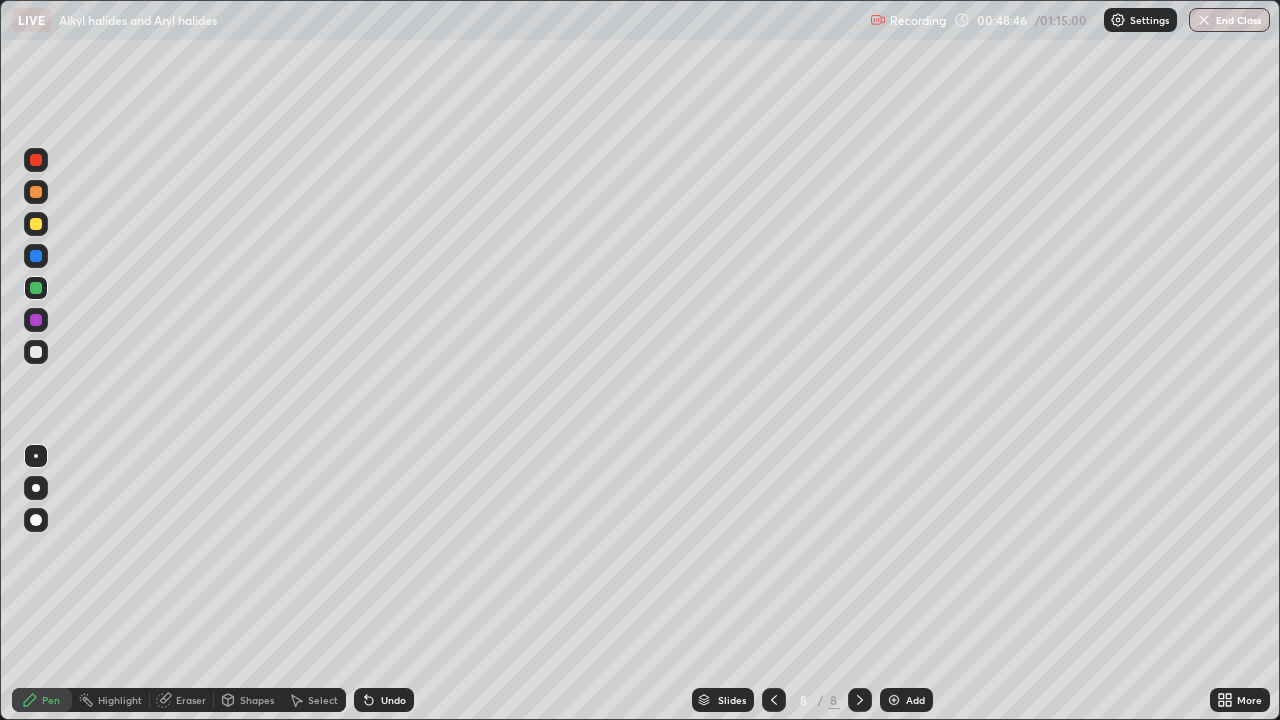 click at bounding box center (36, 352) 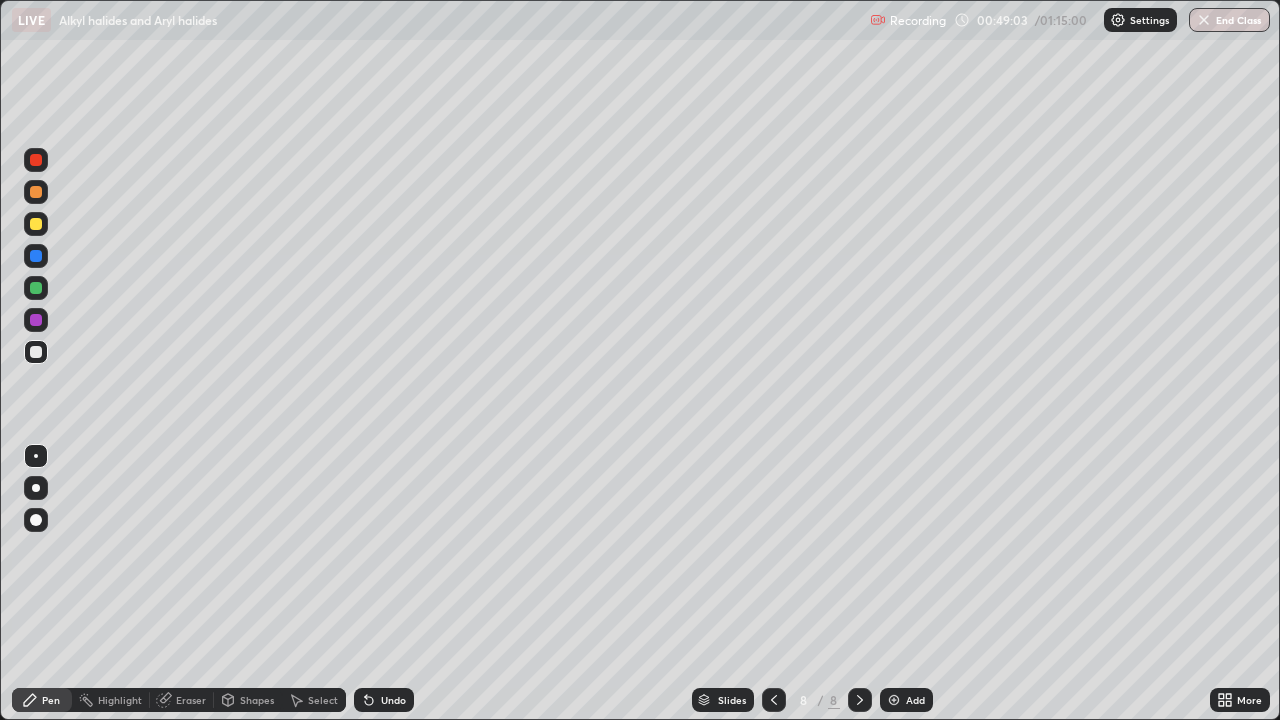 click 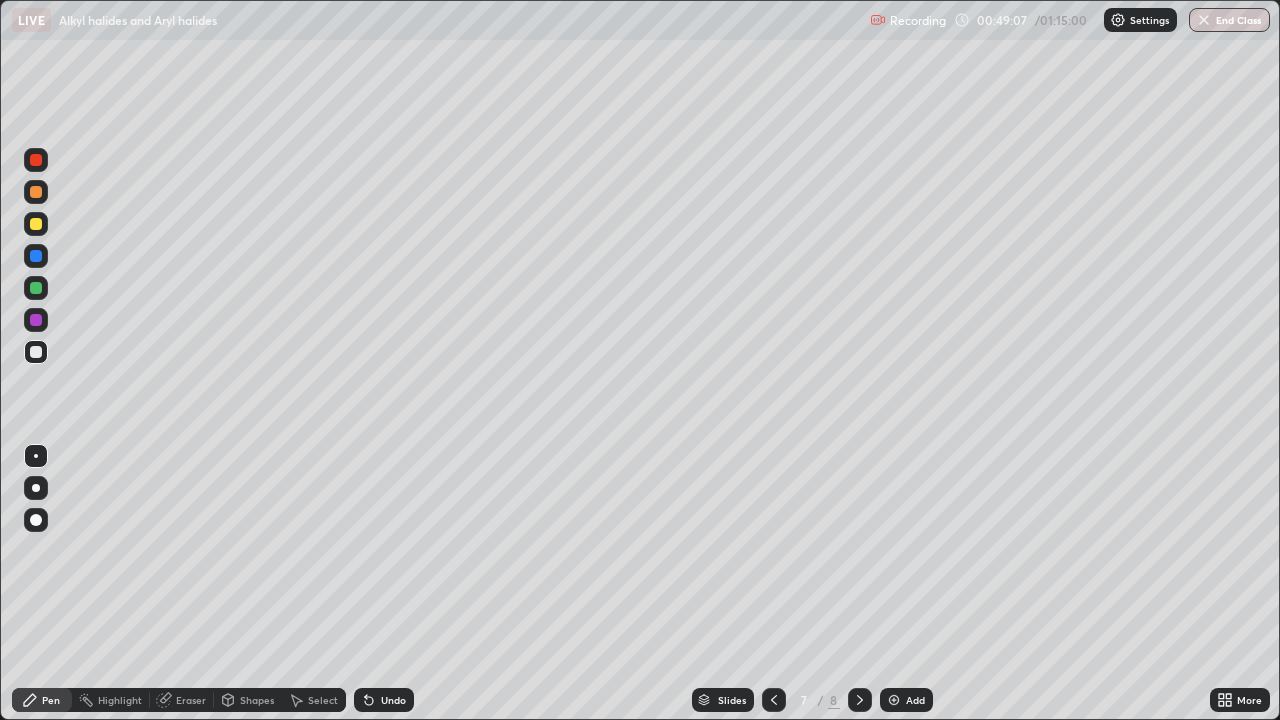 click 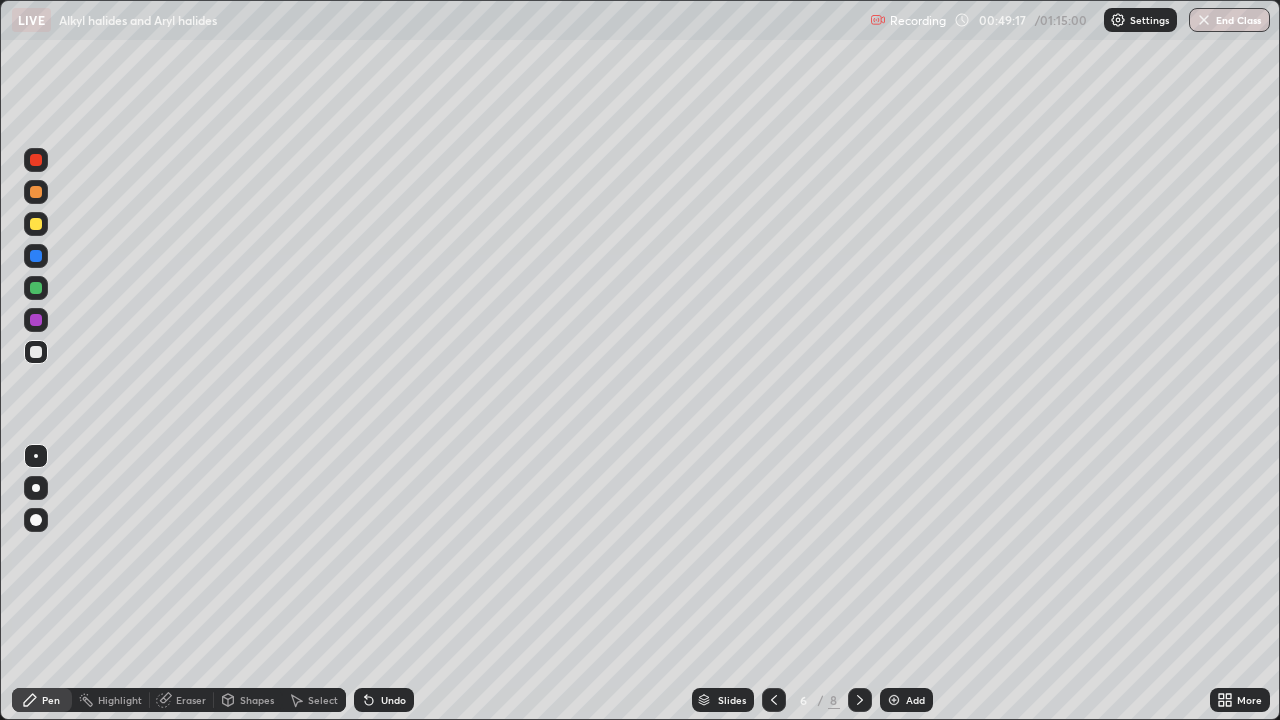 click 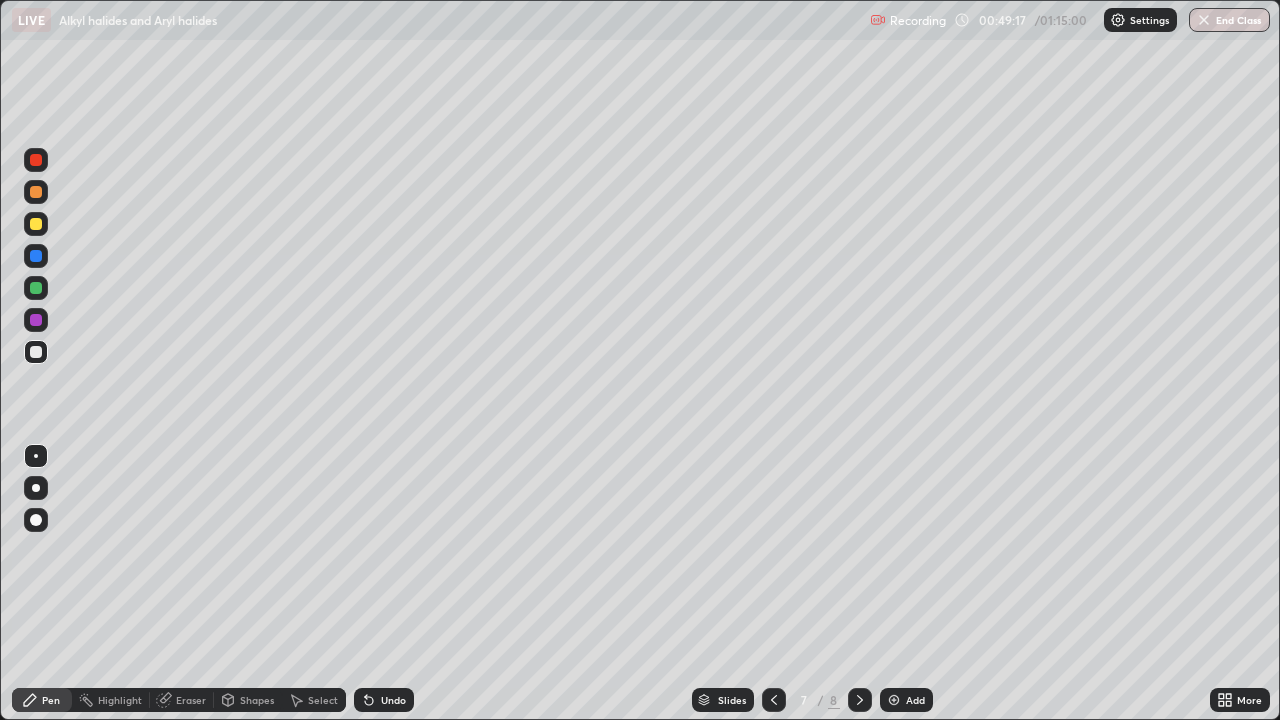 click 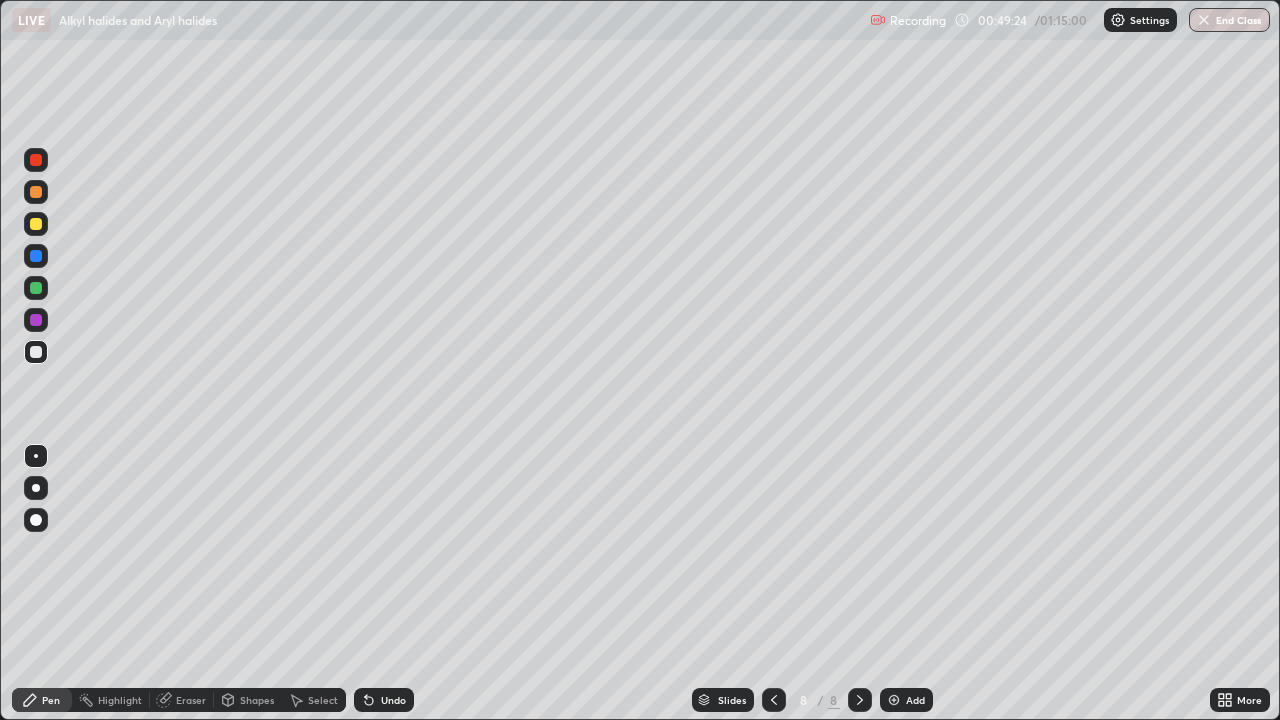 click at bounding box center (894, 700) 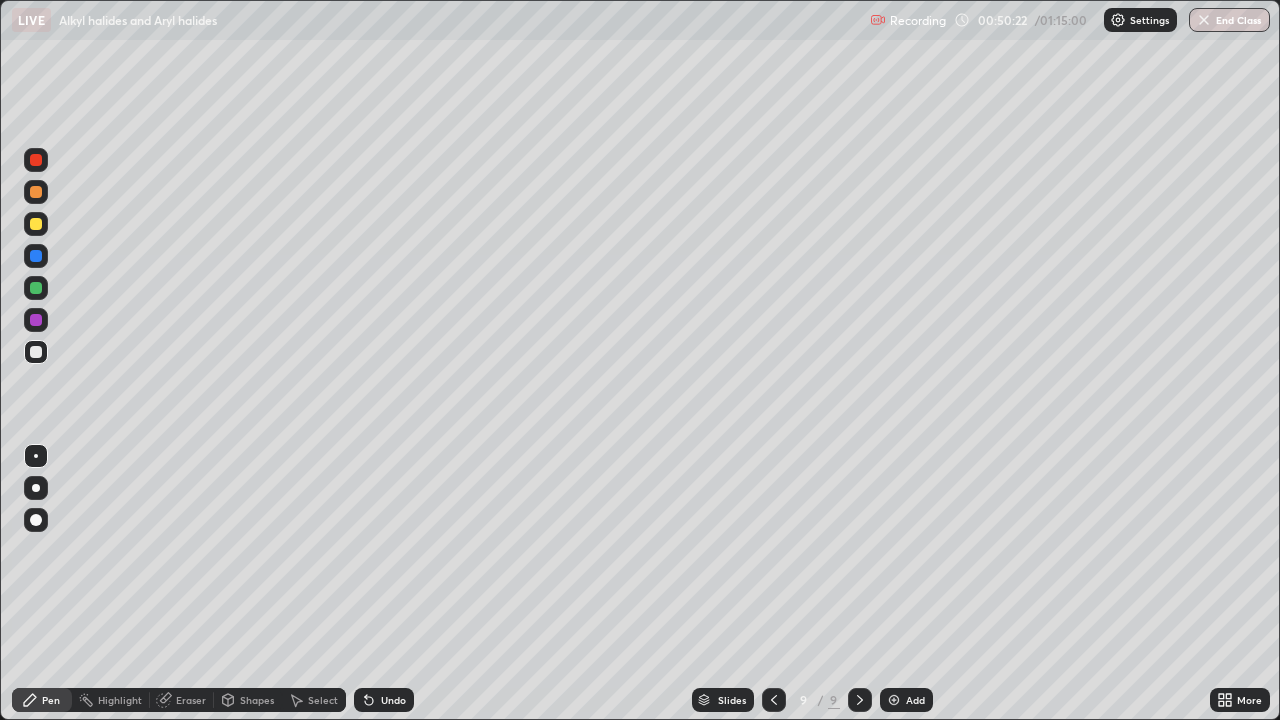 click 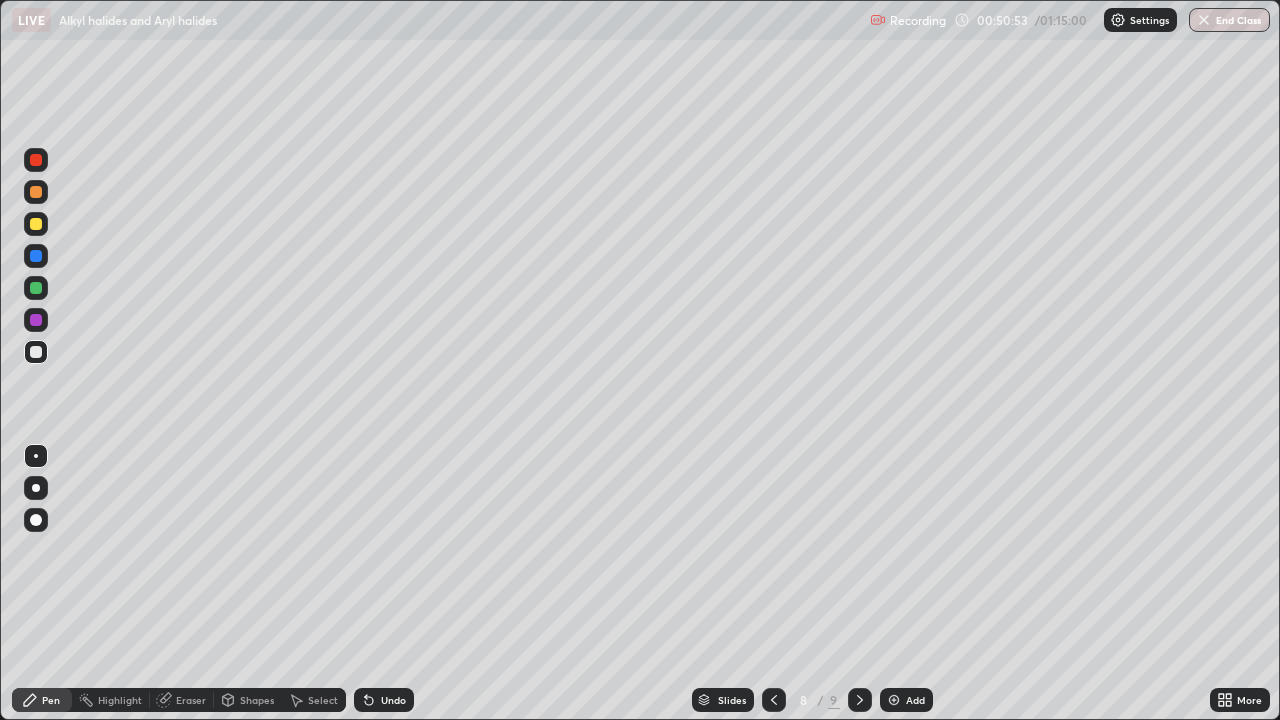 click at bounding box center [36, 320] 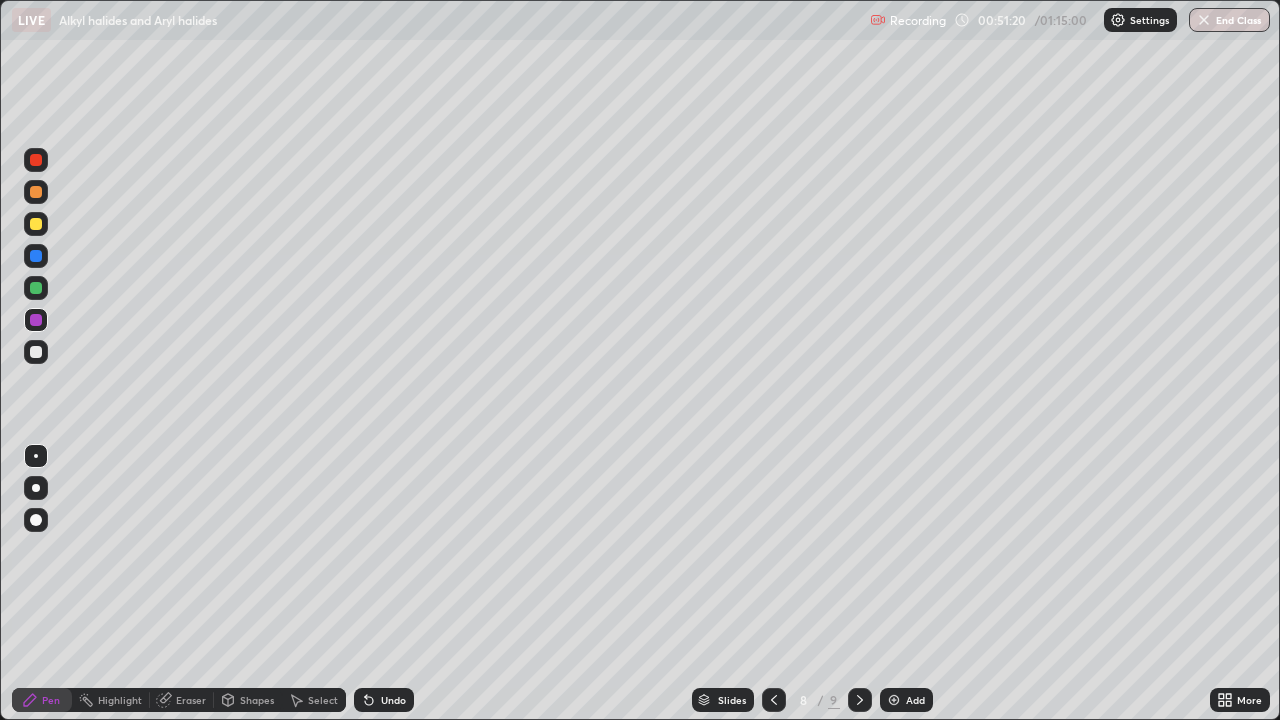 click at bounding box center [36, 288] 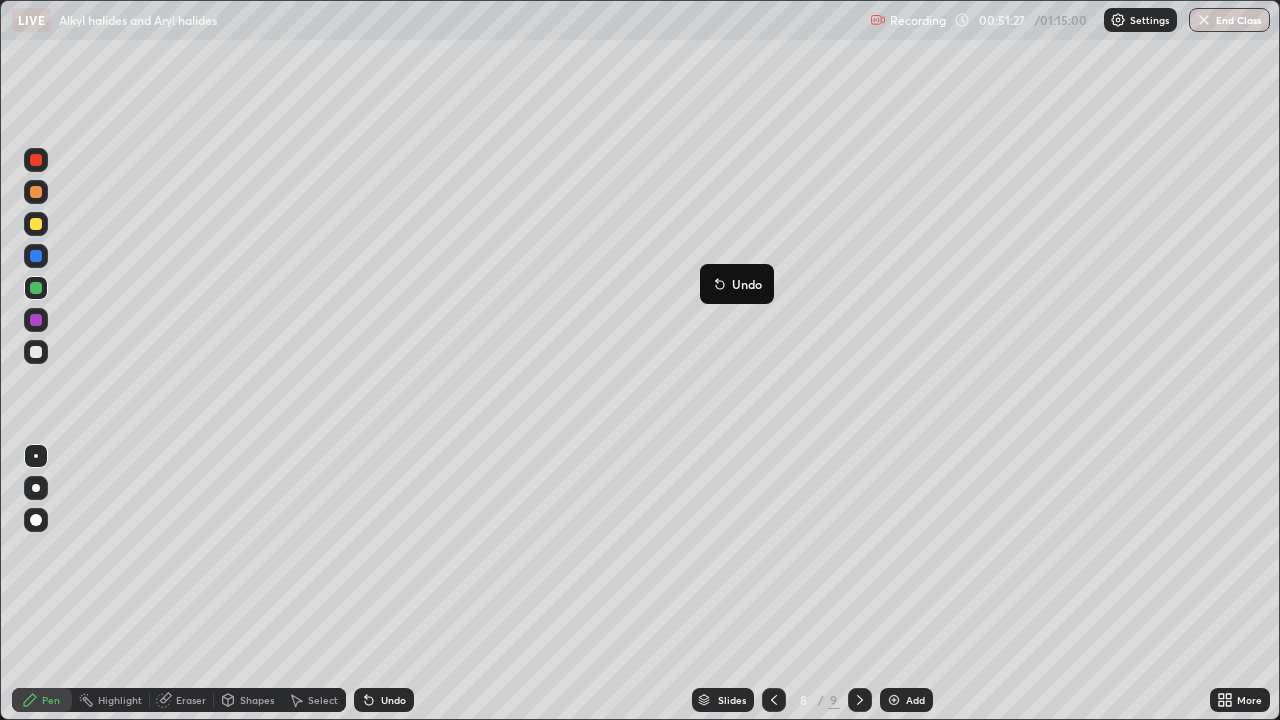 click 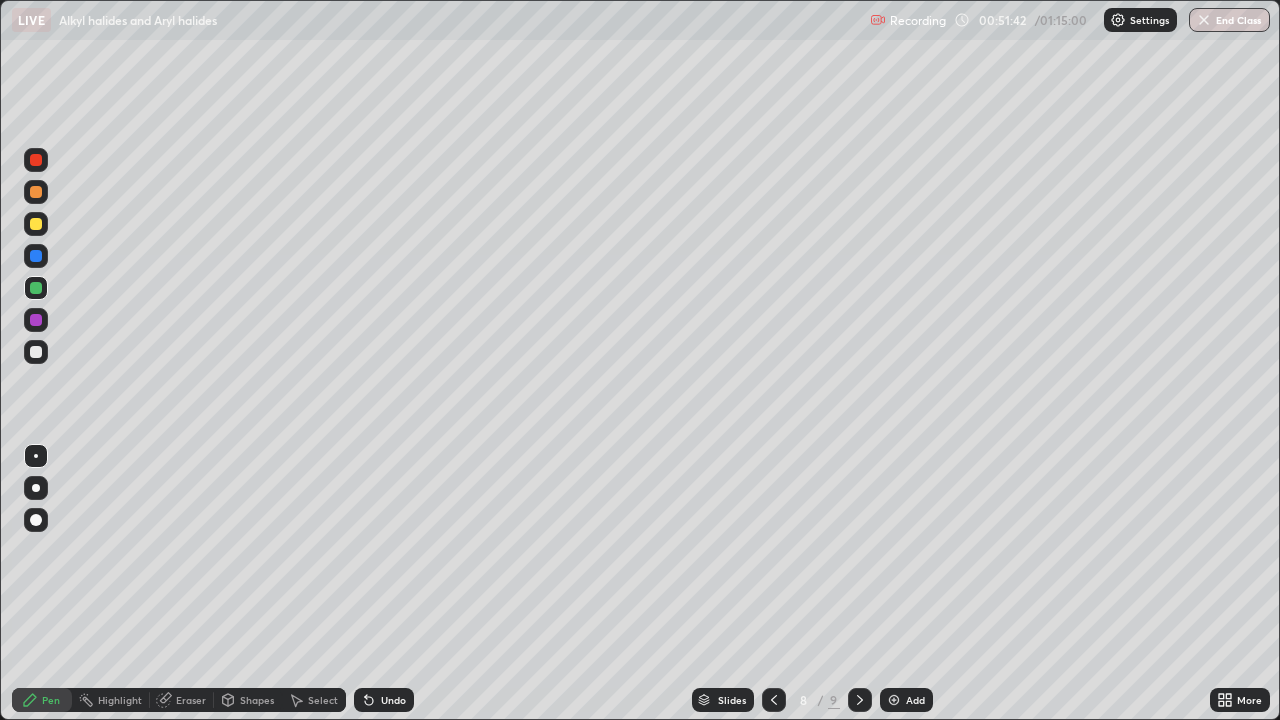click at bounding box center [36, 352] 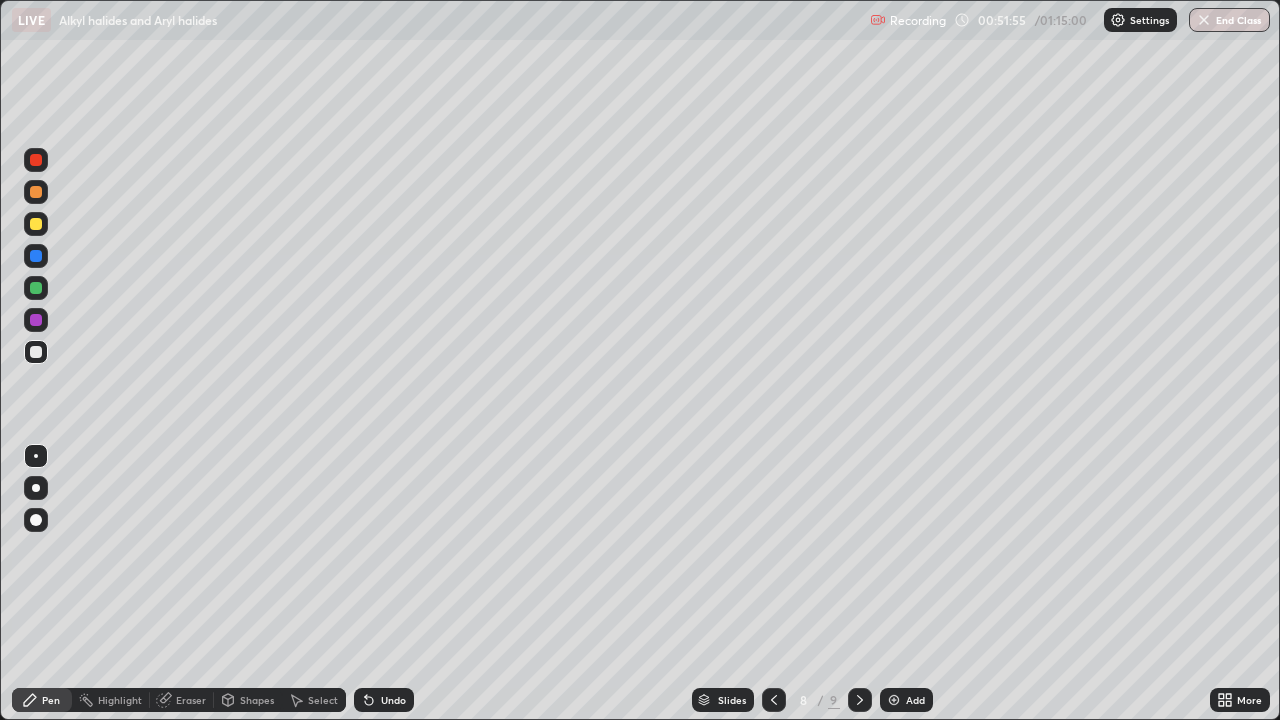 click at bounding box center (36, 288) 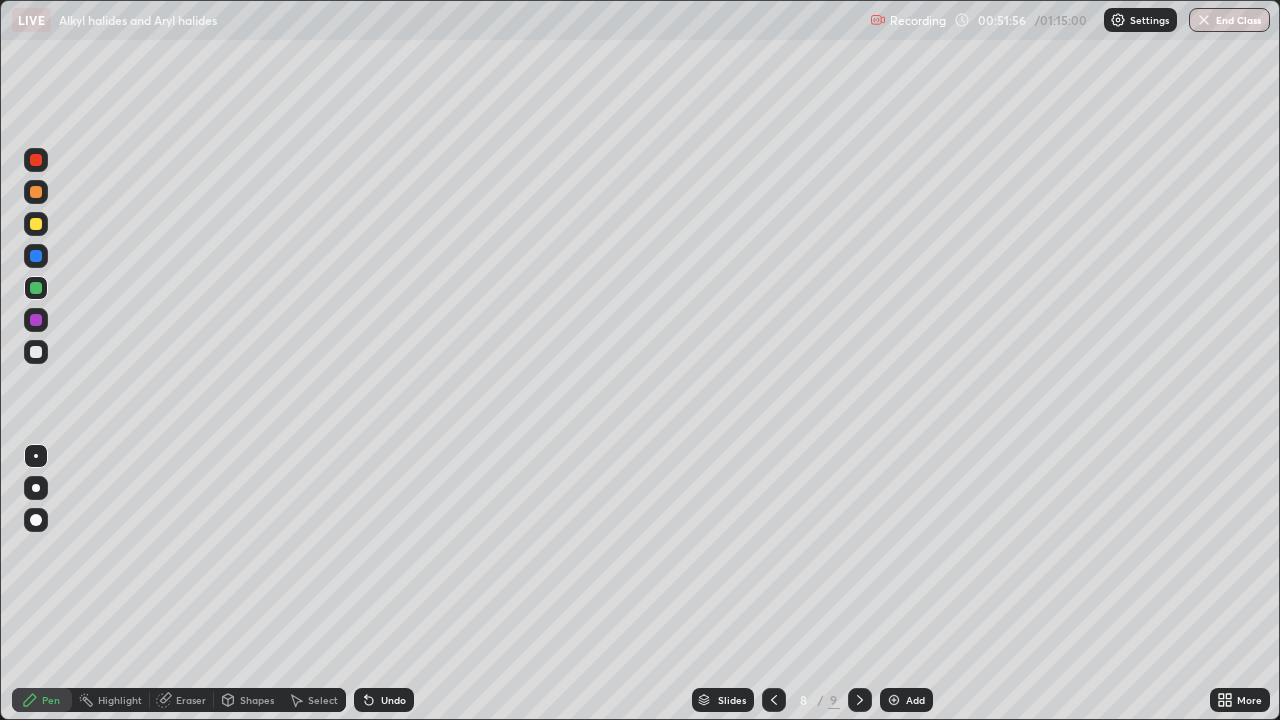 click at bounding box center [36, 192] 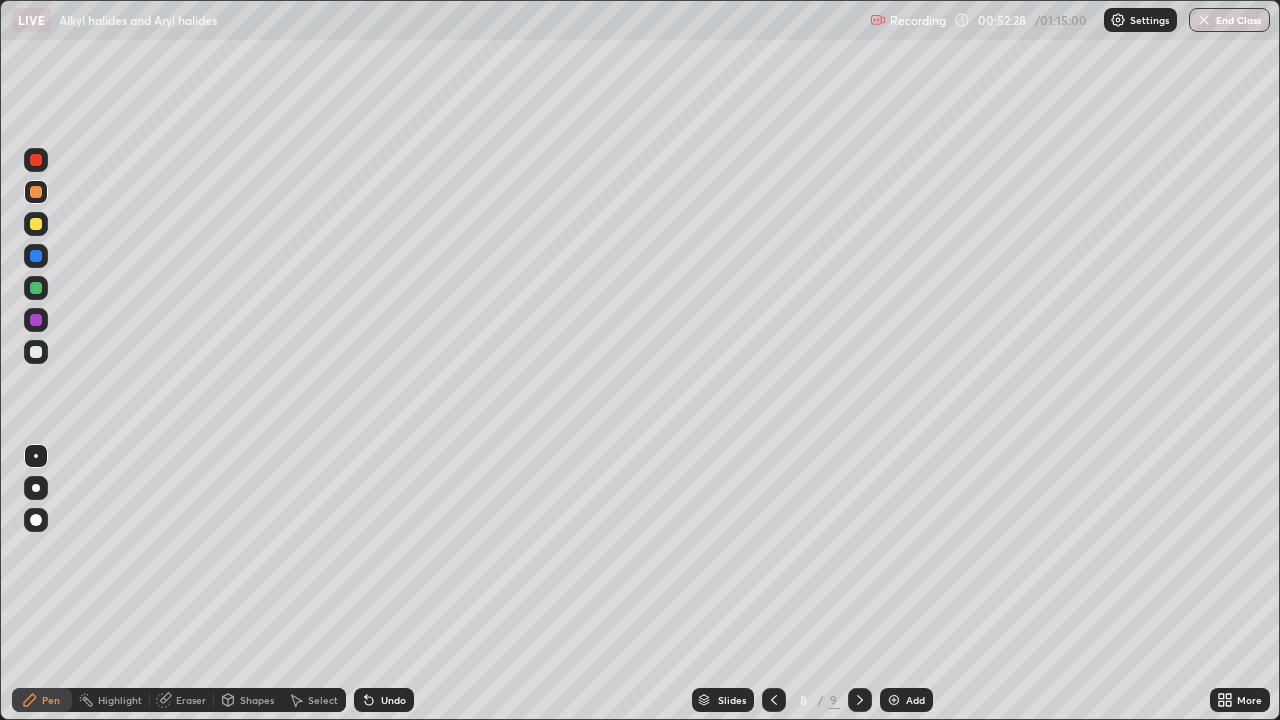 click at bounding box center (36, 288) 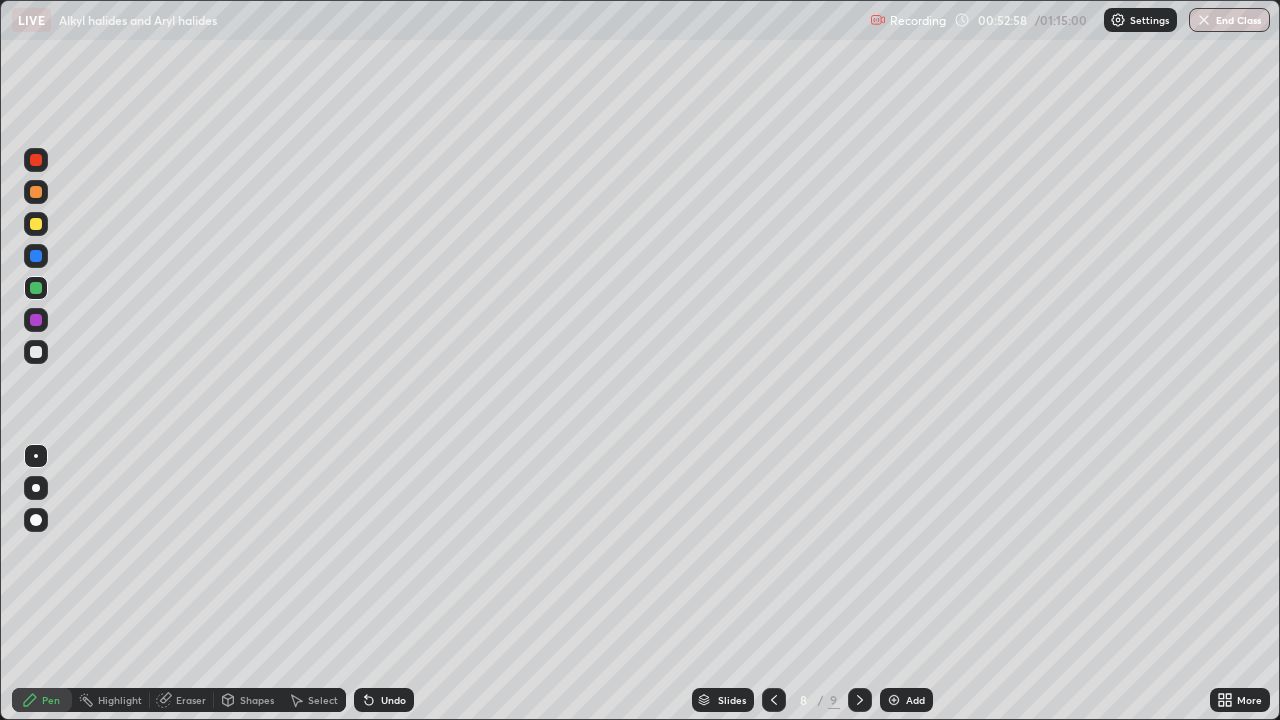 click 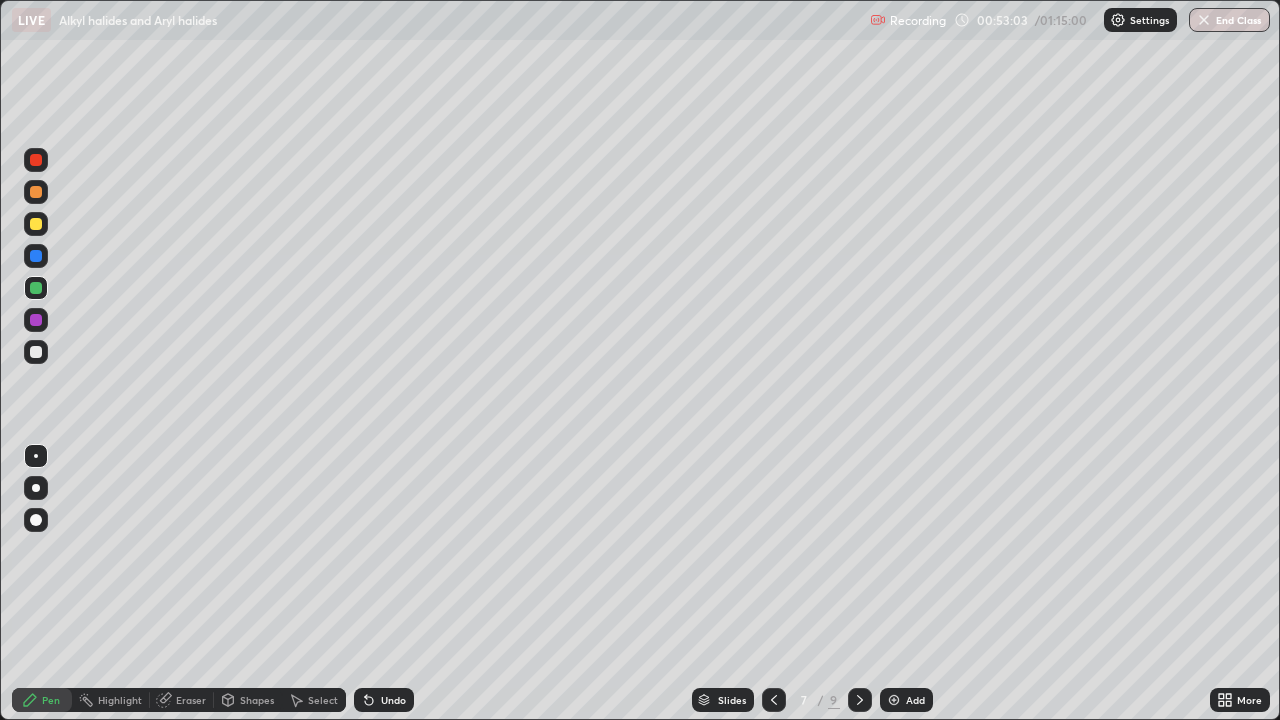 click 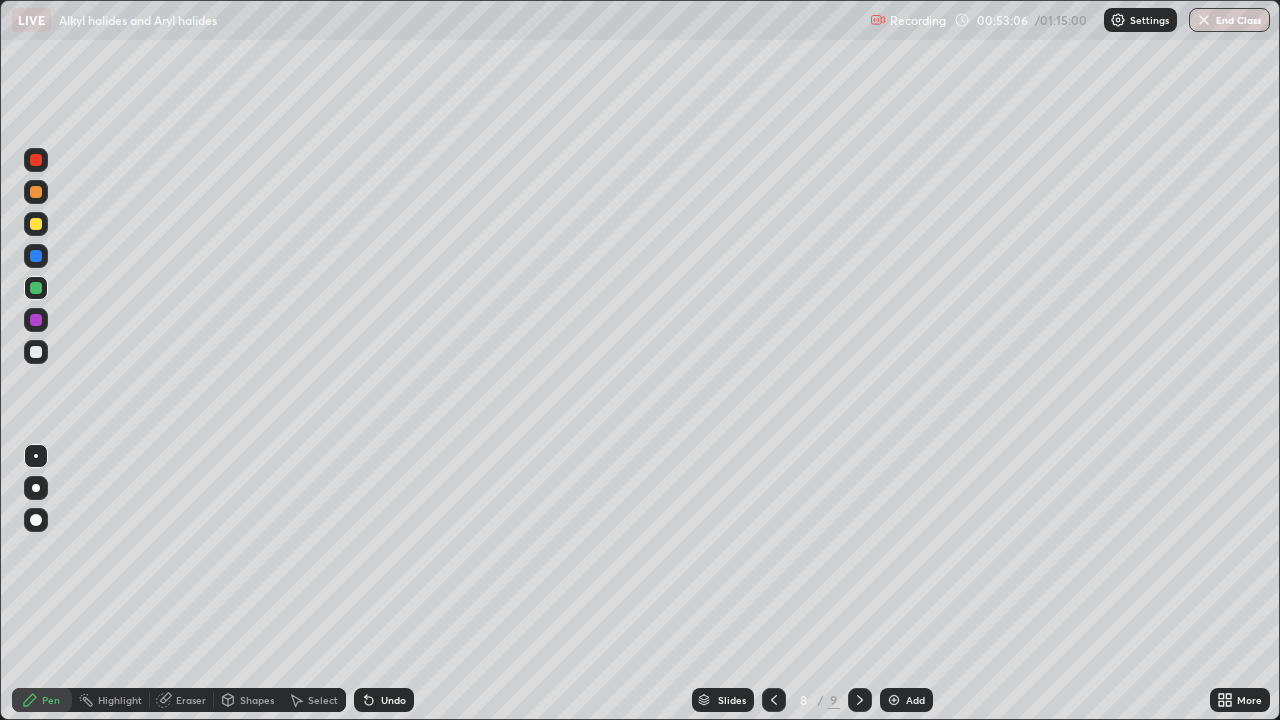 click 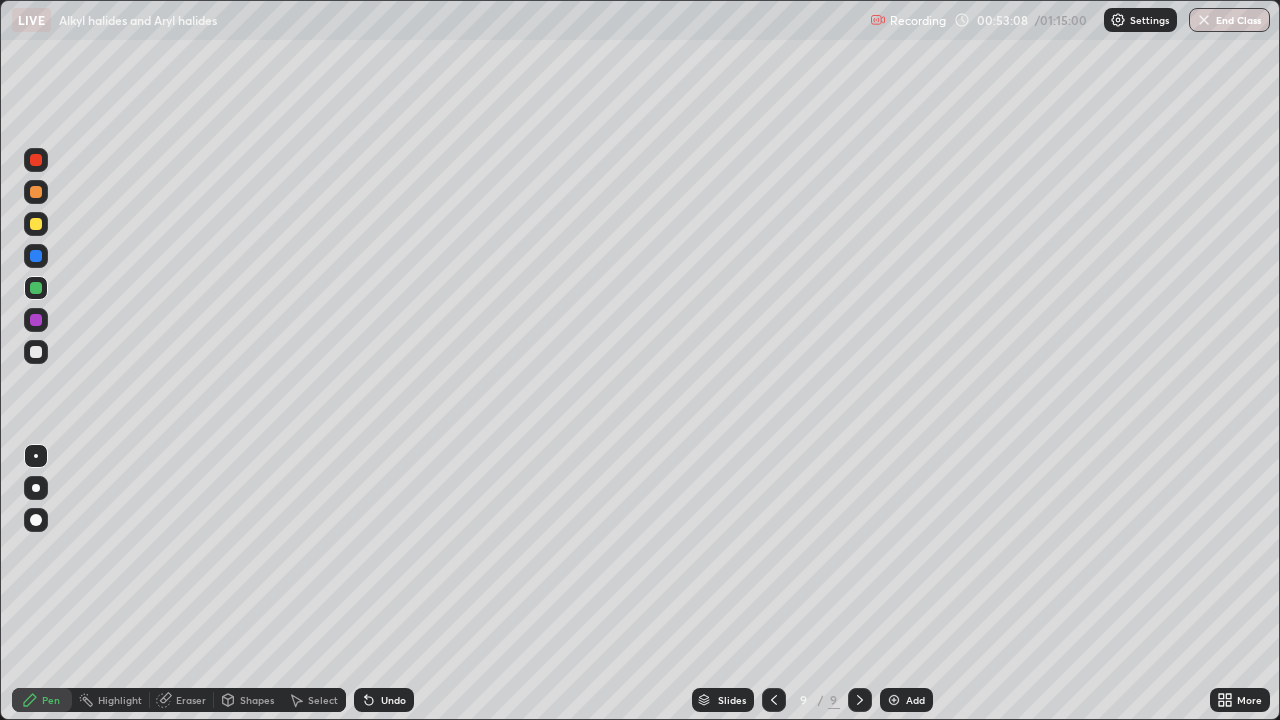 click 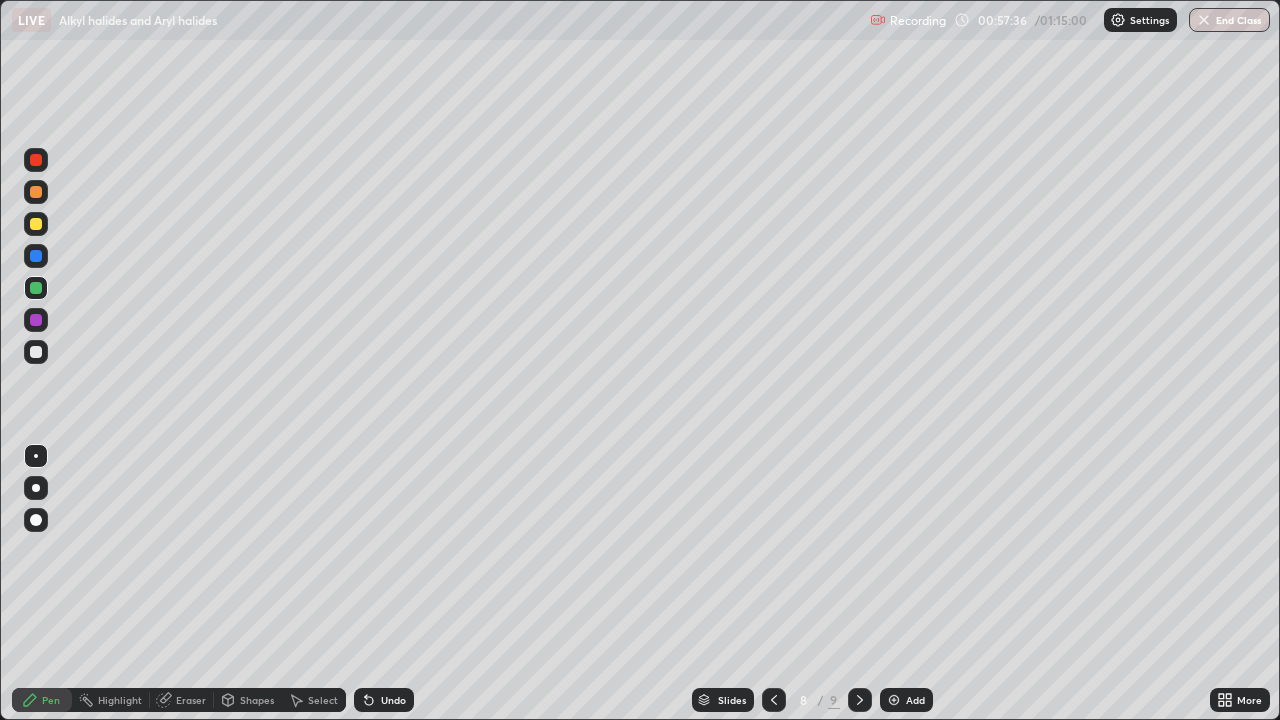 click 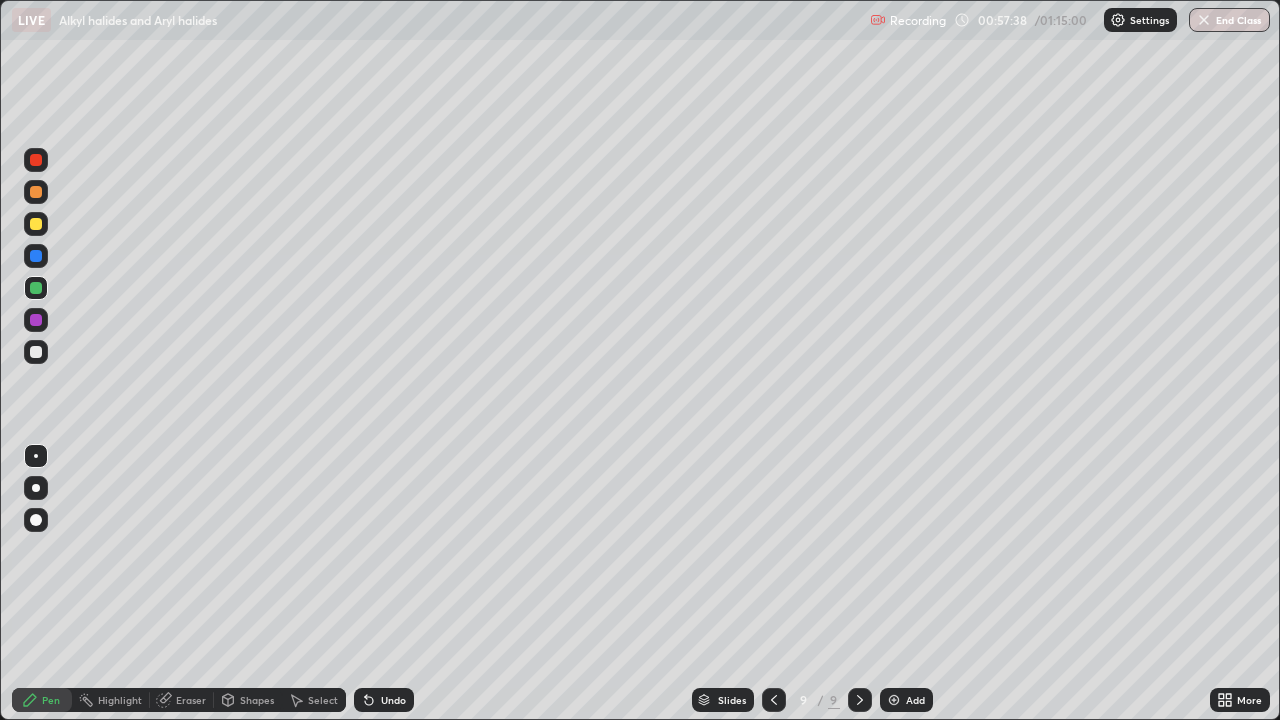 click at bounding box center (36, 352) 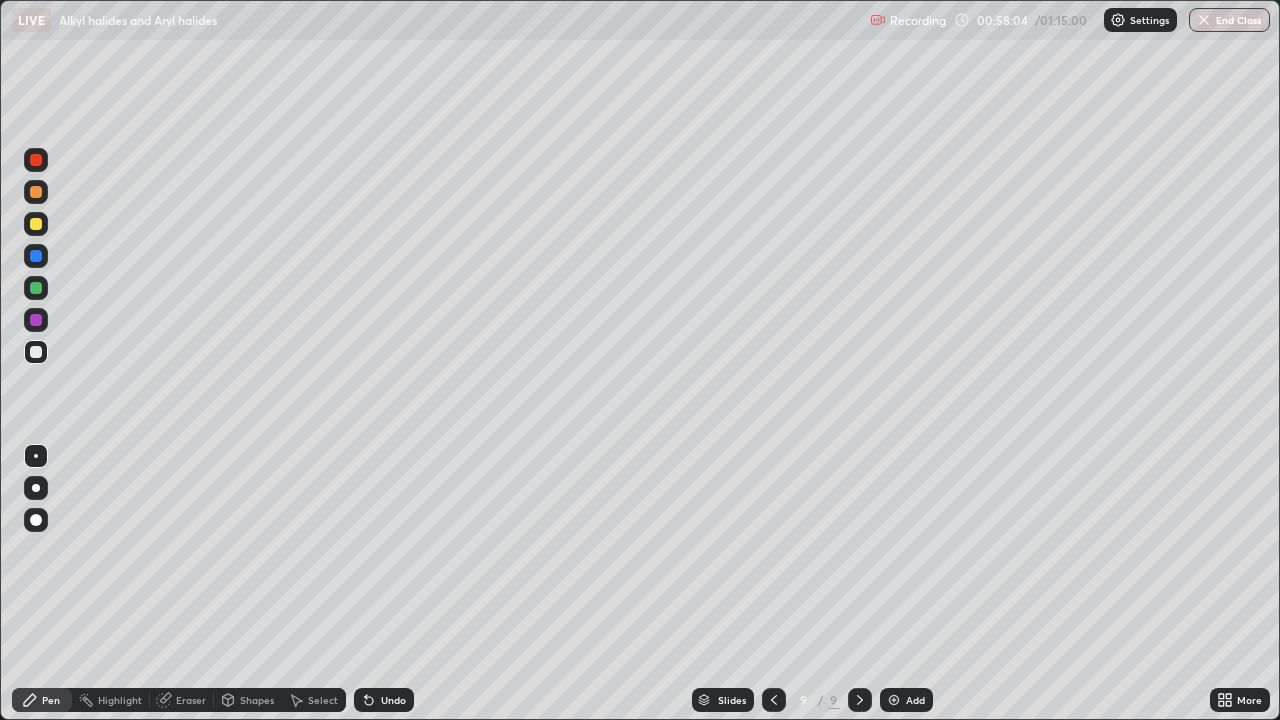 click at bounding box center (36, 288) 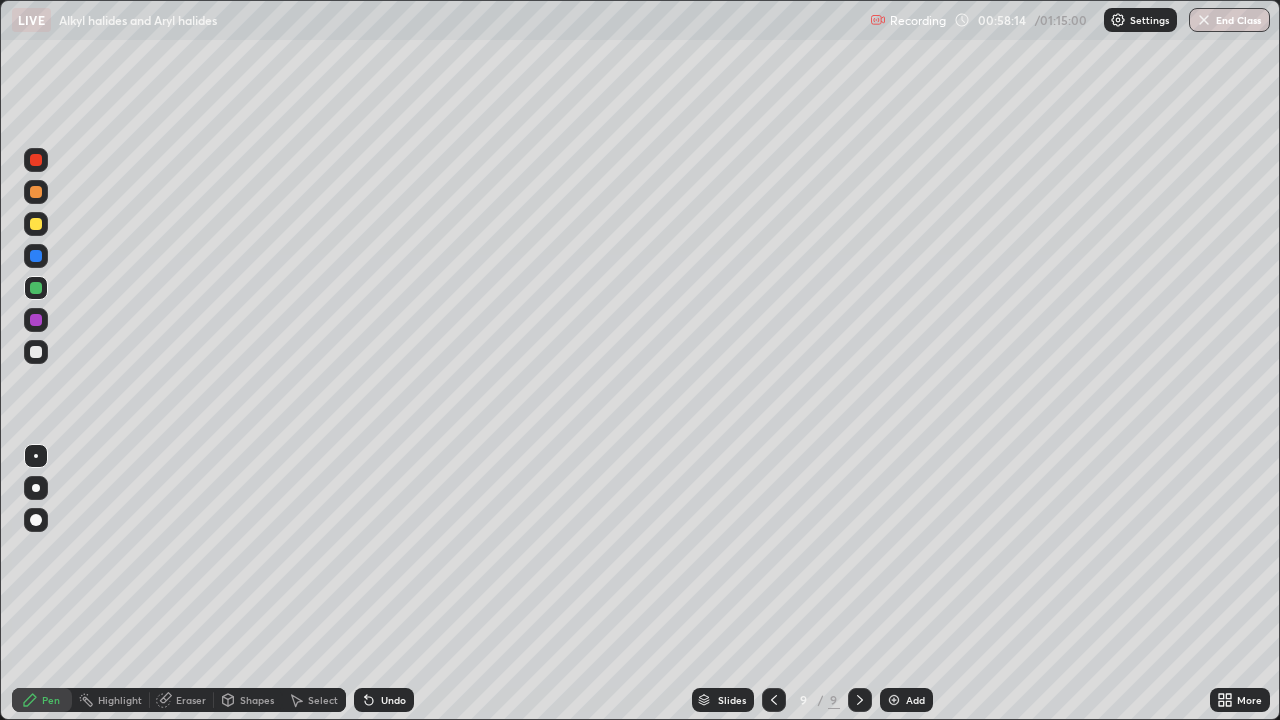 click at bounding box center (36, 224) 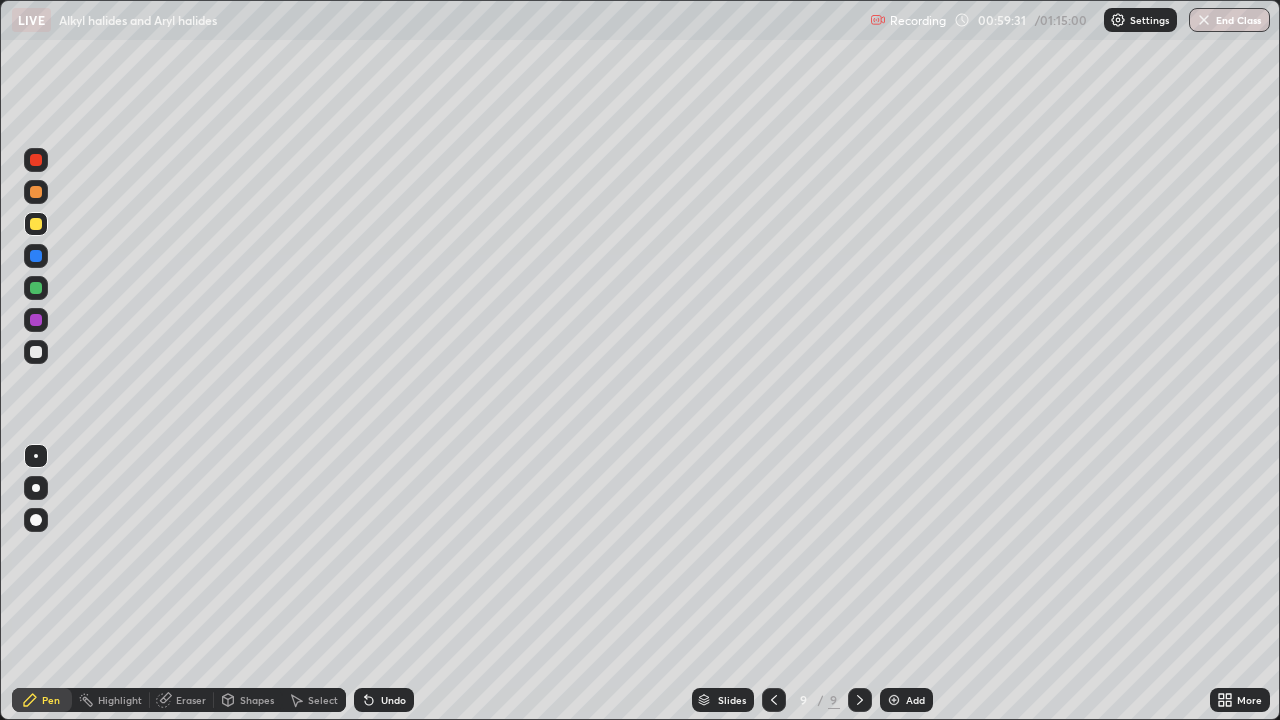 click at bounding box center (36, 352) 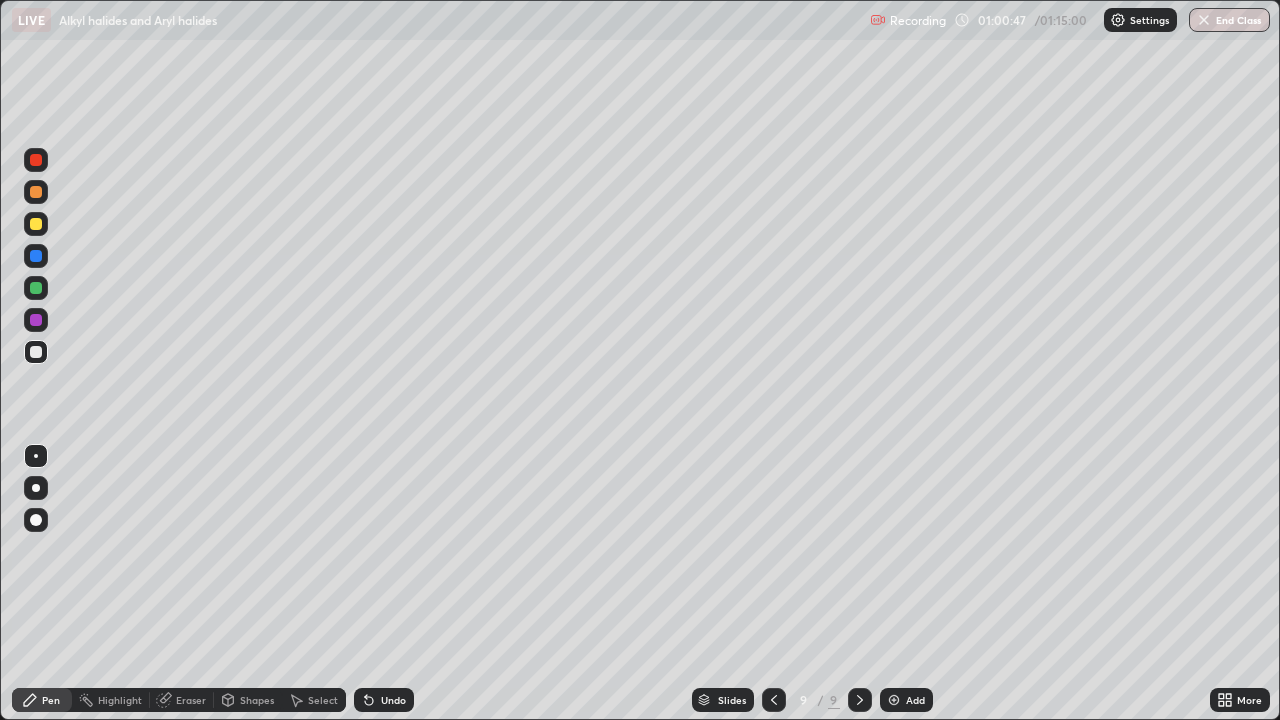 click at bounding box center [36, 288] 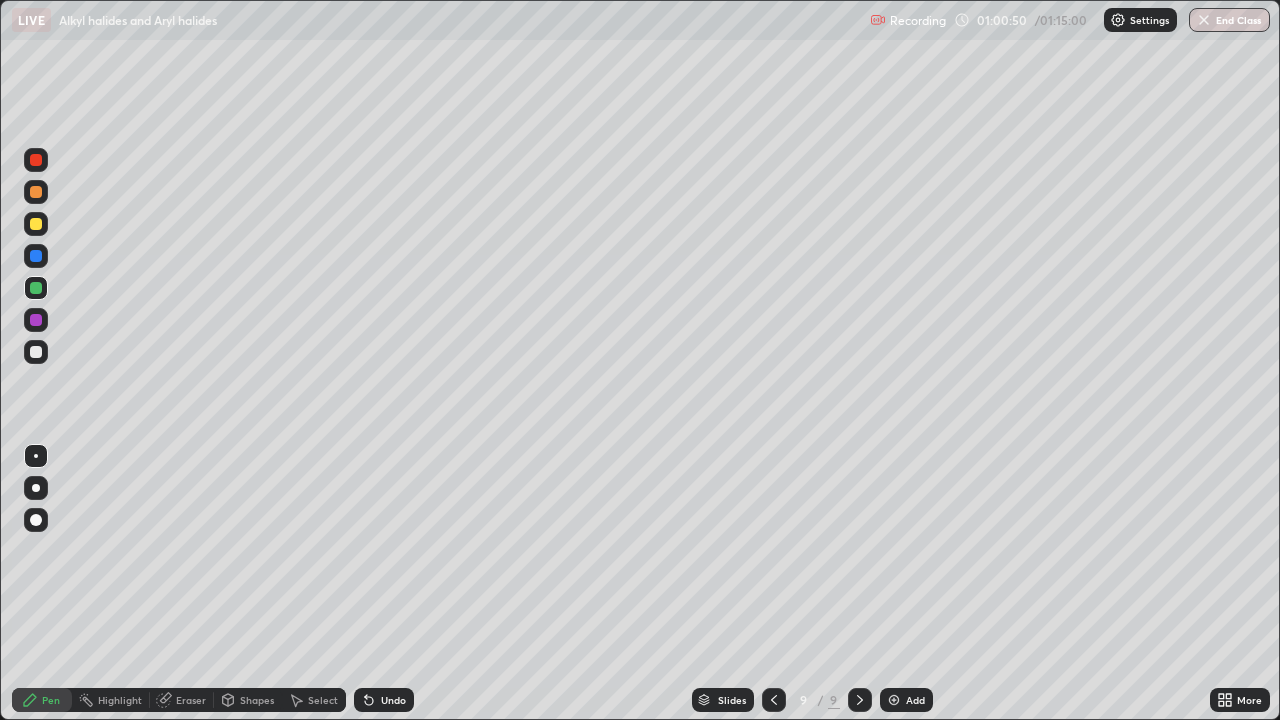 click at bounding box center [36, 224] 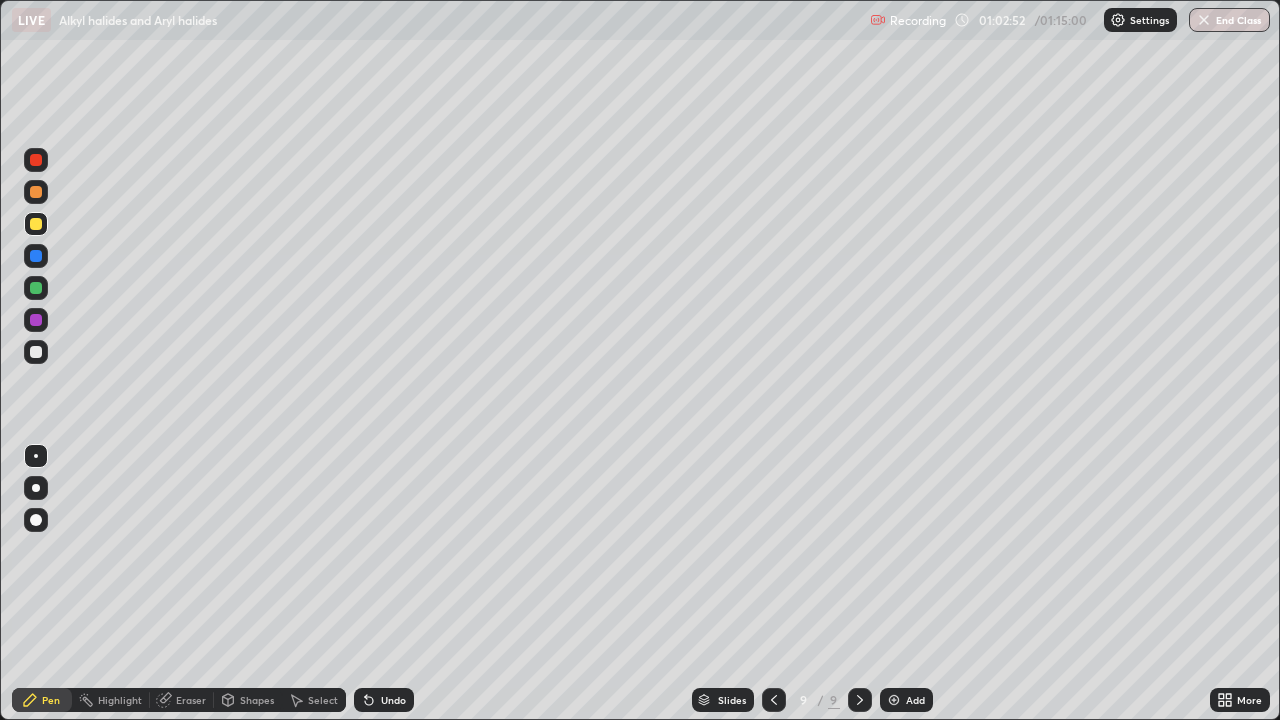 click on "Eraser" at bounding box center (191, 700) 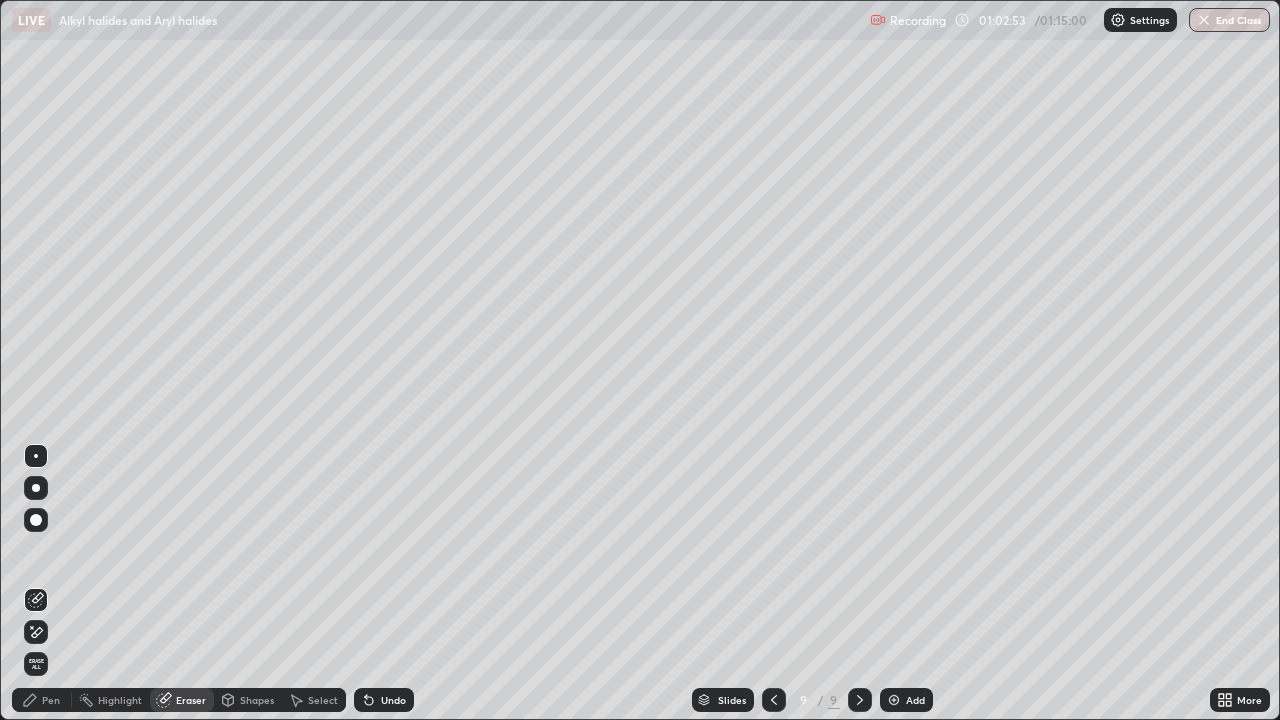 click on "Pen" at bounding box center (42, 700) 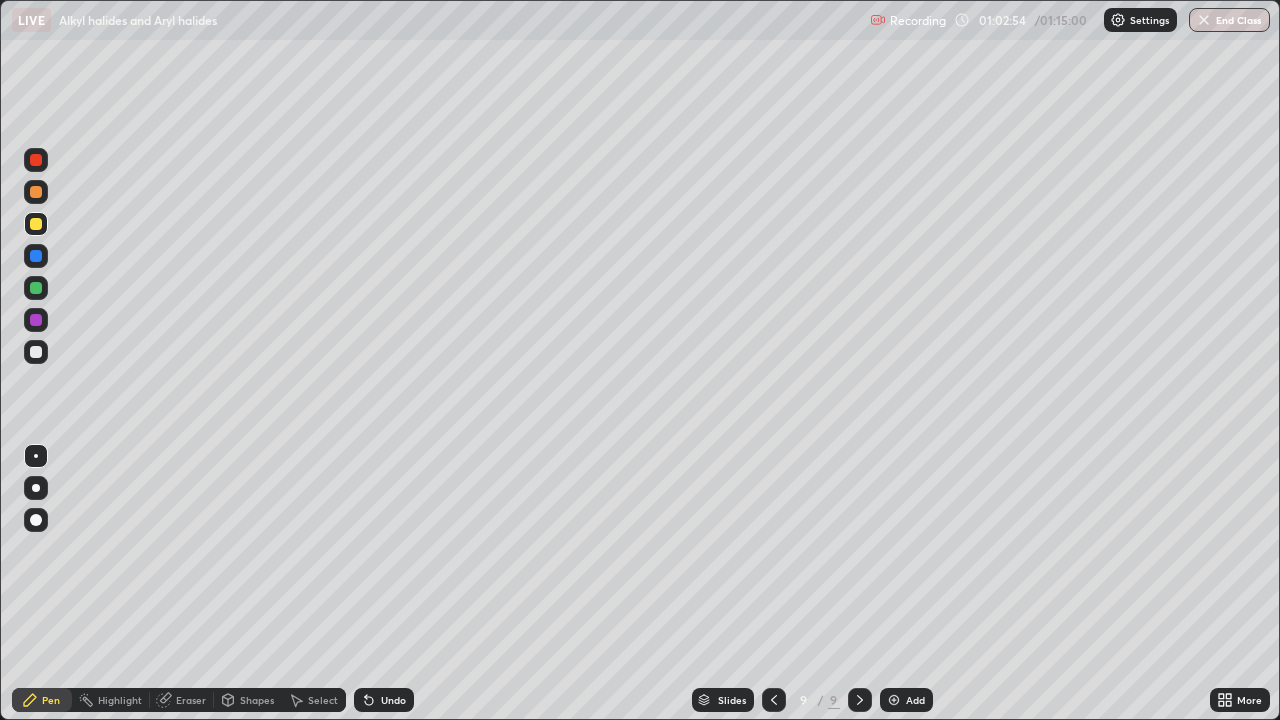 click at bounding box center [36, 288] 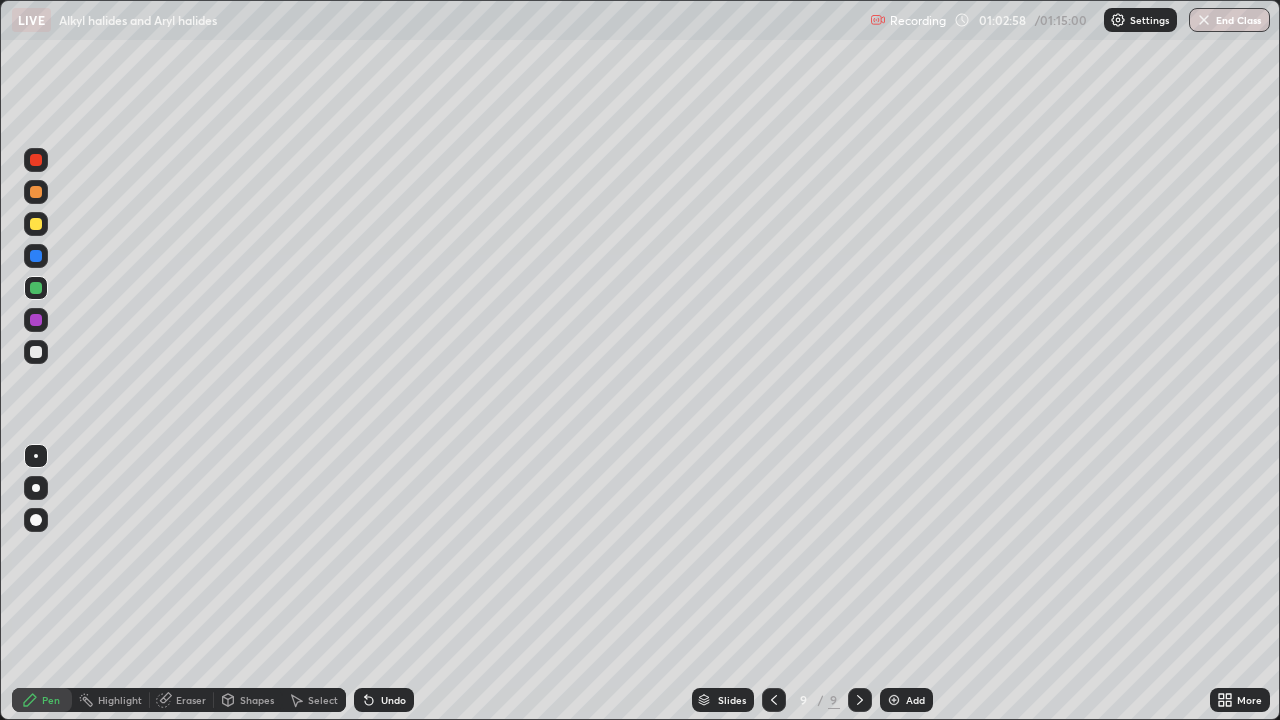 click at bounding box center (36, 352) 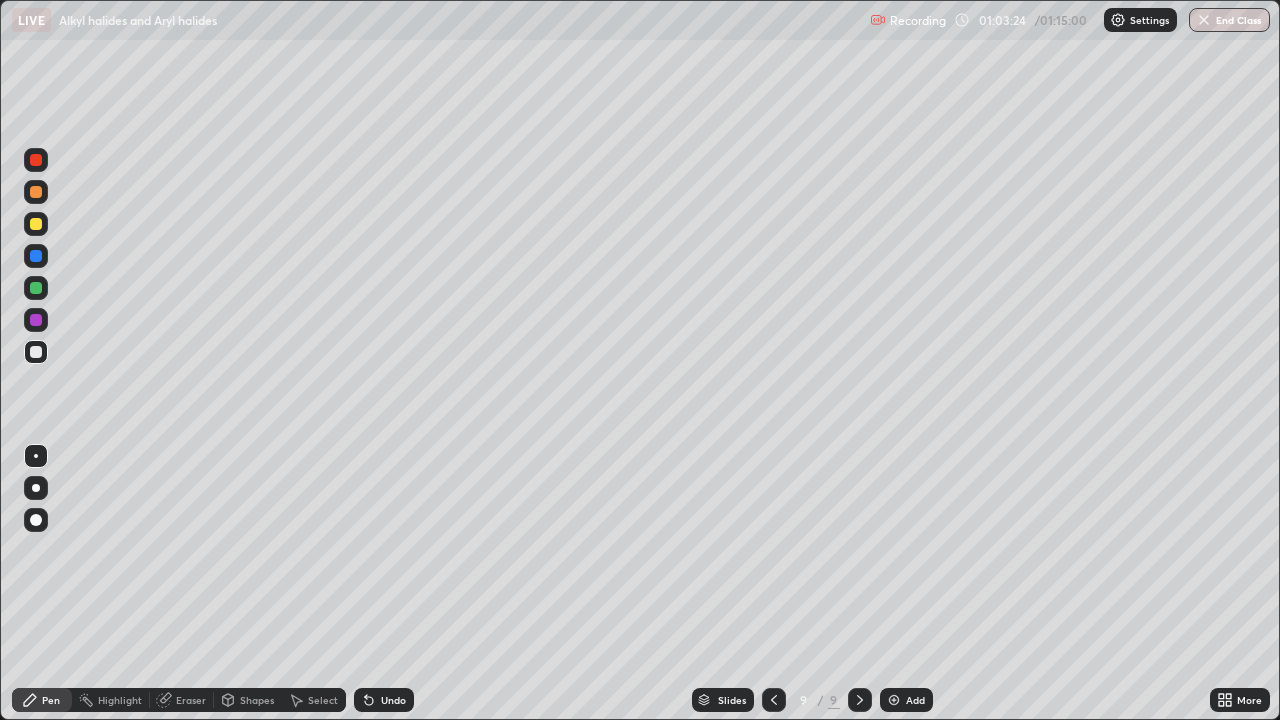 click at bounding box center [36, 288] 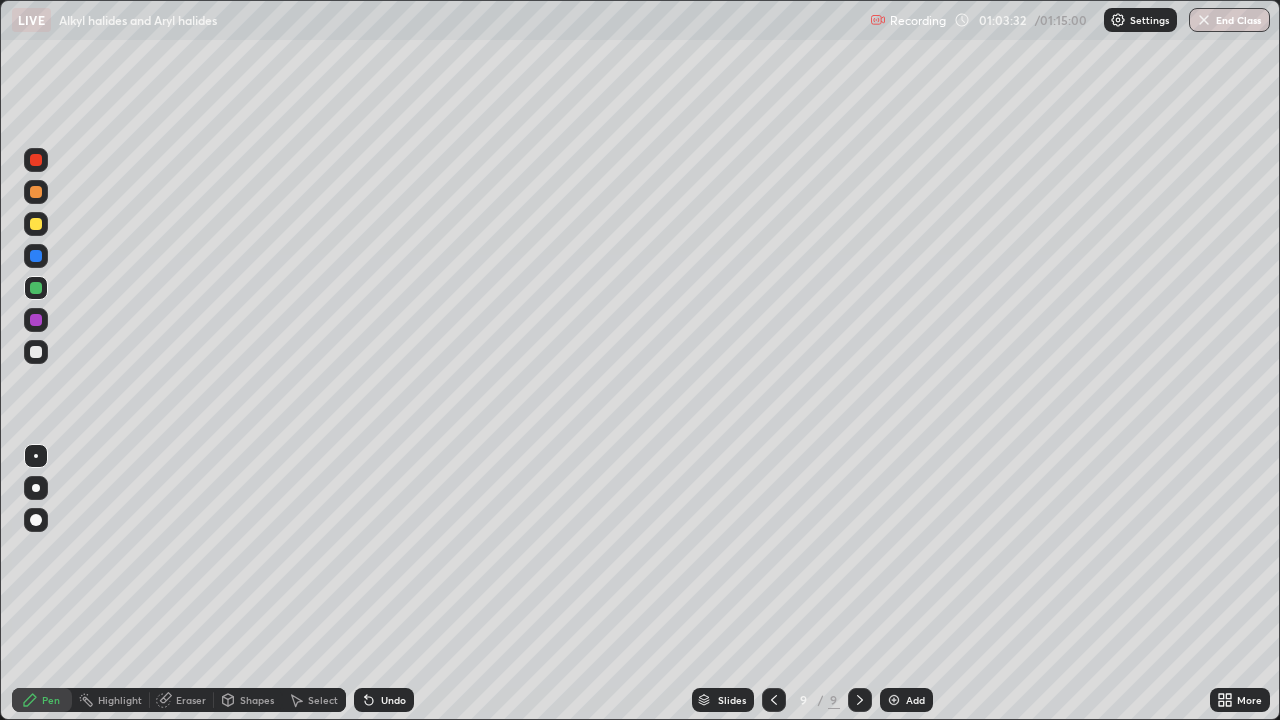 click at bounding box center (36, 320) 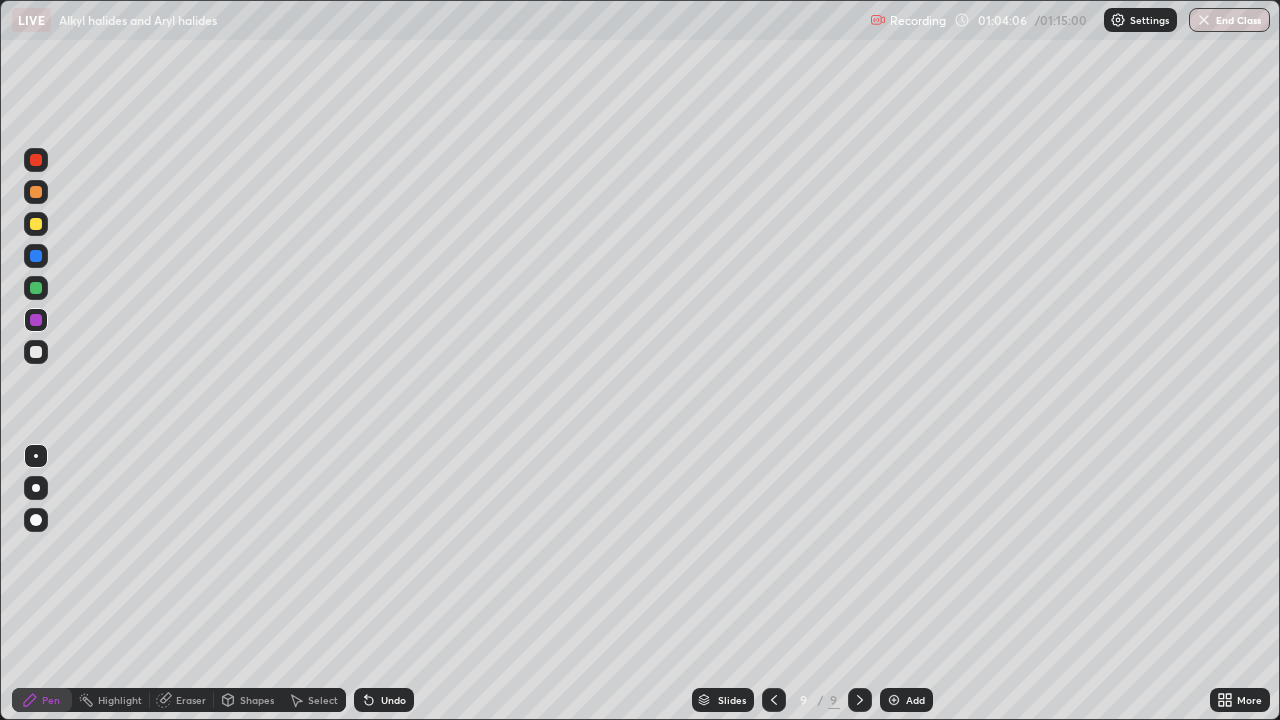 click at bounding box center (36, 352) 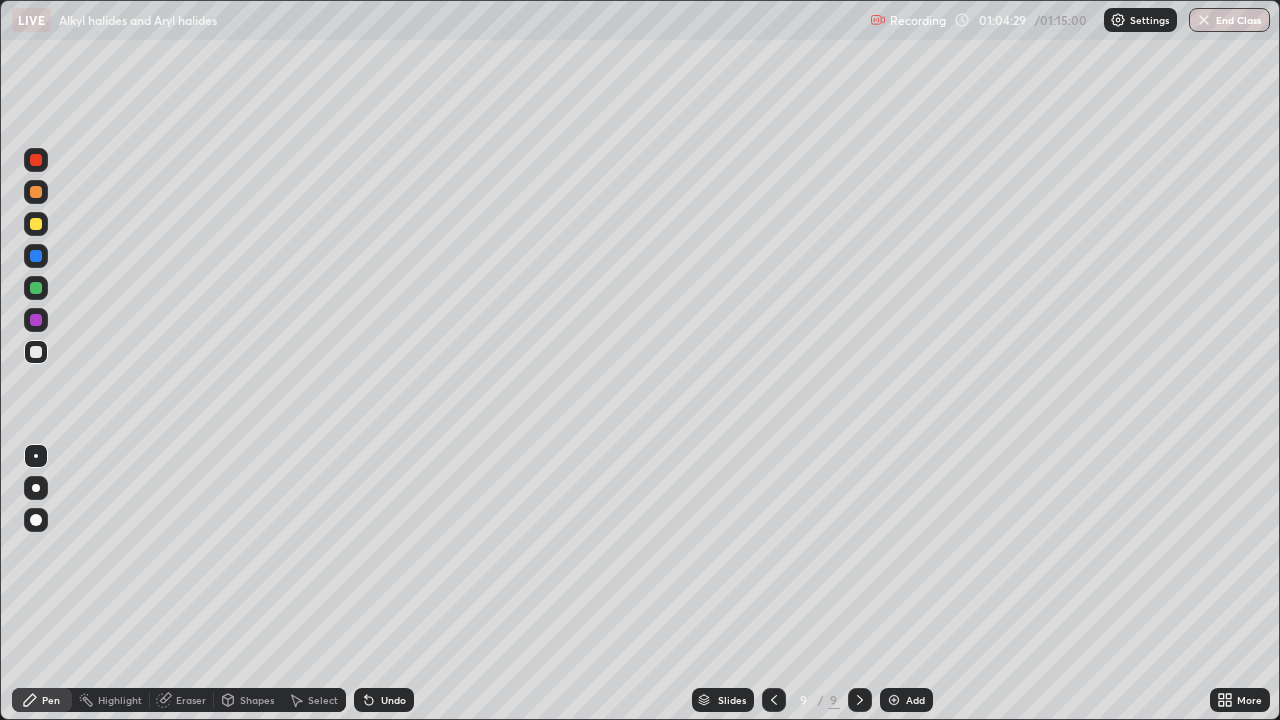 click on "Eraser" at bounding box center [182, 700] 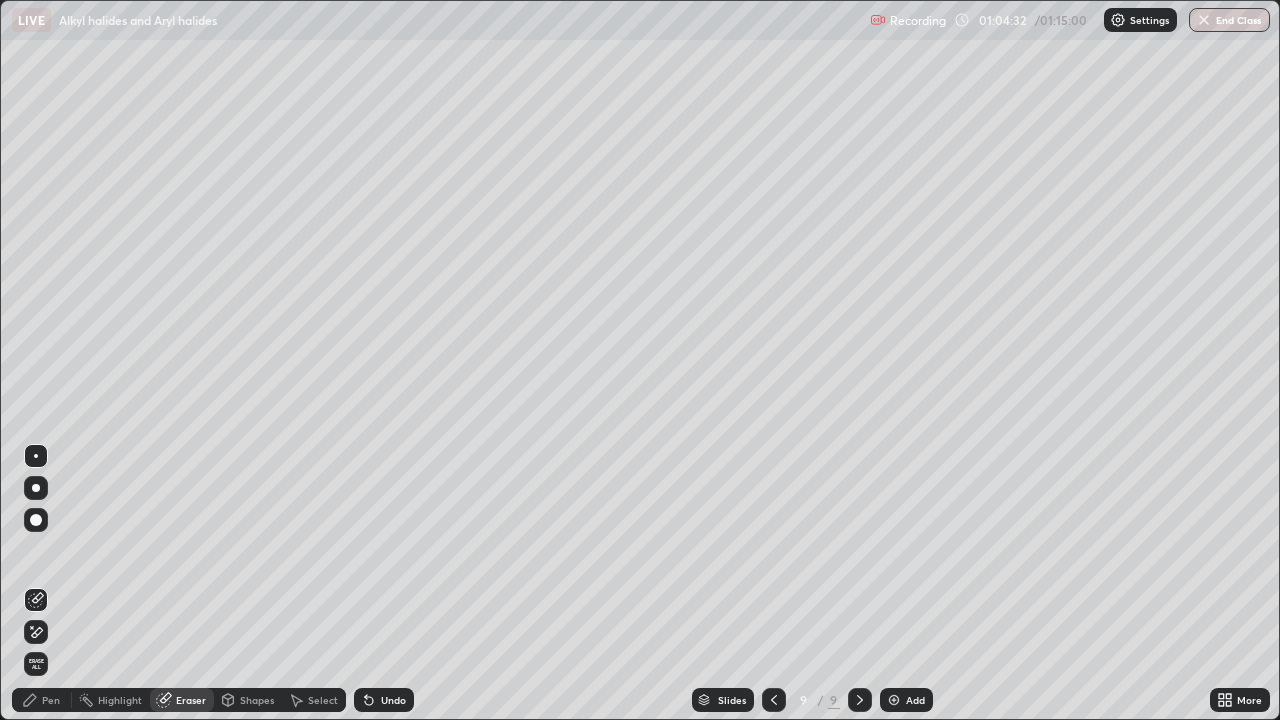 click on "Pen" at bounding box center (51, 700) 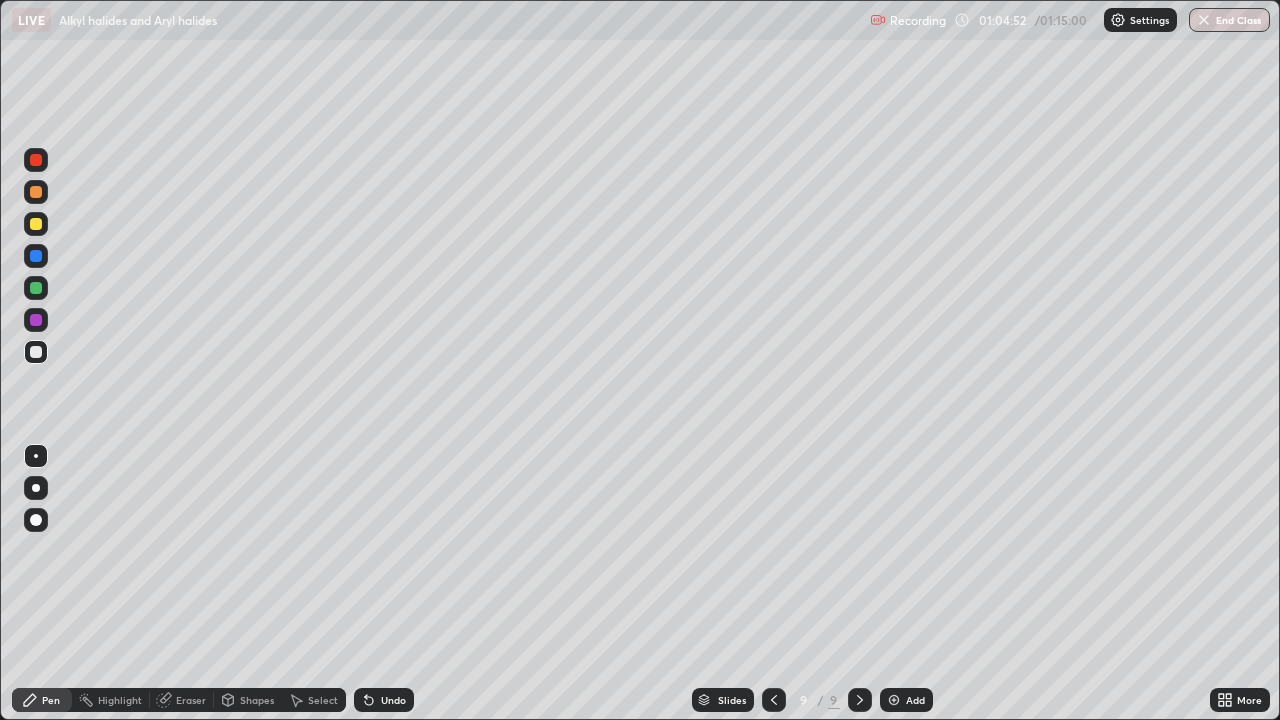 click on "Eraser" at bounding box center (191, 700) 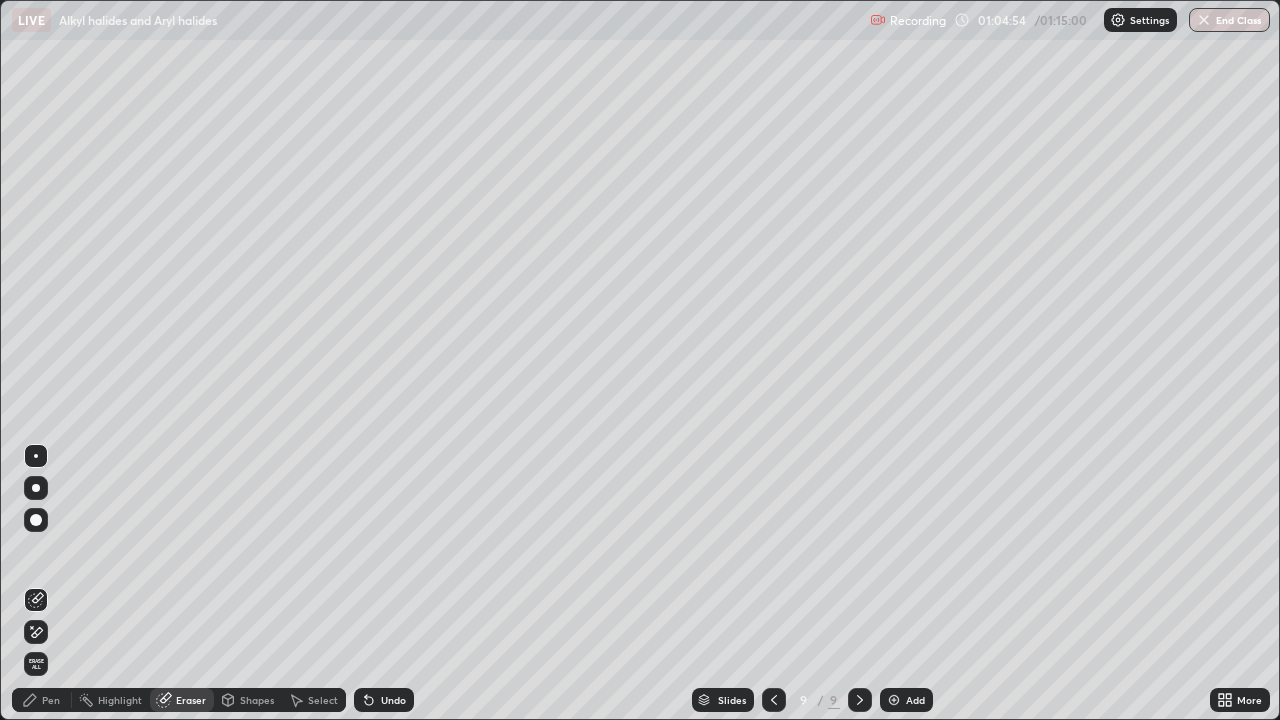 click on "Pen" at bounding box center (51, 700) 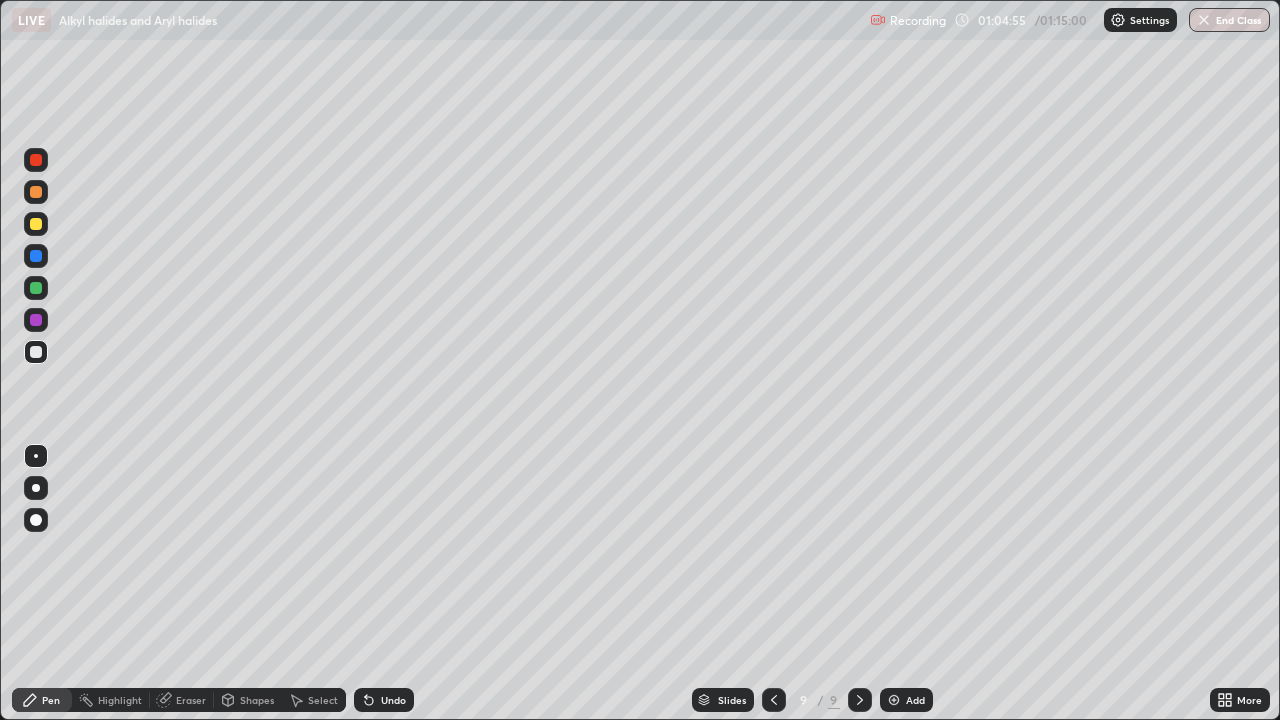 click at bounding box center [36, 320] 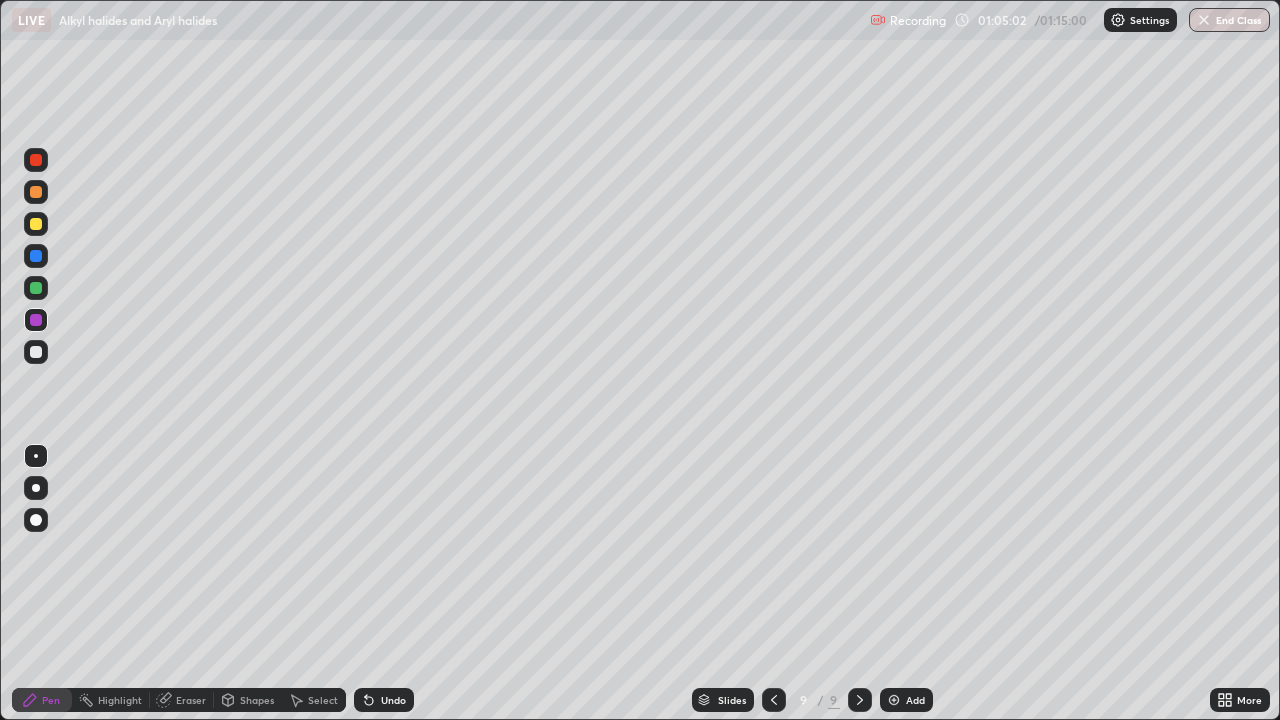 click at bounding box center [36, 288] 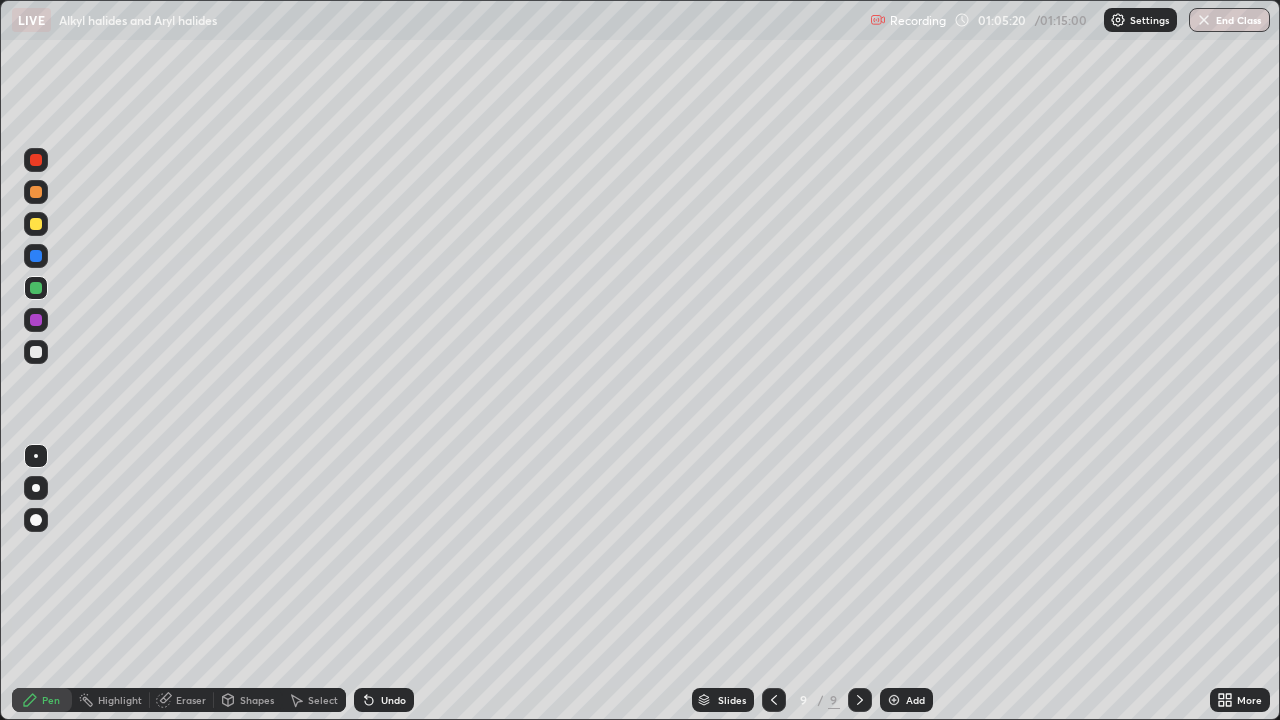 click at bounding box center (36, 256) 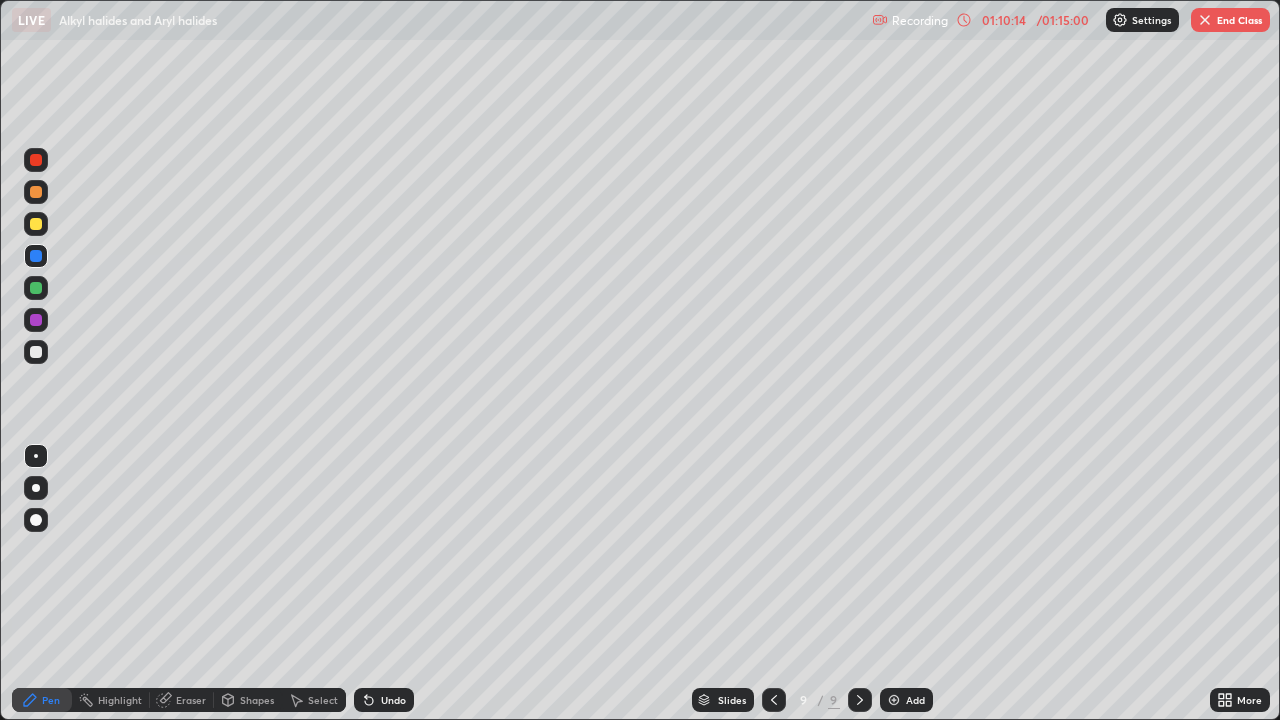 click on "/  01:15:00" at bounding box center (1063, 20) 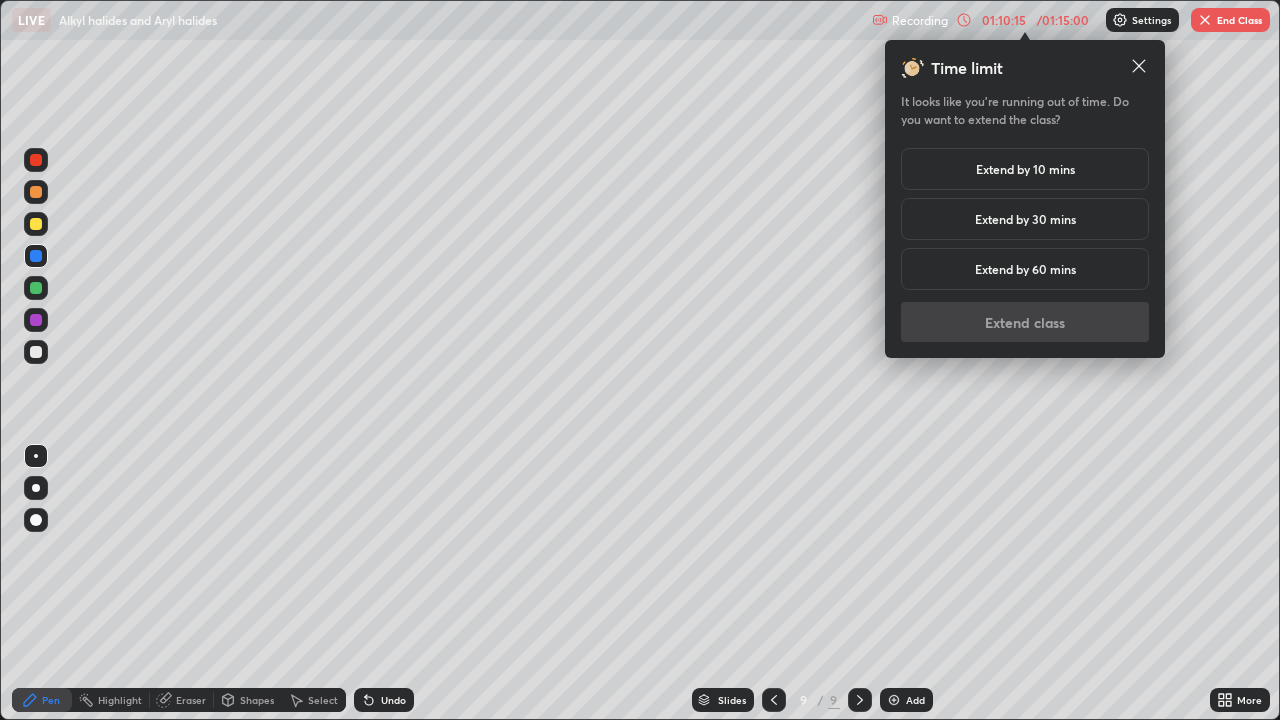 click on "Extend by 10 mins" at bounding box center [1025, 169] 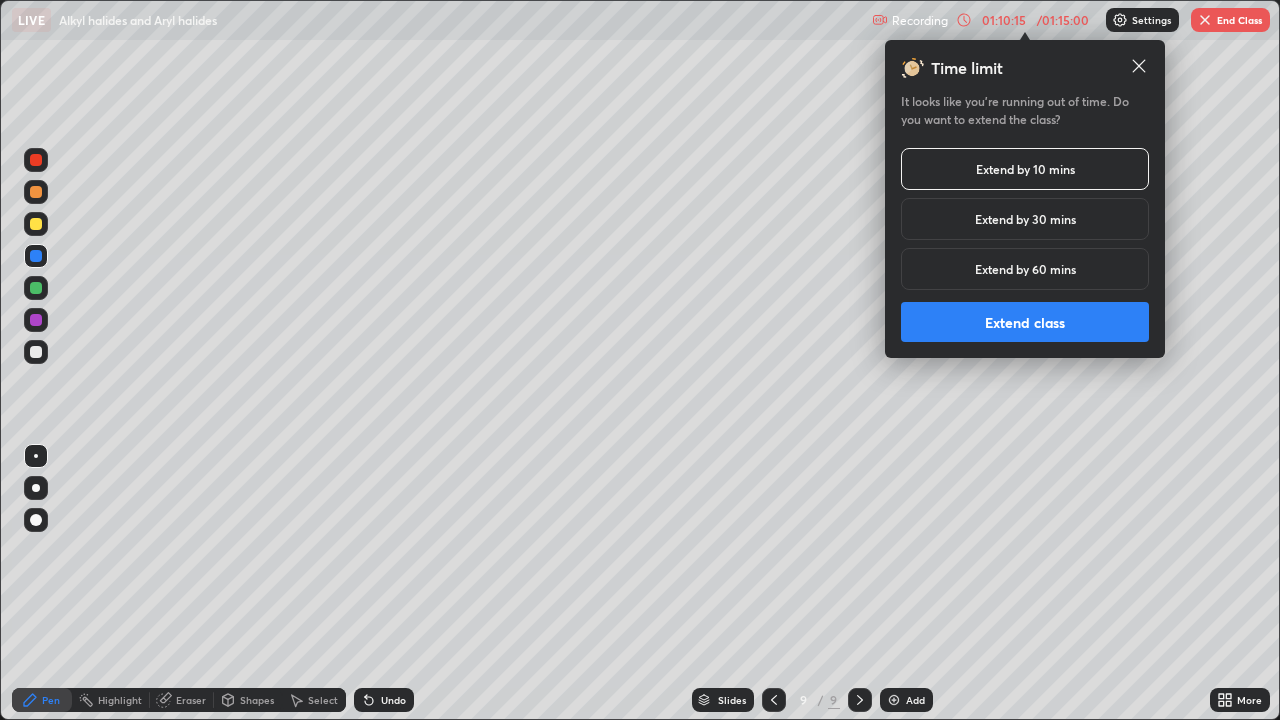 click on "Extend class" at bounding box center [1025, 322] 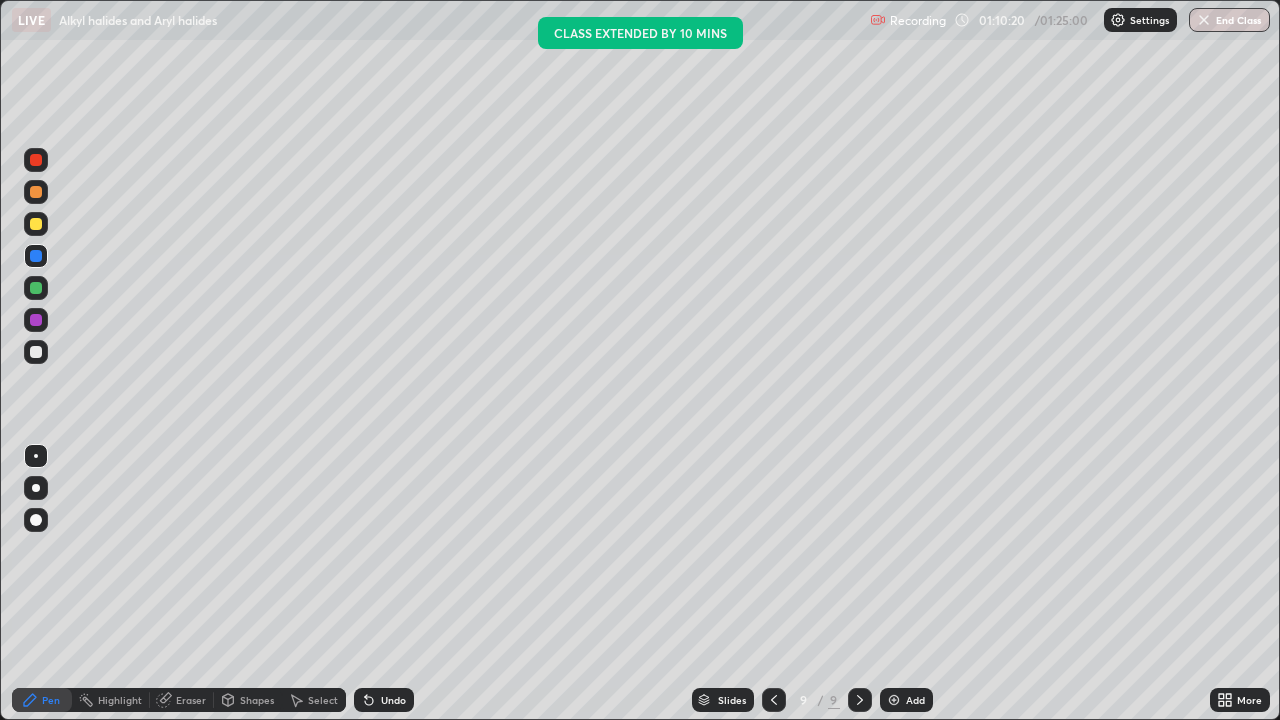 click on "End Class" at bounding box center [1229, 20] 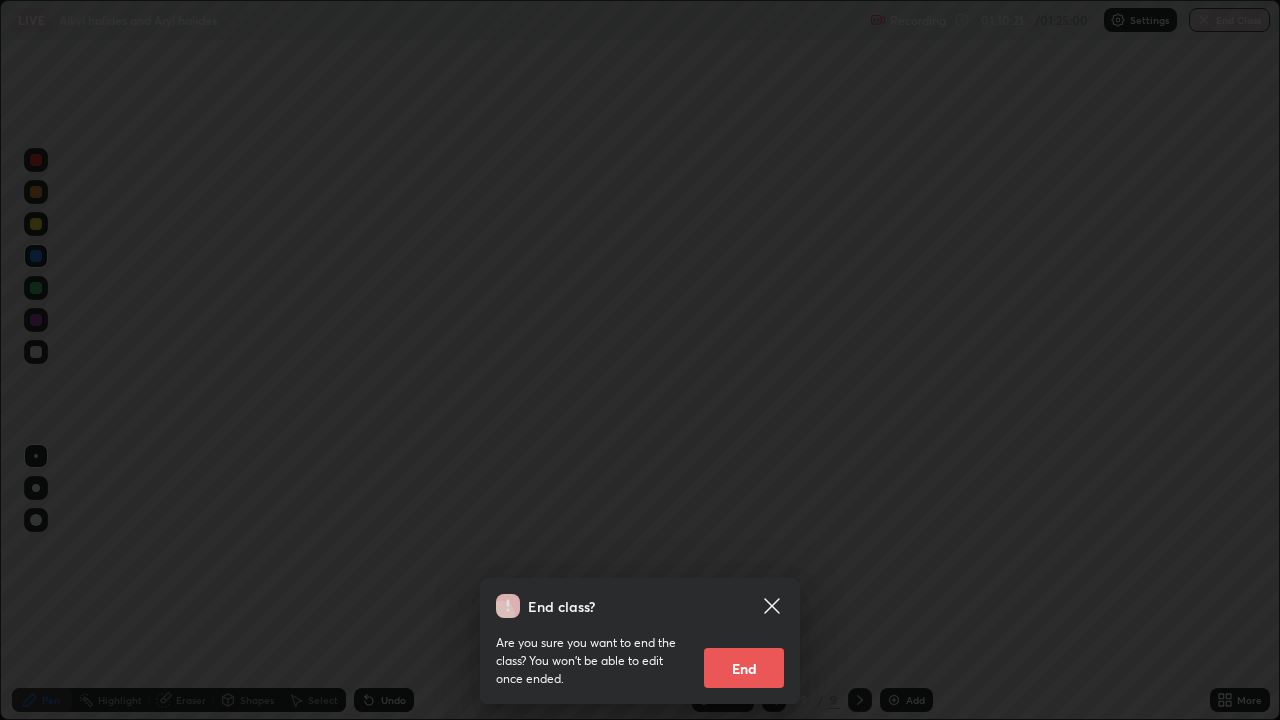 click on "End" at bounding box center (744, 668) 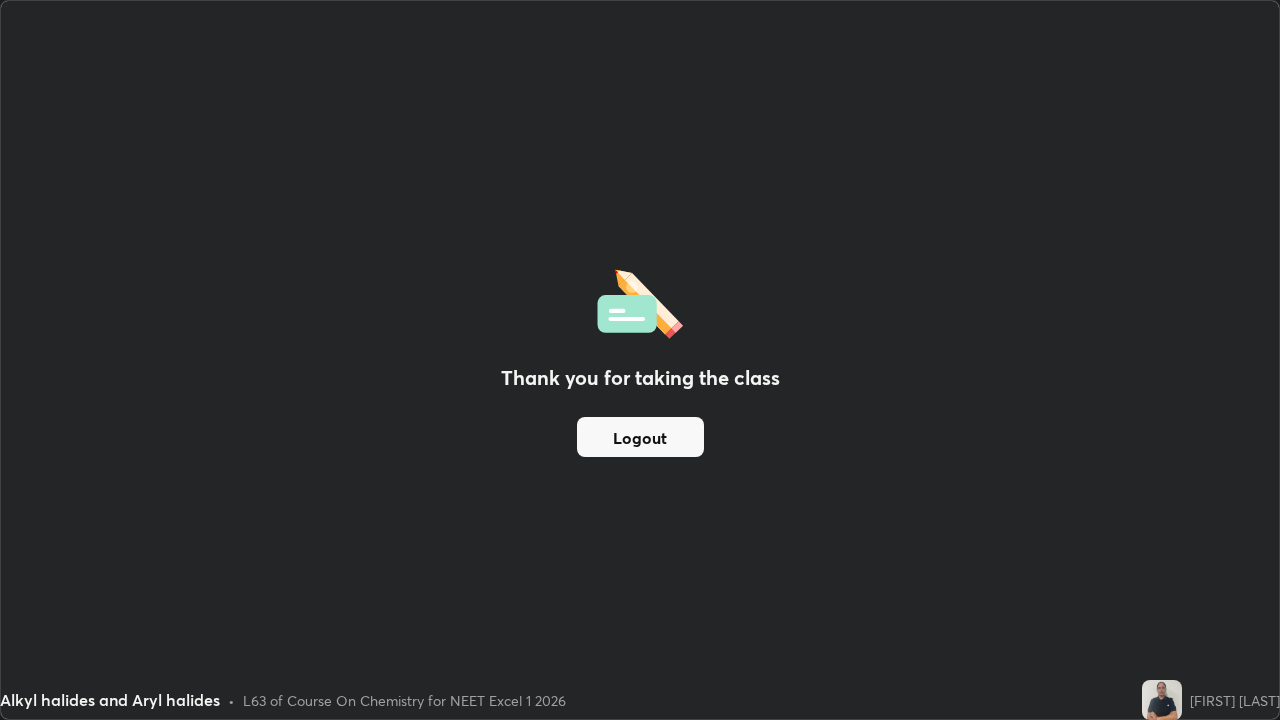 click on "Logout" at bounding box center (640, 437) 